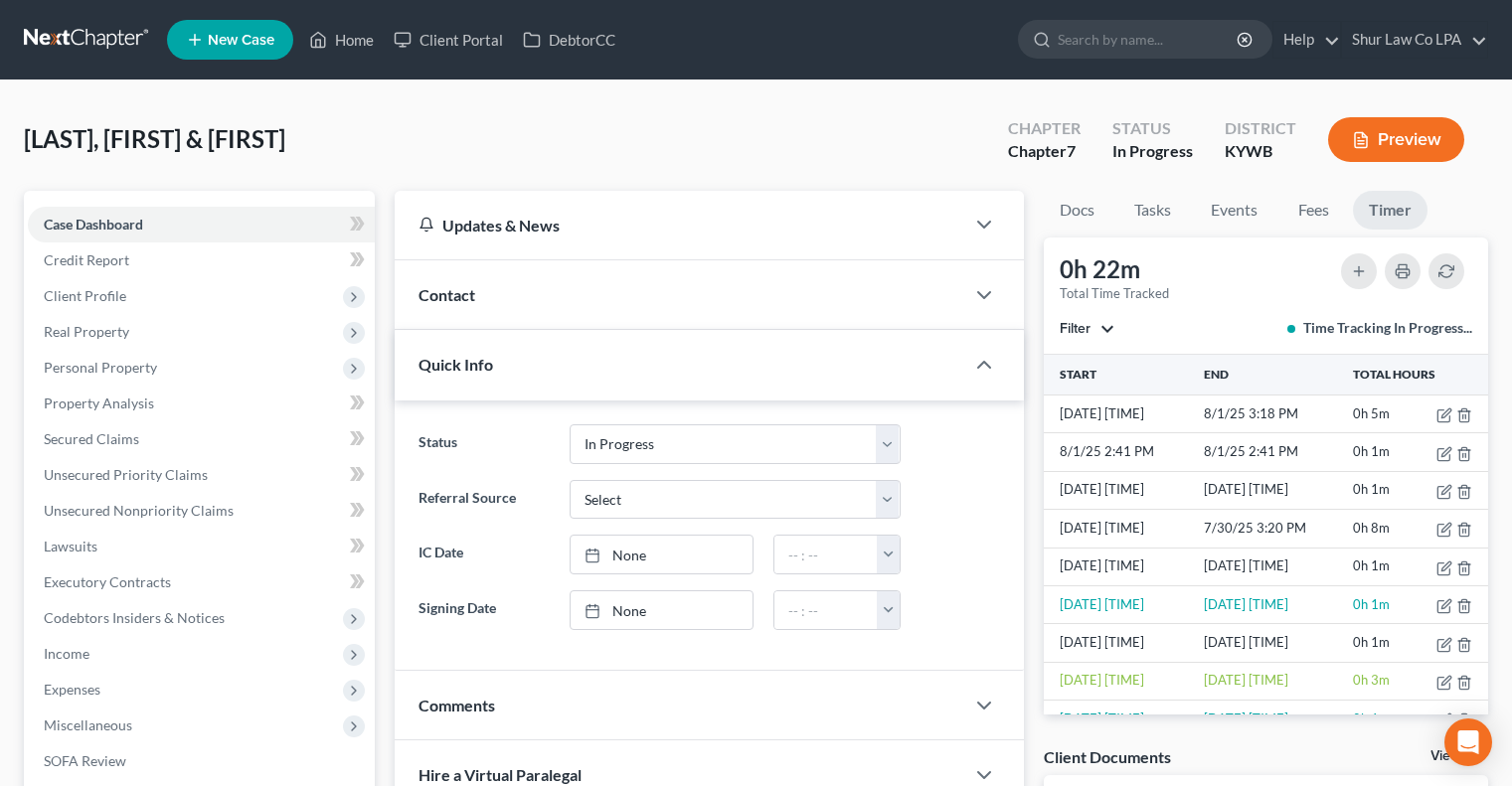 select on "3" 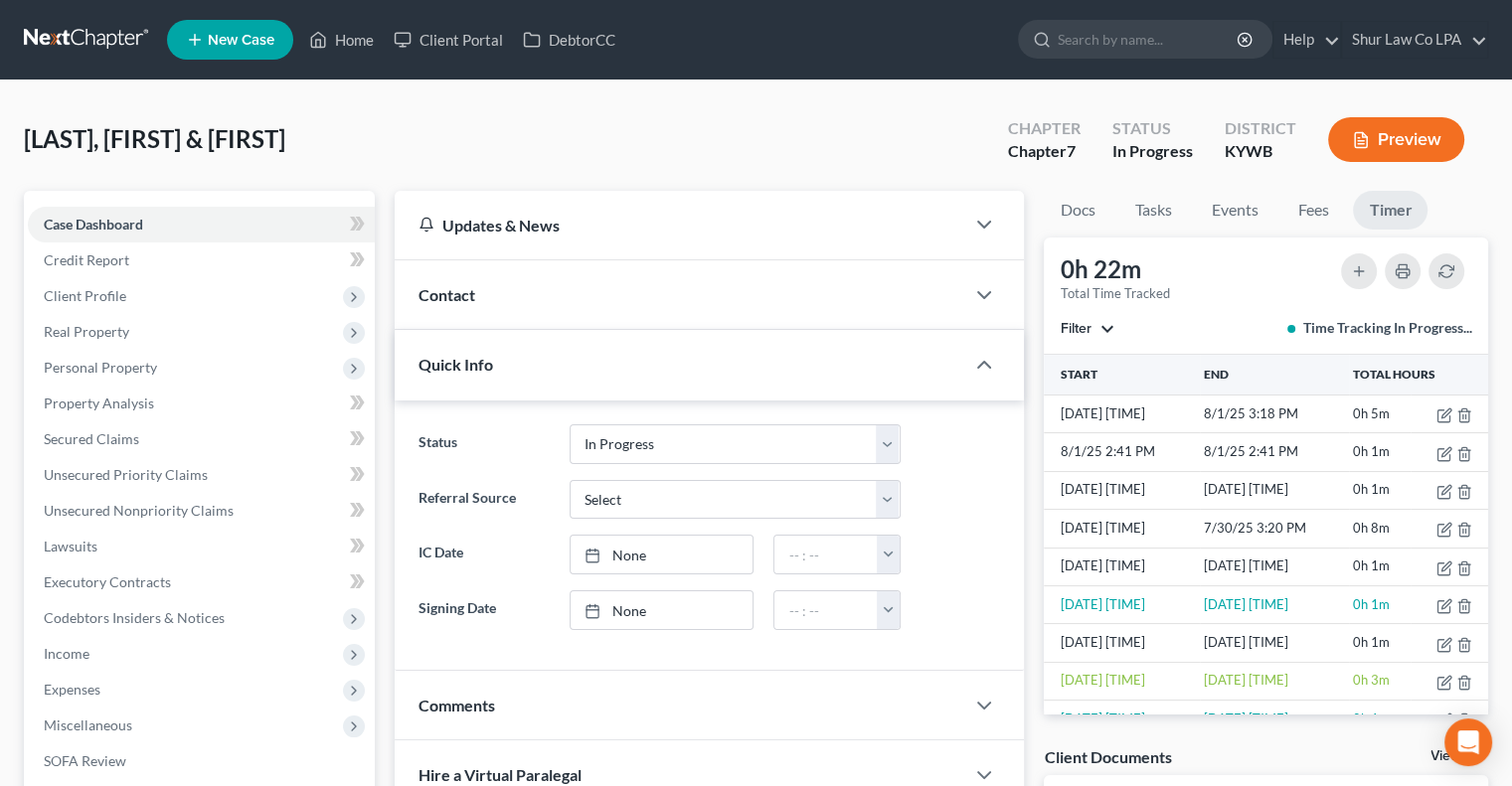 click at bounding box center (87, 40) 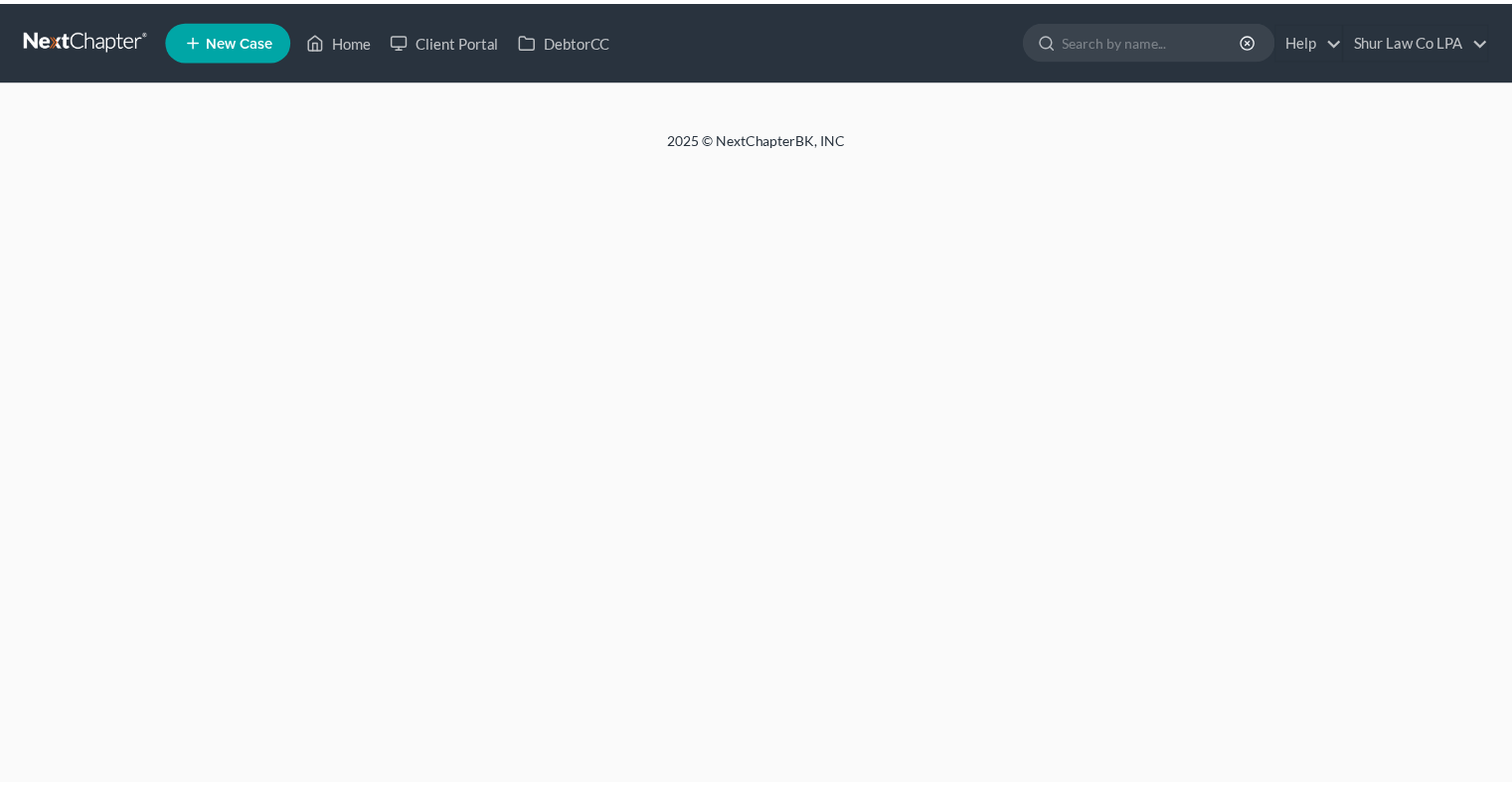 scroll, scrollTop: 0, scrollLeft: 0, axis: both 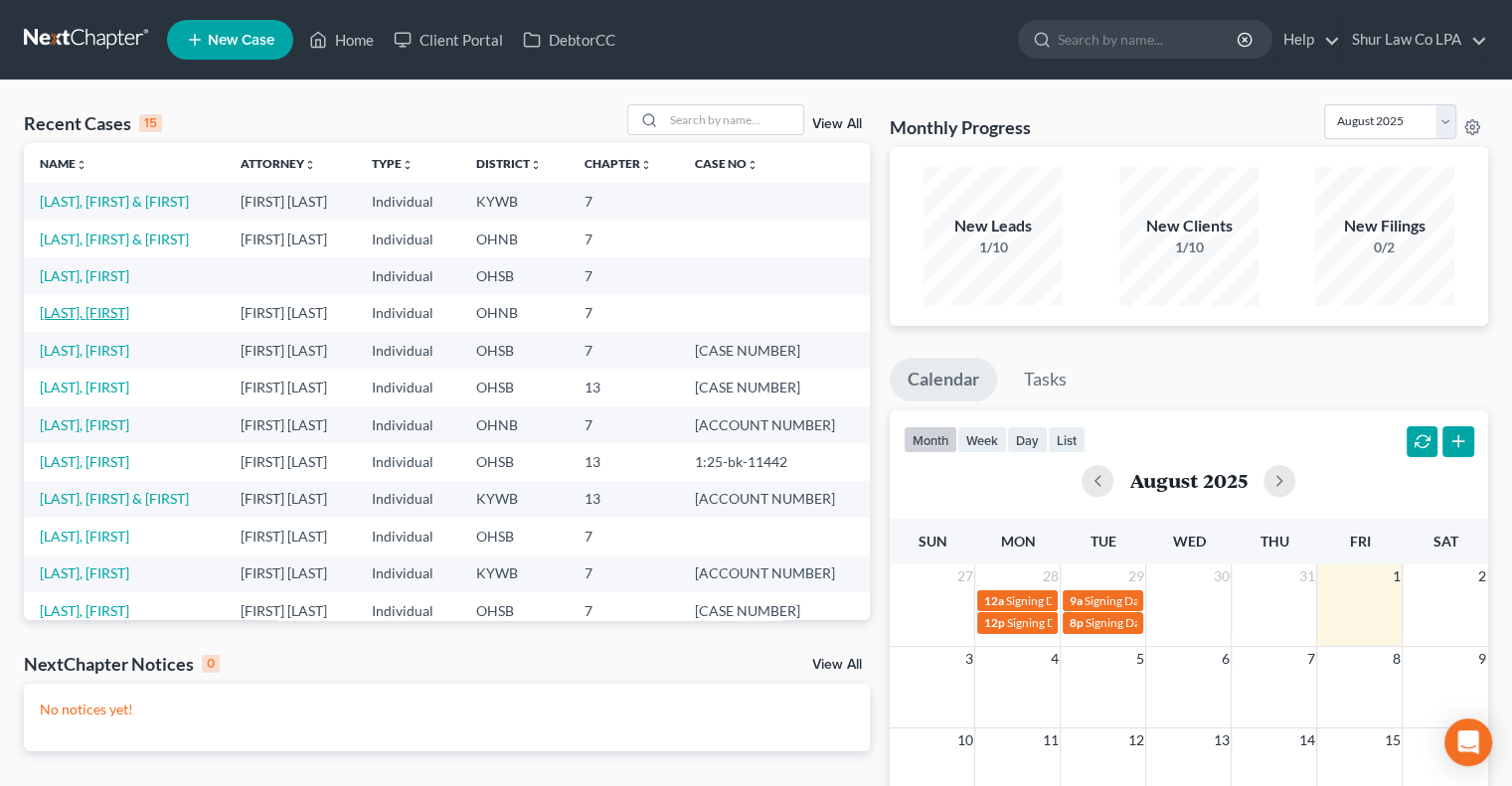 click on "[LAST], [FIRST]" at bounding box center (84, 312) 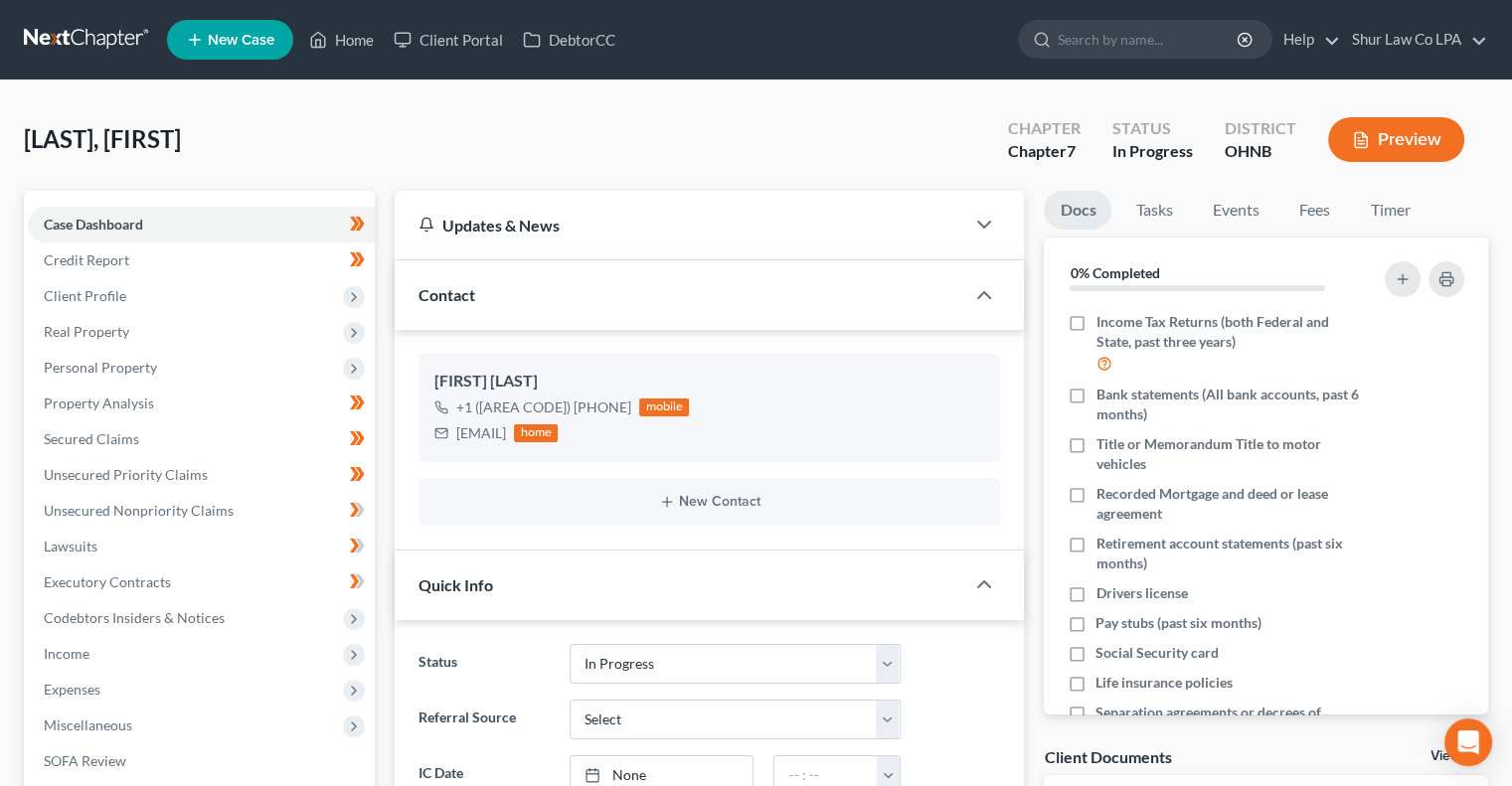 click on "Contact" at bounding box center [679, 294] 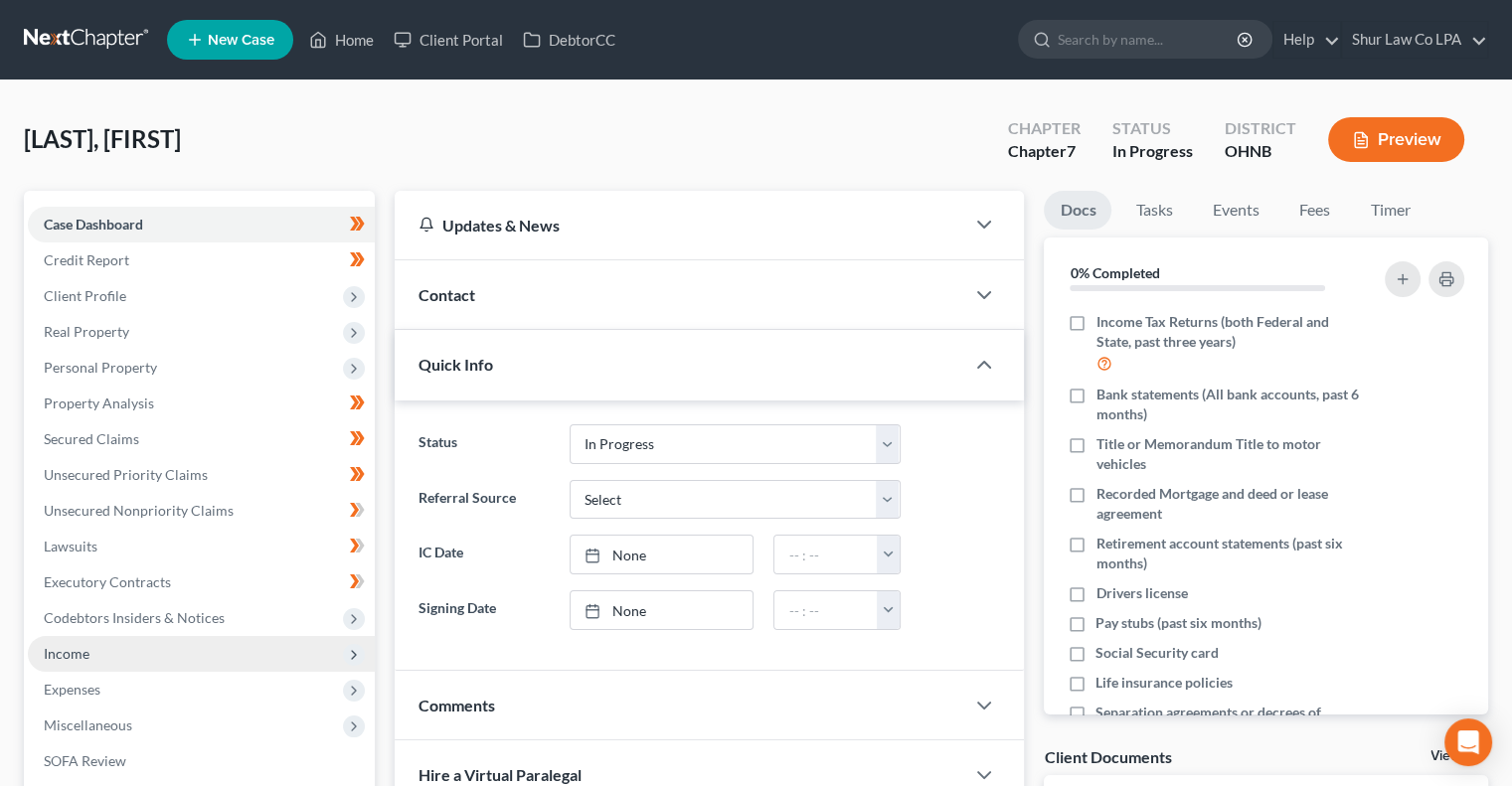 click on "Income" at bounding box center (201, 654) 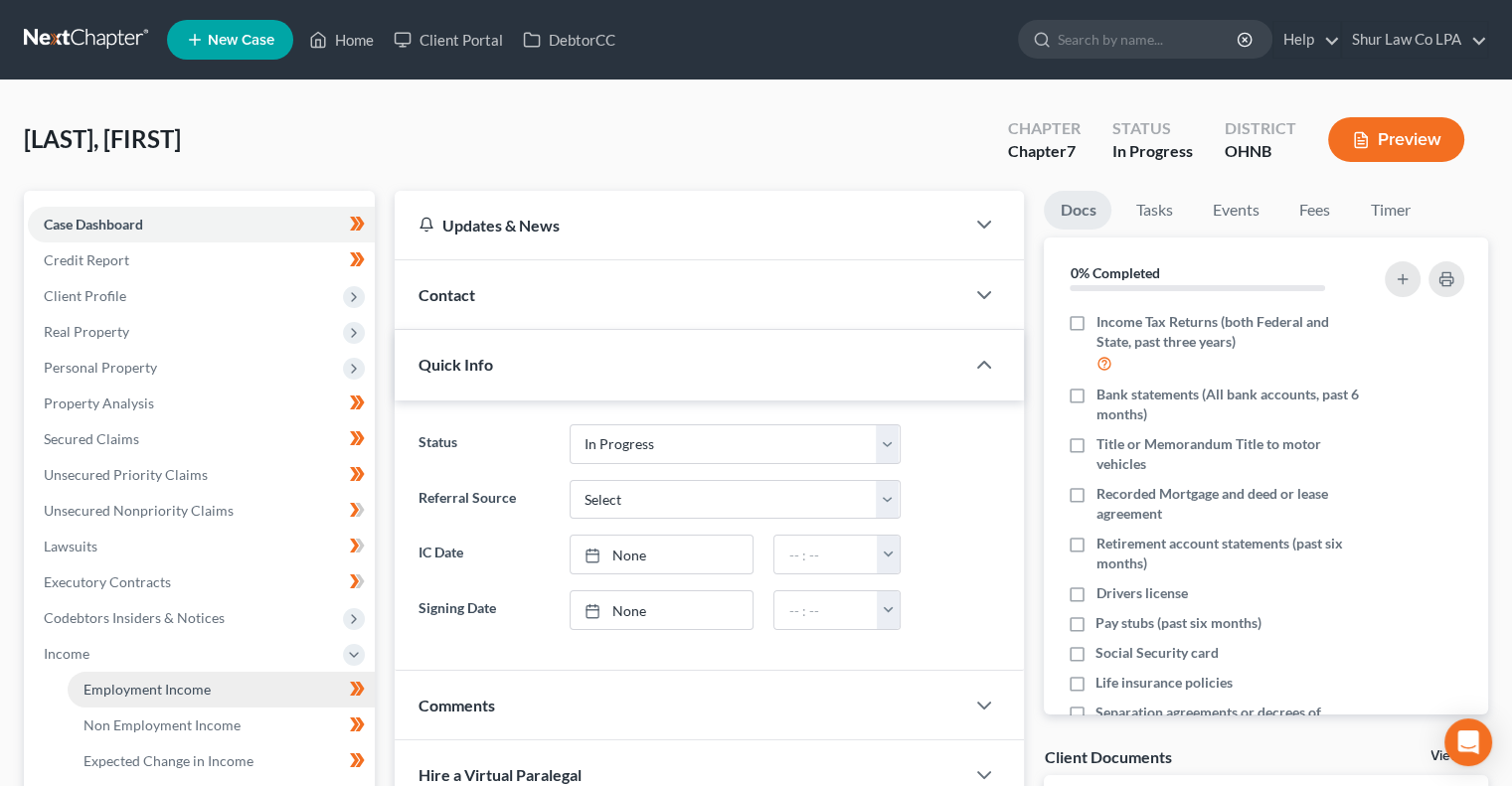 click on "Employment Income" at bounding box center (147, 689) 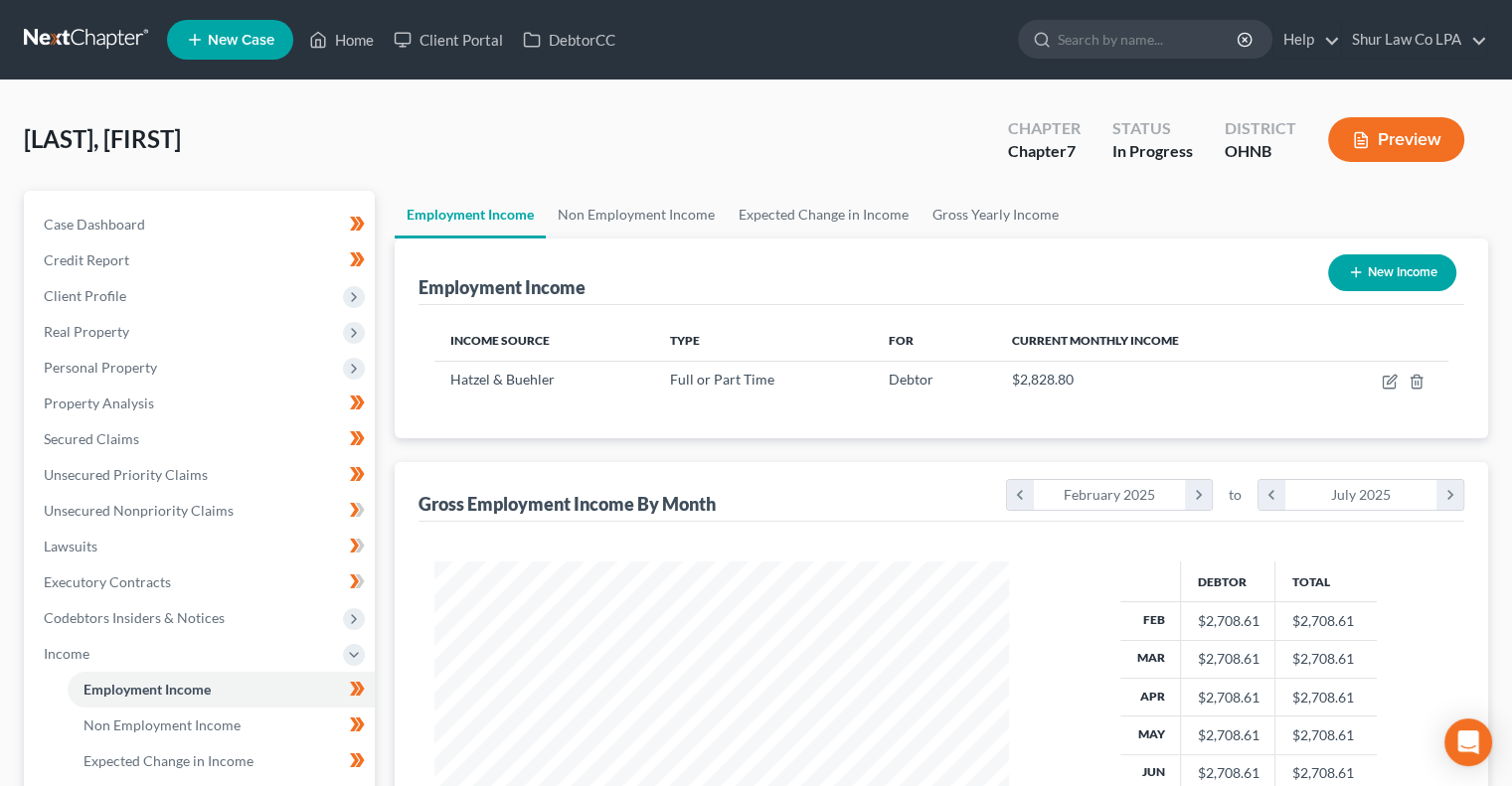 scroll, scrollTop: 993322, scrollLeft: 993468, axis: both 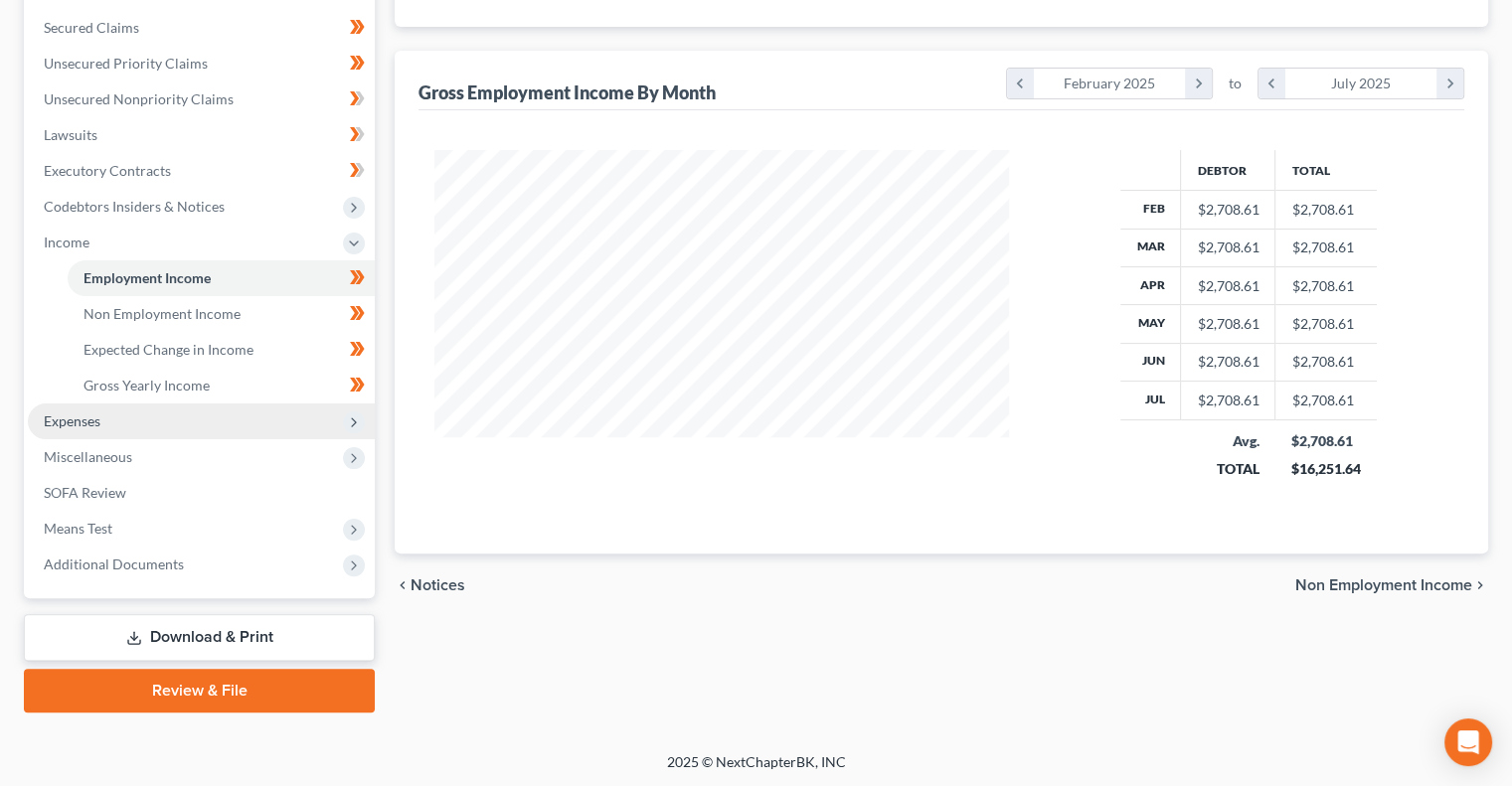 click on "Expenses" at bounding box center [201, 421] 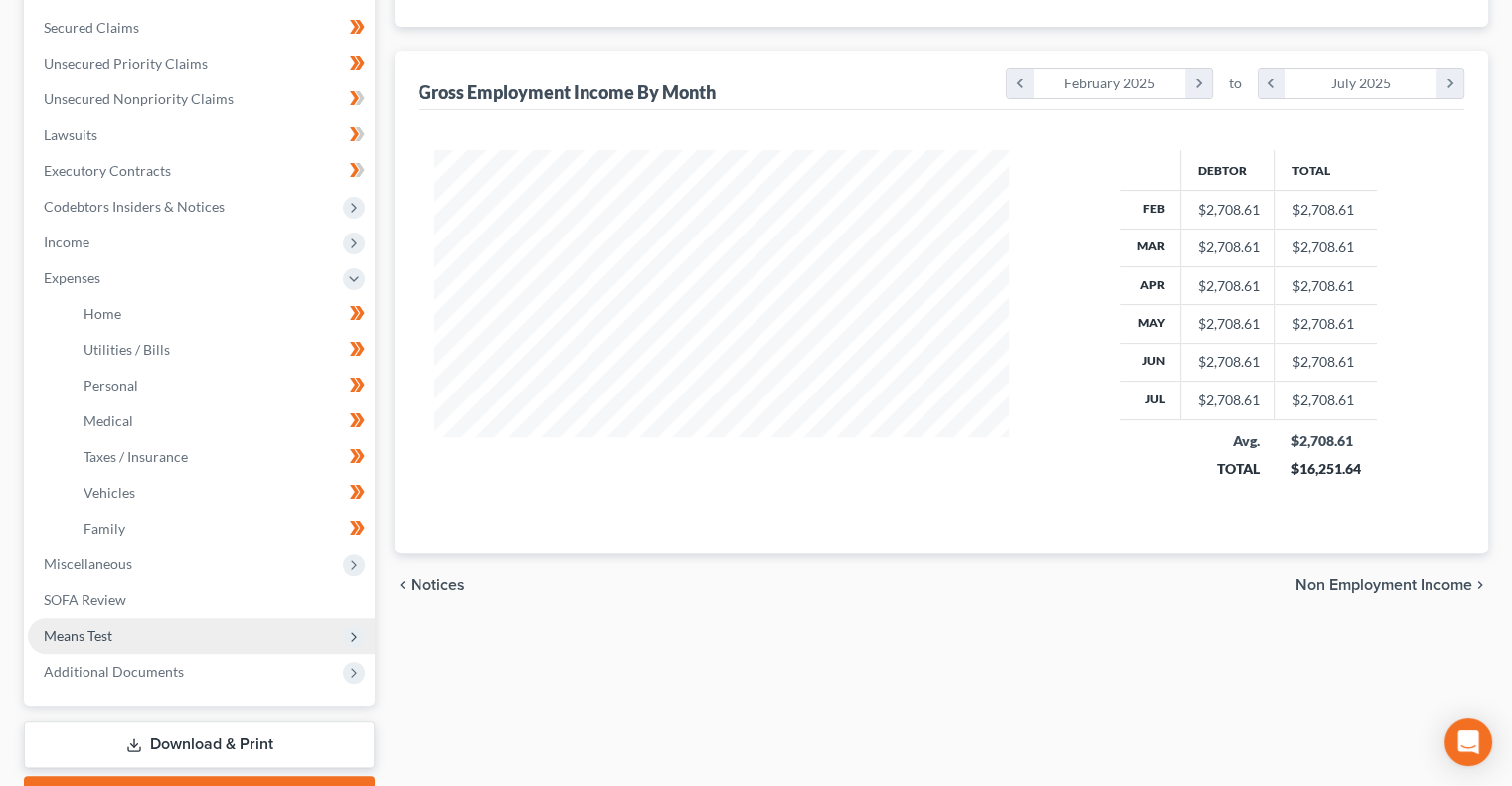 click on "Means Test" at bounding box center (201, 636) 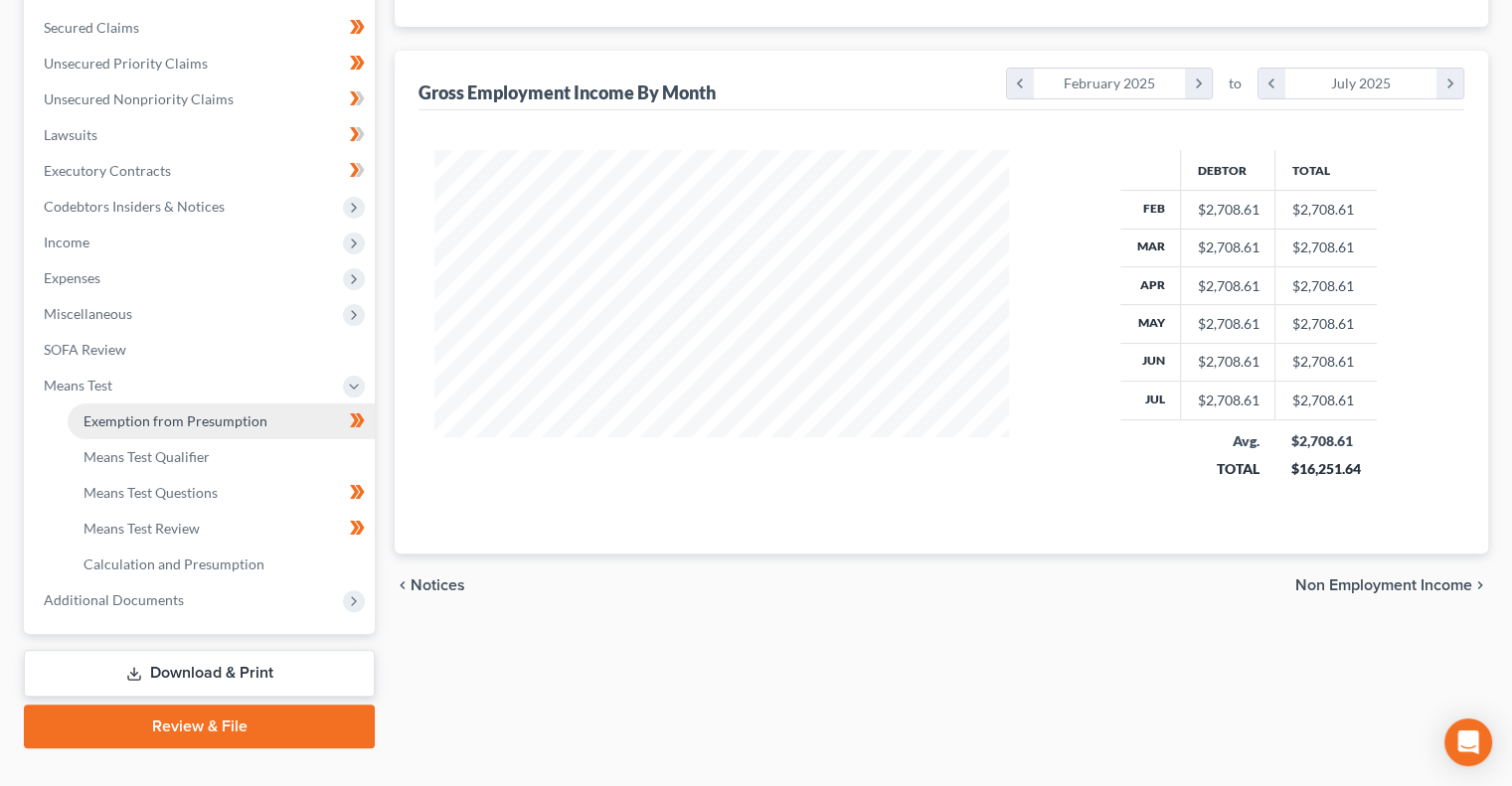 click on "Exemption from Presumption" at bounding box center (221, 421) 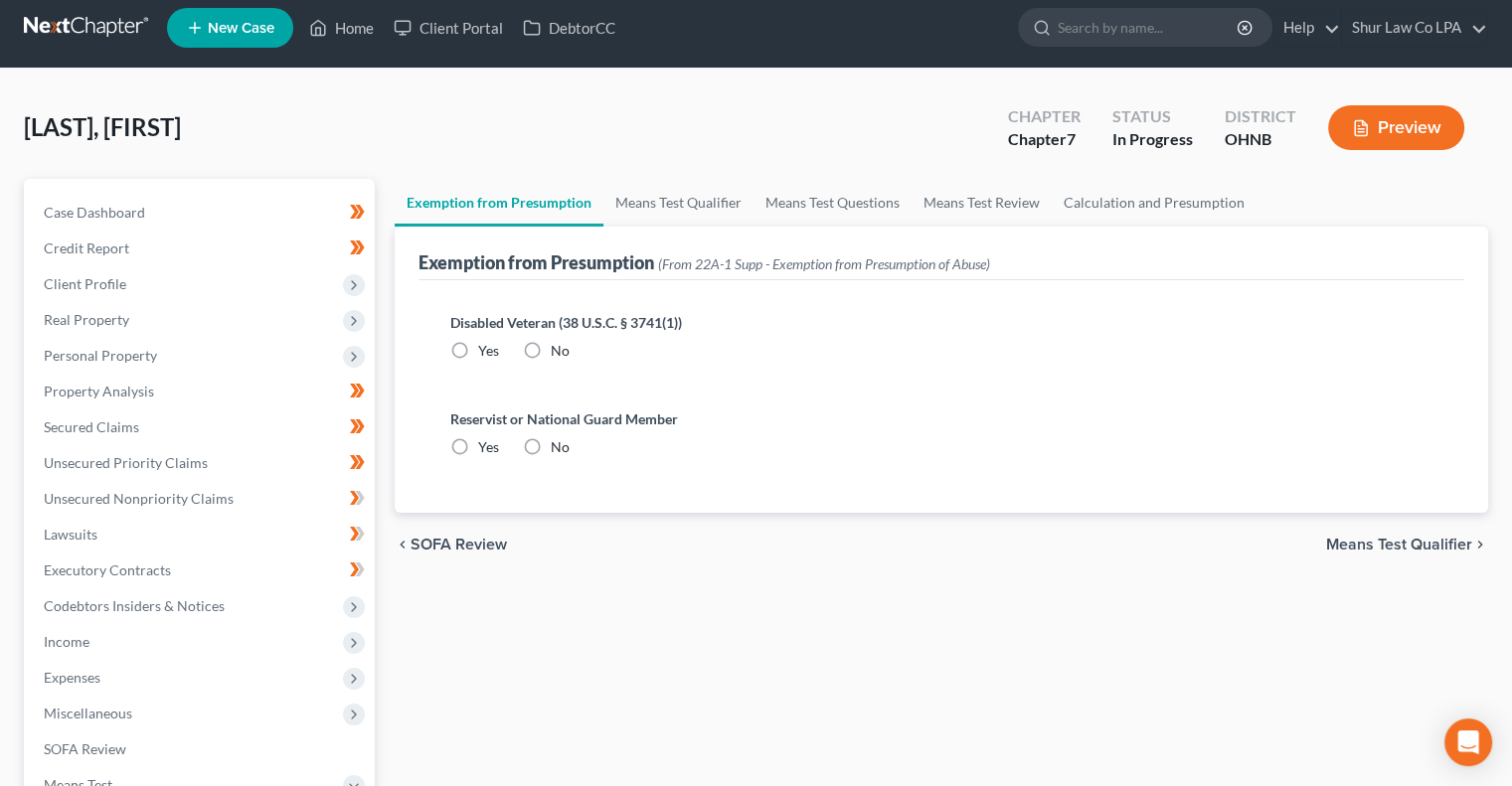 scroll, scrollTop: 0, scrollLeft: 0, axis: both 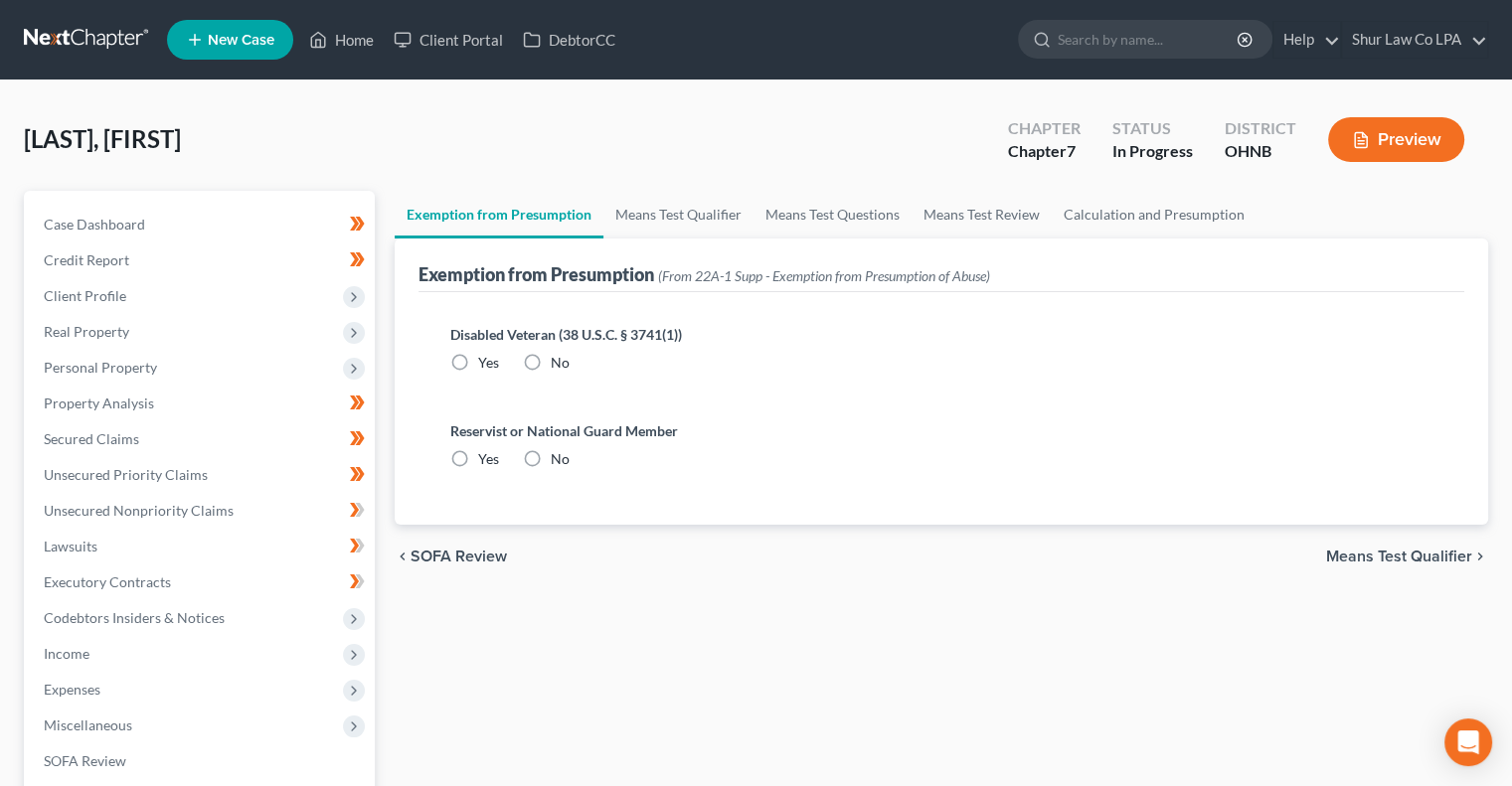 radio on "true" 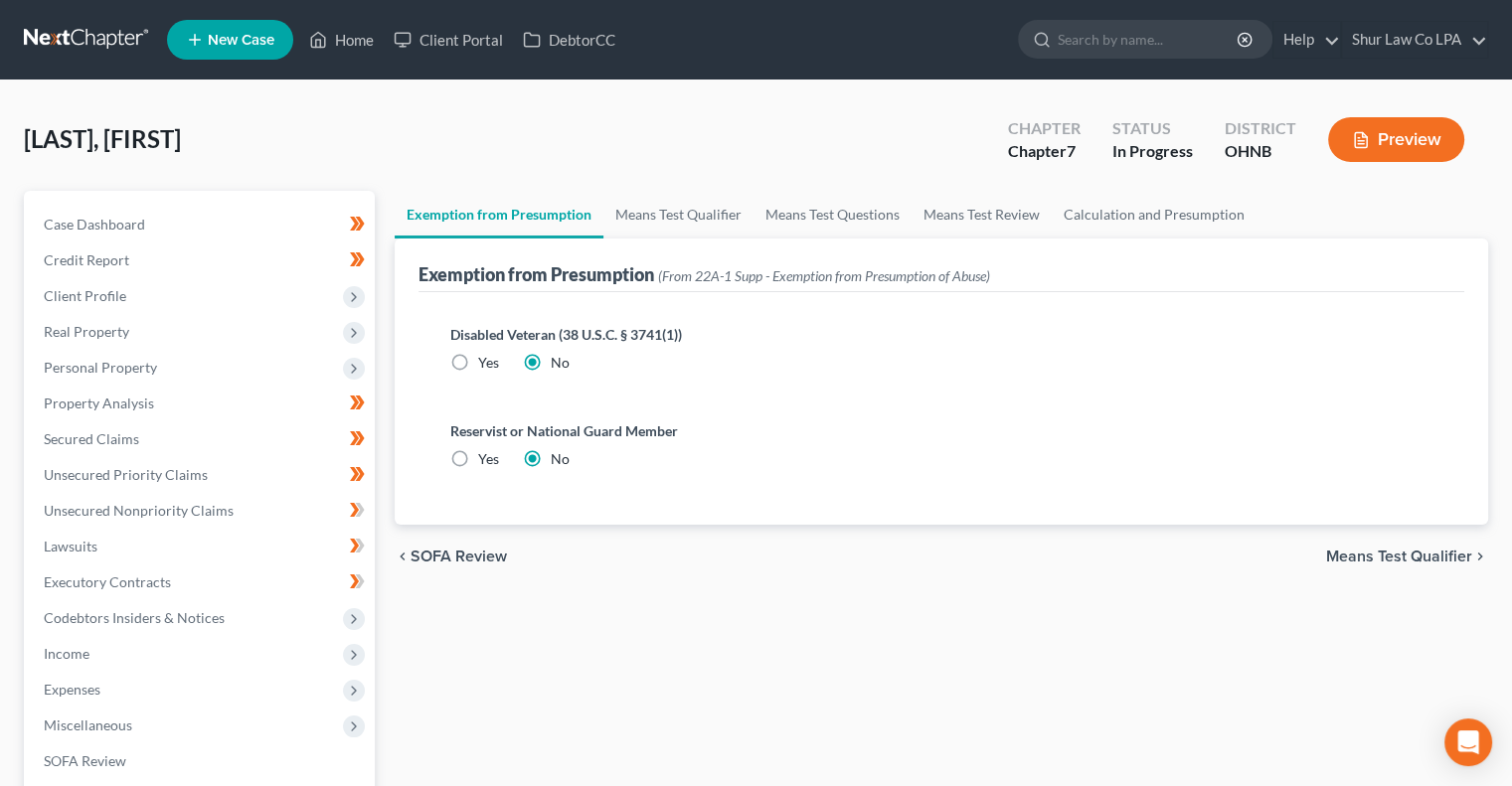 click on "No" at bounding box center (560, 363) 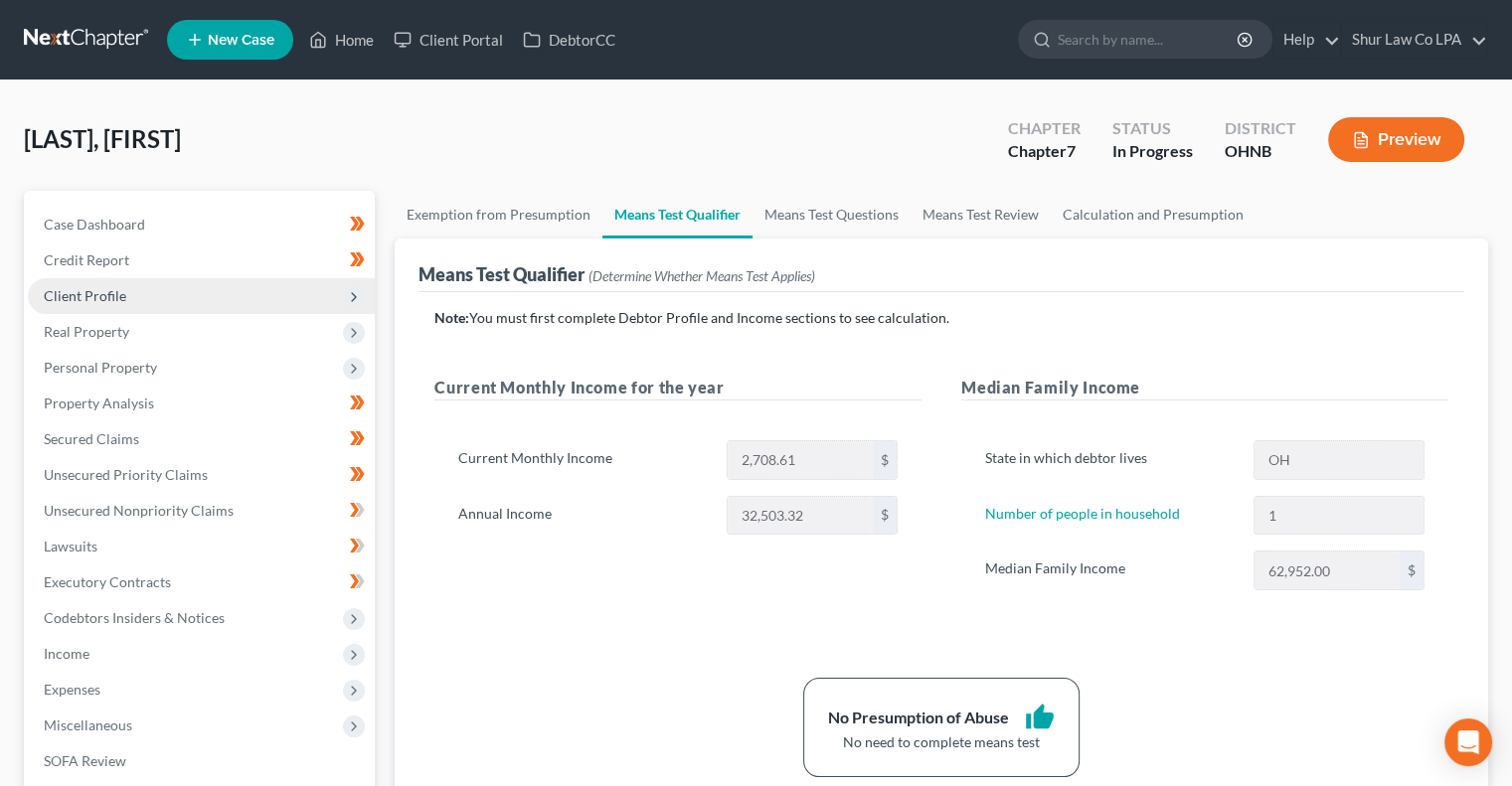click on "Client Profile" at bounding box center [201, 296] 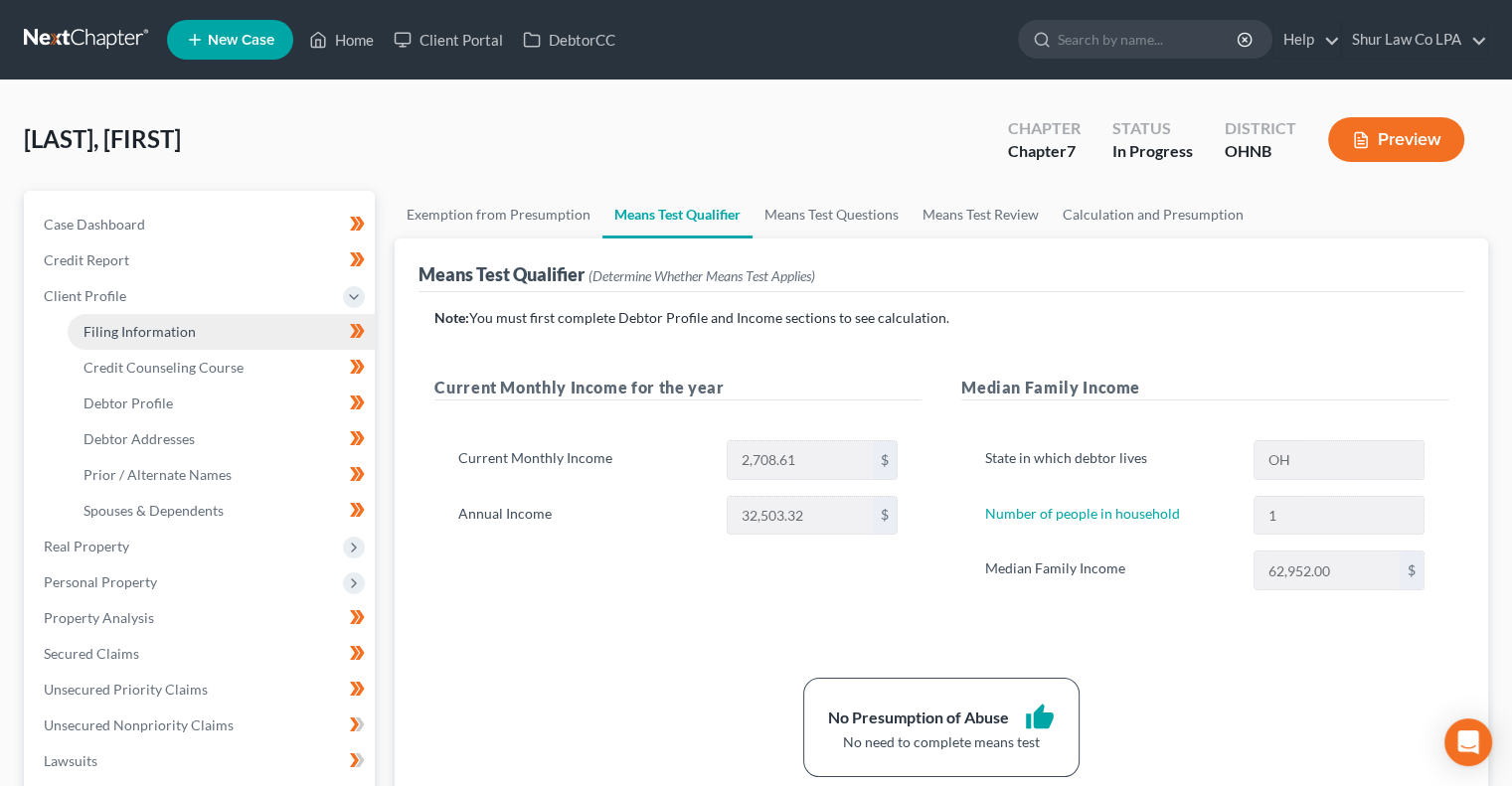 click on "Filing Information" at bounding box center (221, 332) 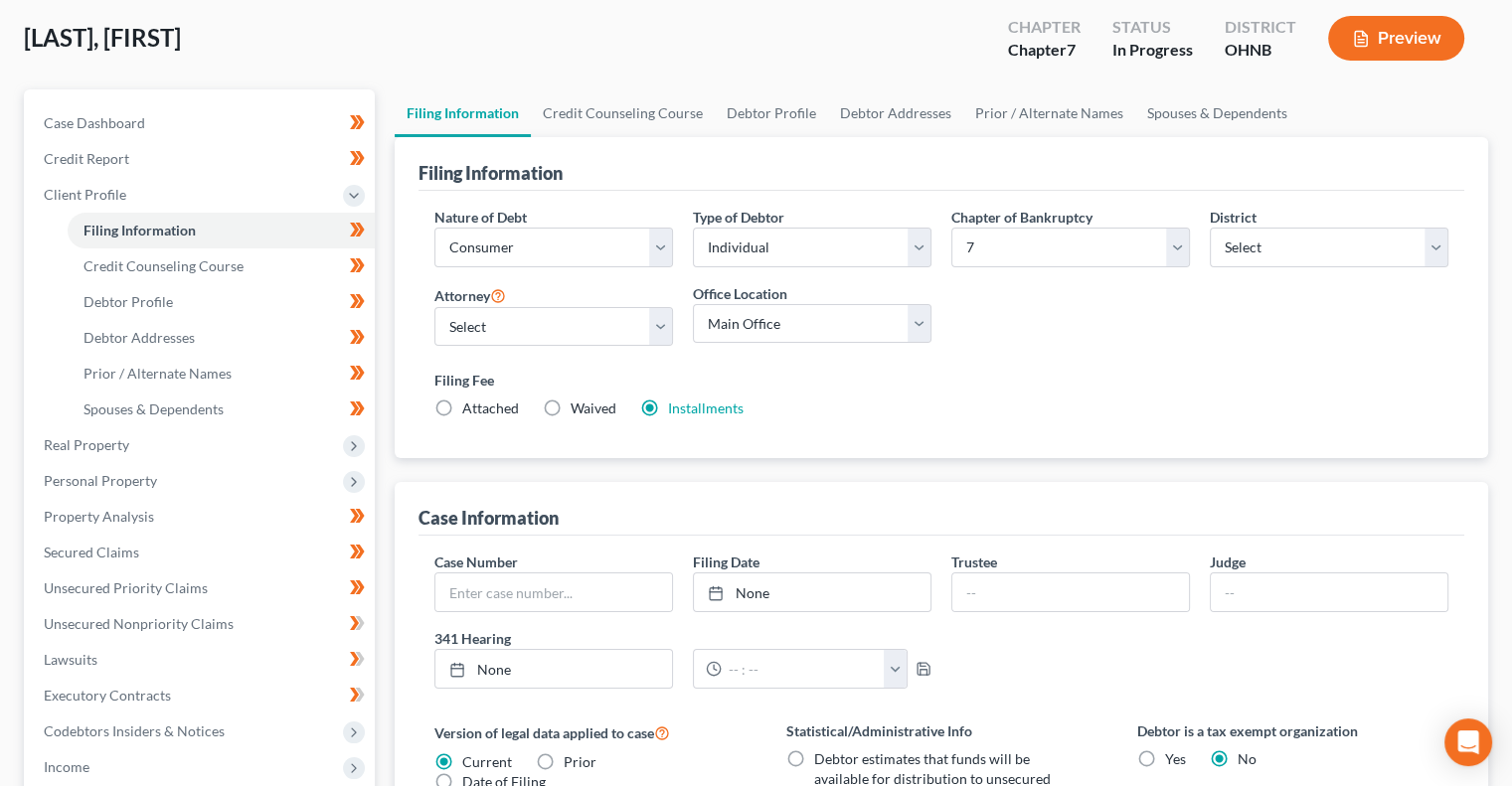 scroll, scrollTop: 130, scrollLeft: 0, axis: vertical 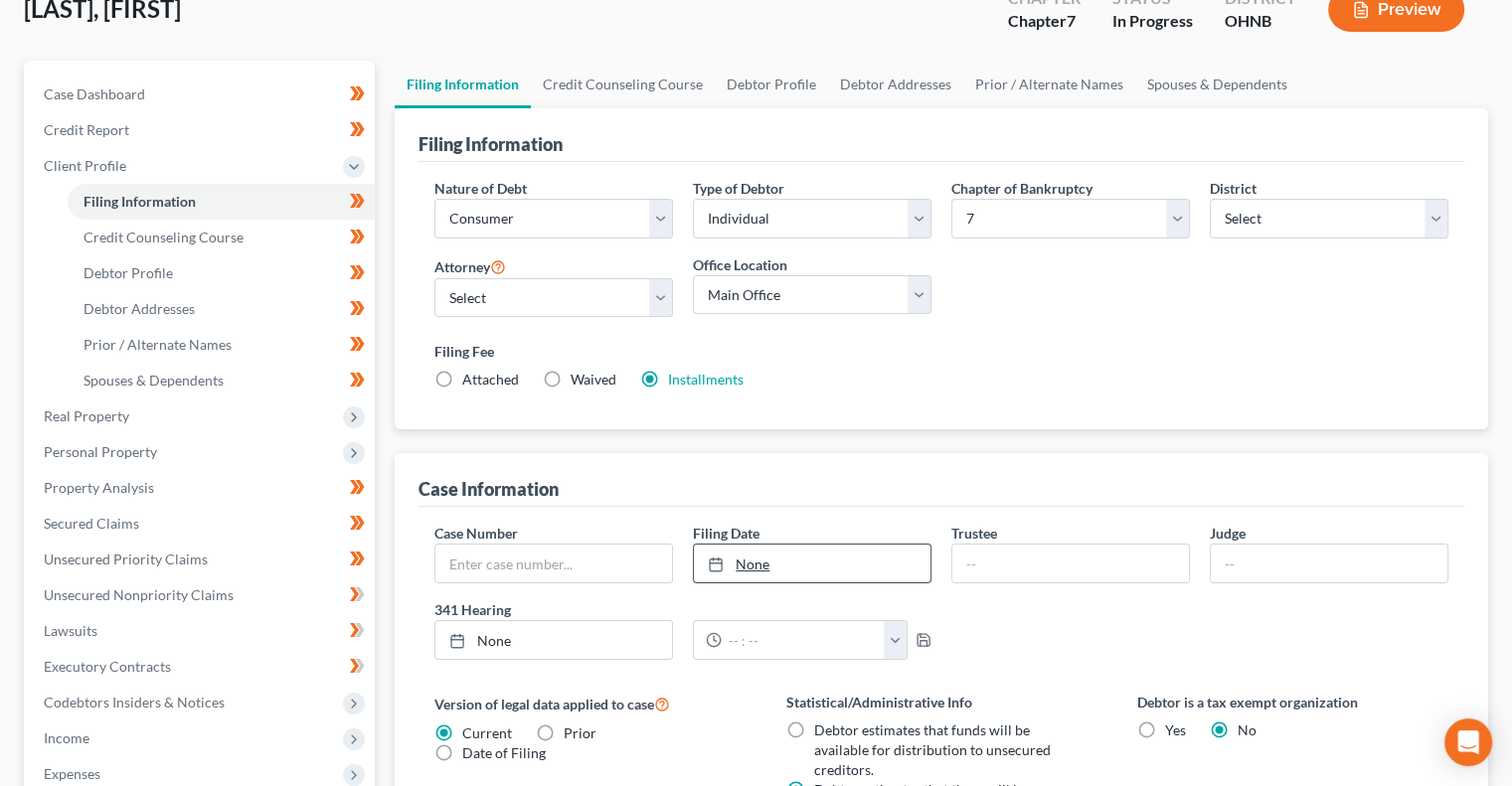 click on "None" at bounding box center [812, 563] 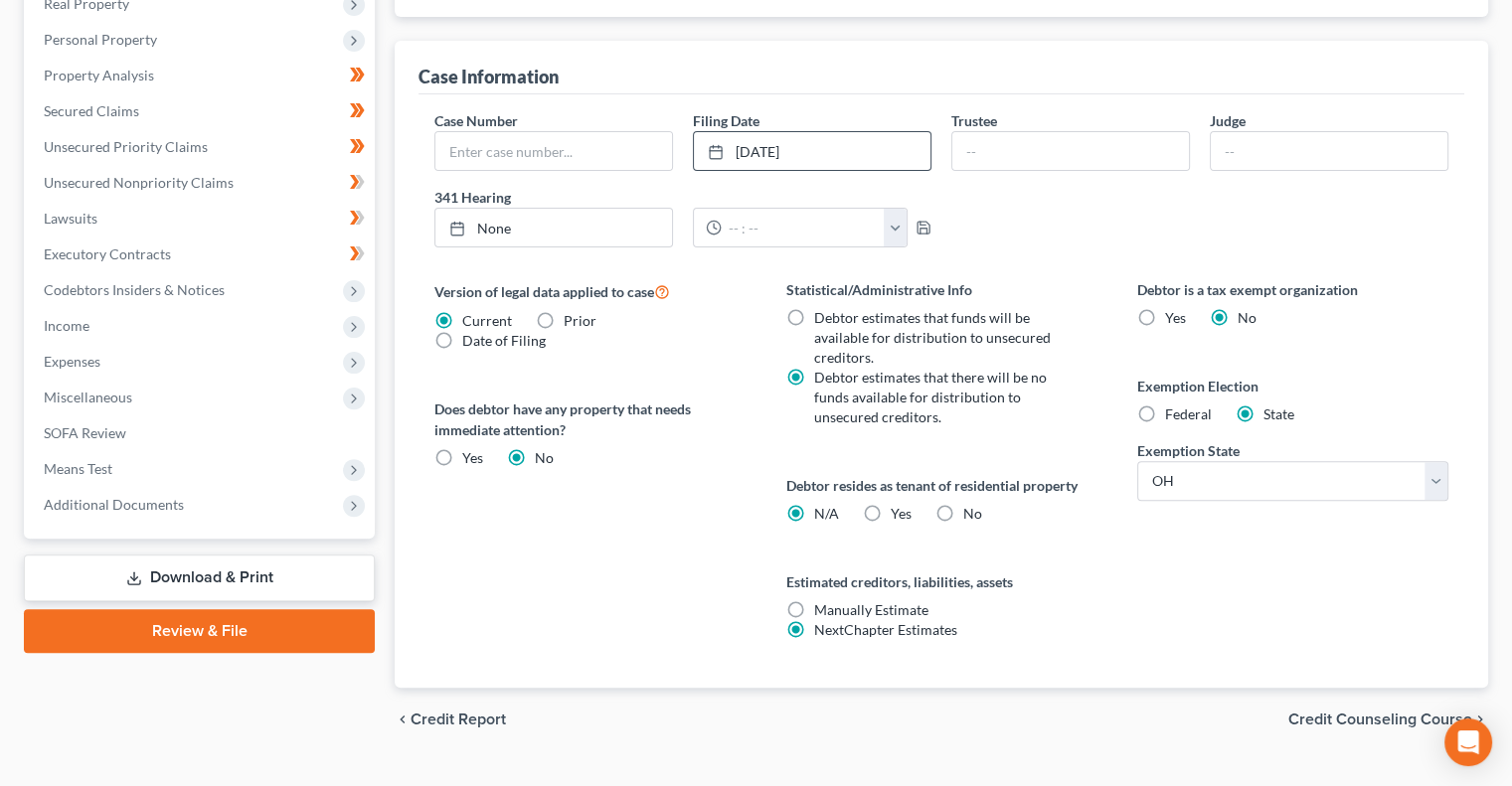 scroll, scrollTop: 580, scrollLeft: 0, axis: vertical 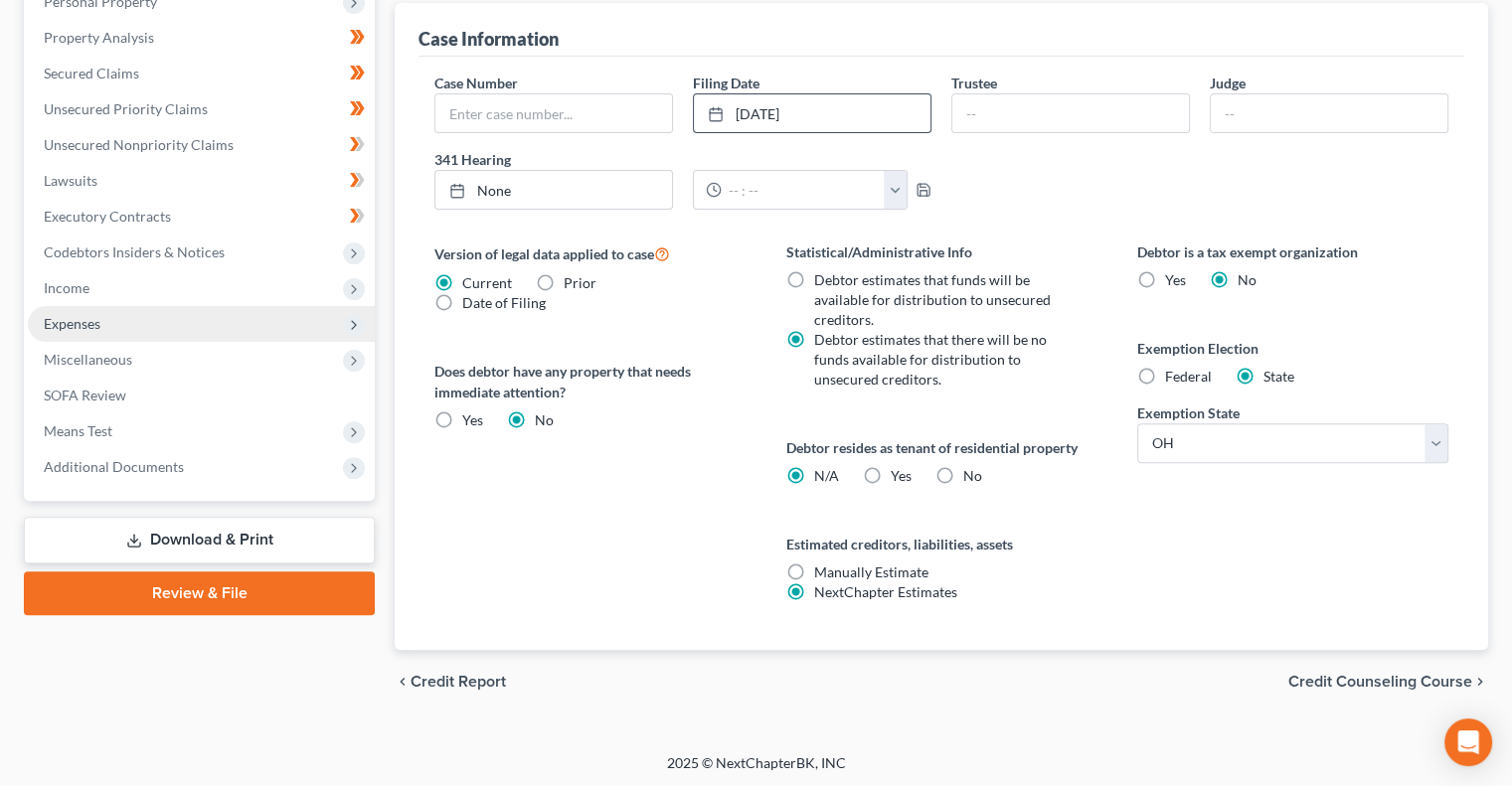 click on "Expenses" at bounding box center [201, 324] 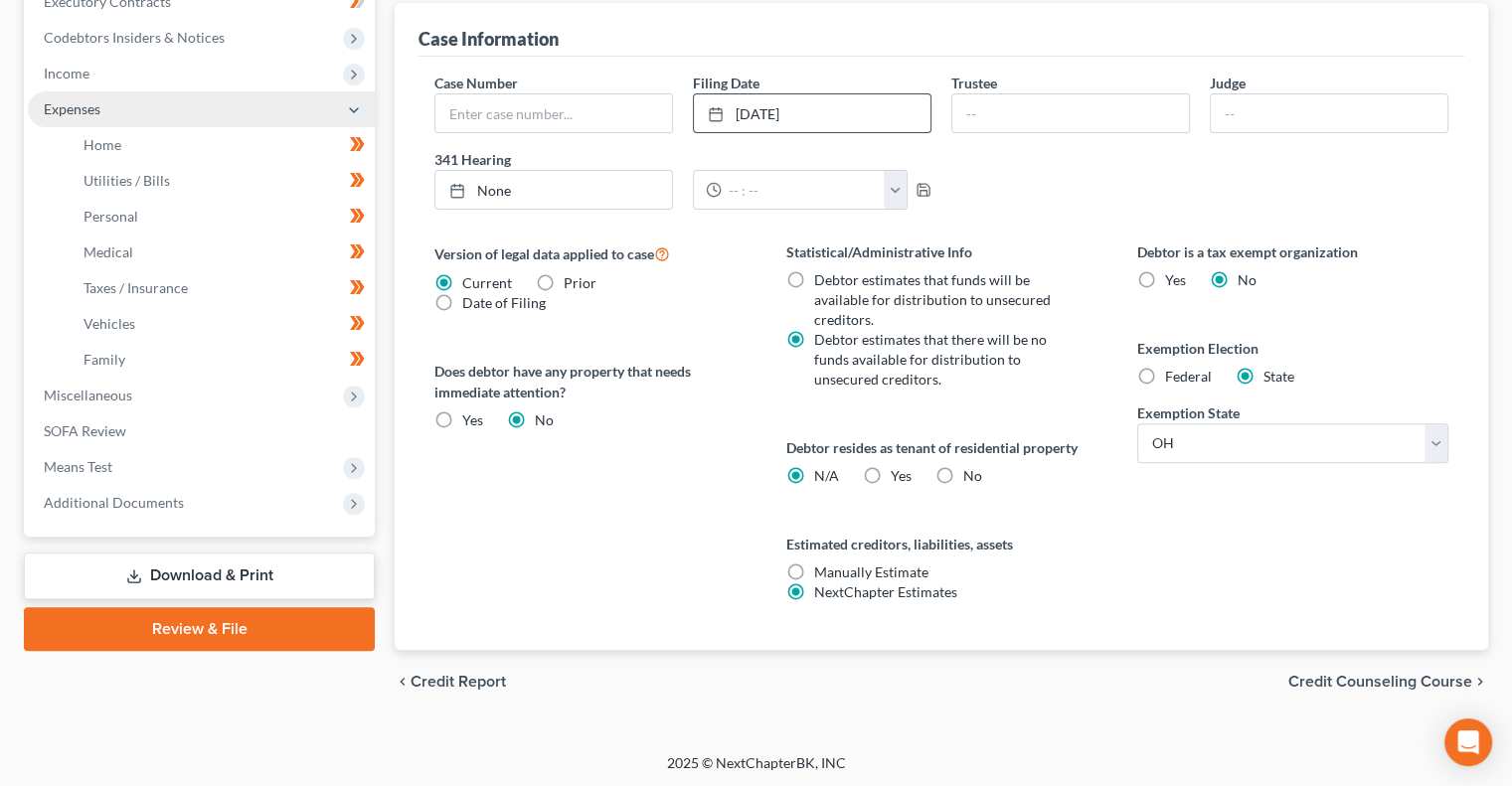 scroll, scrollTop: 366, scrollLeft: 0, axis: vertical 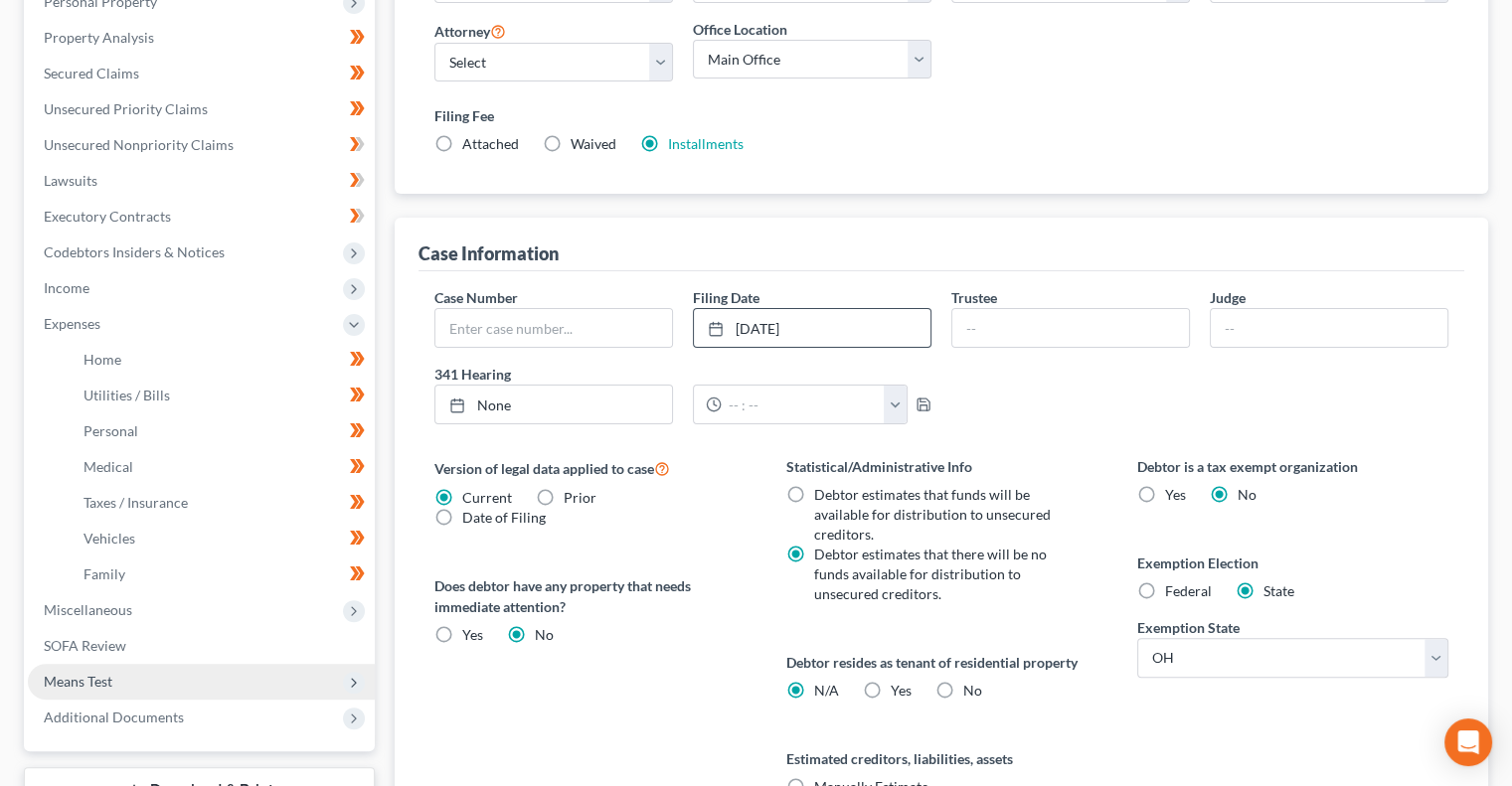 click on "Means Test" at bounding box center (201, 682) 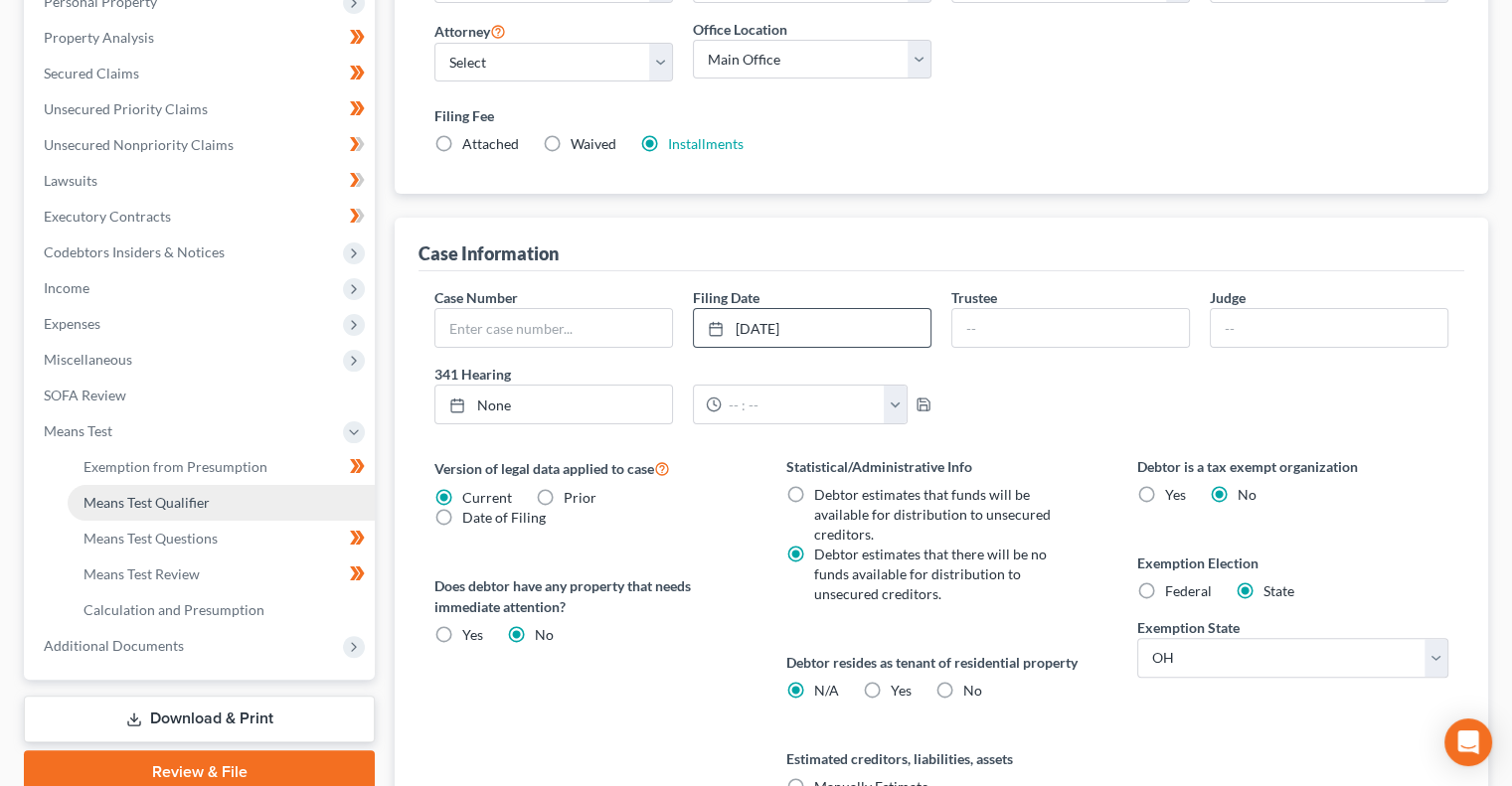 click on "Means Test Qualifier" at bounding box center [221, 503] 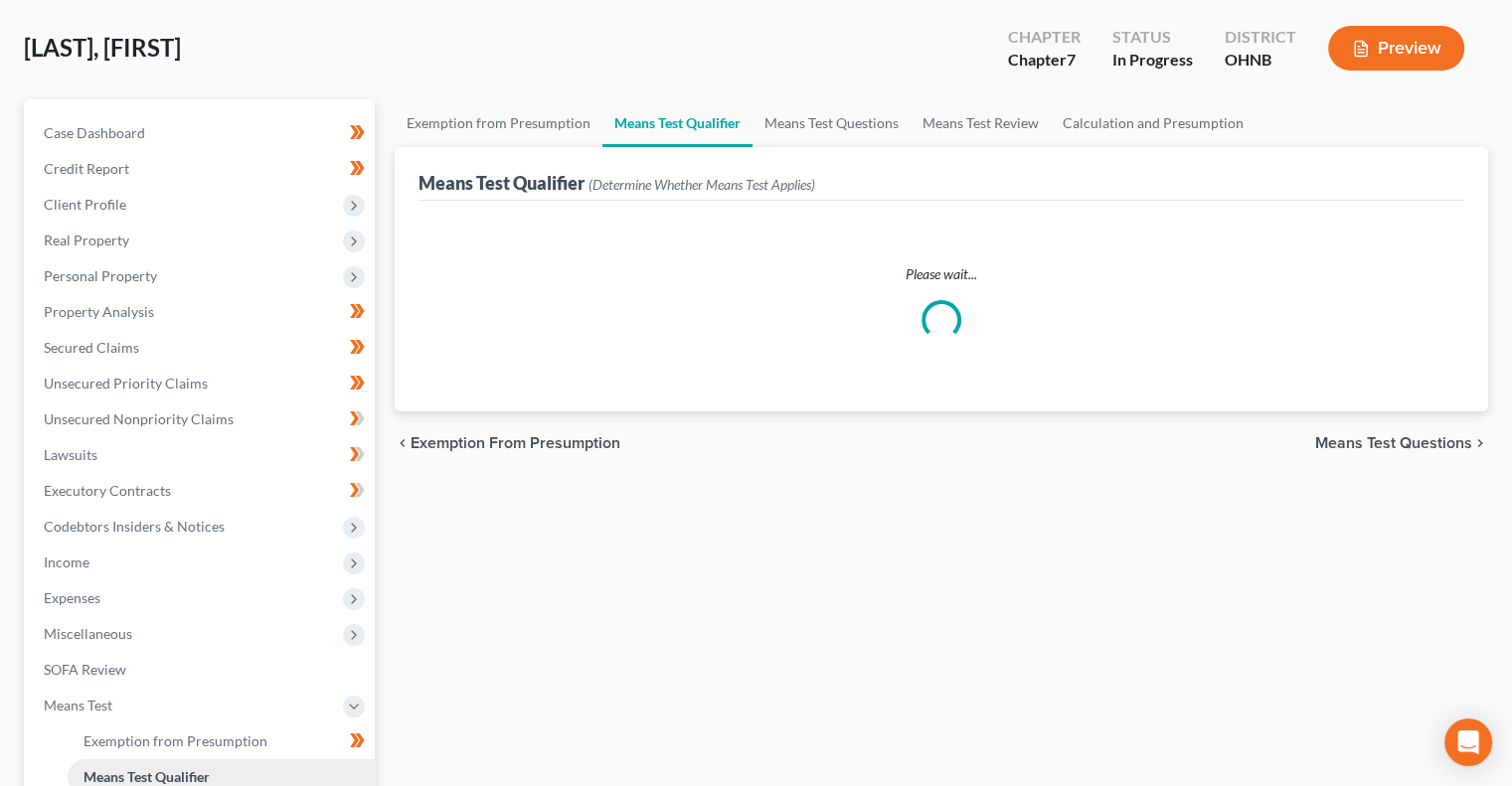 scroll, scrollTop: 0, scrollLeft: 0, axis: both 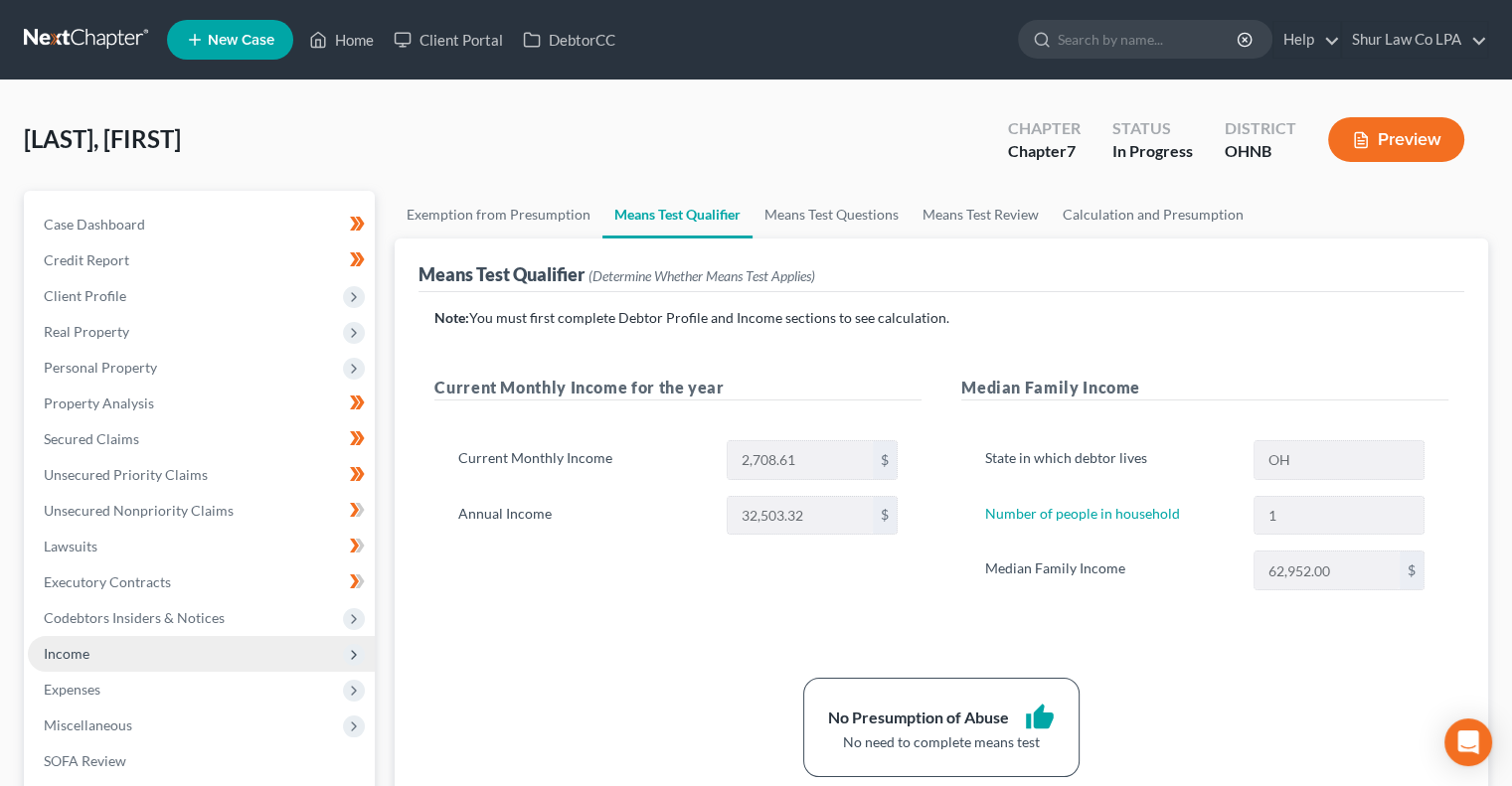 click on "Income" at bounding box center (201, 654) 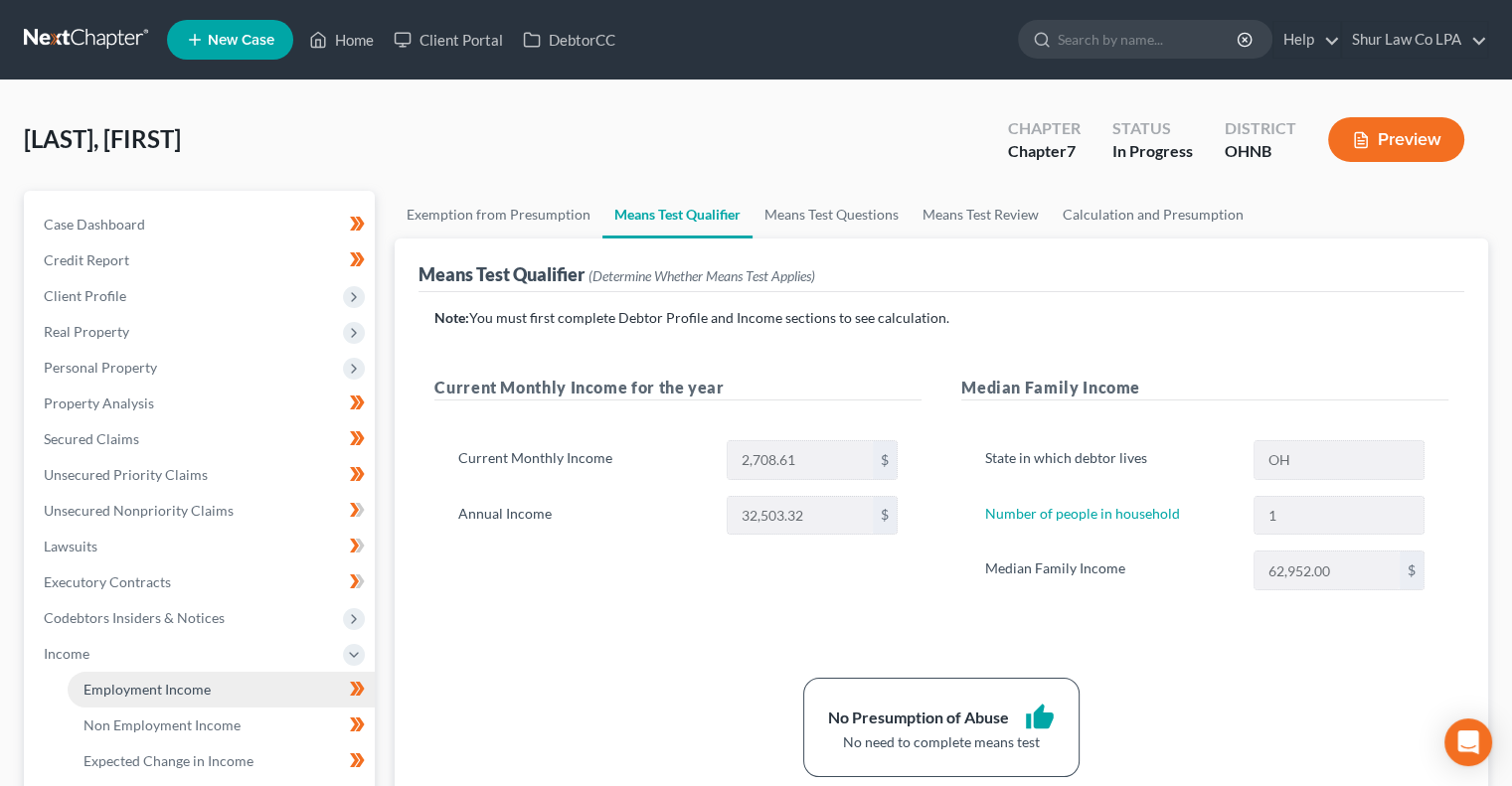 click on "Employment Income" at bounding box center [147, 689] 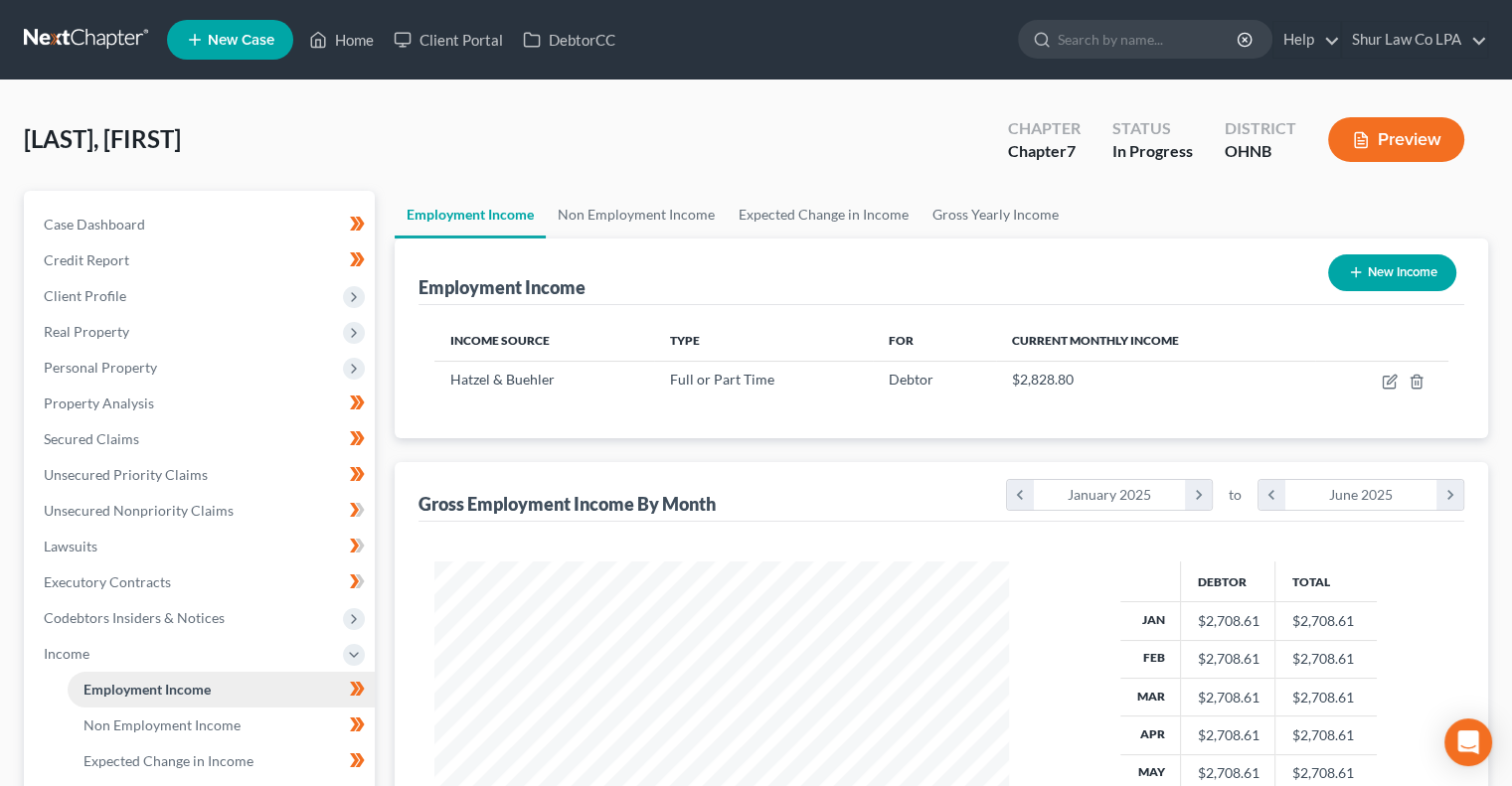 scroll, scrollTop: 993322, scrollLeft: 993468, axis: both 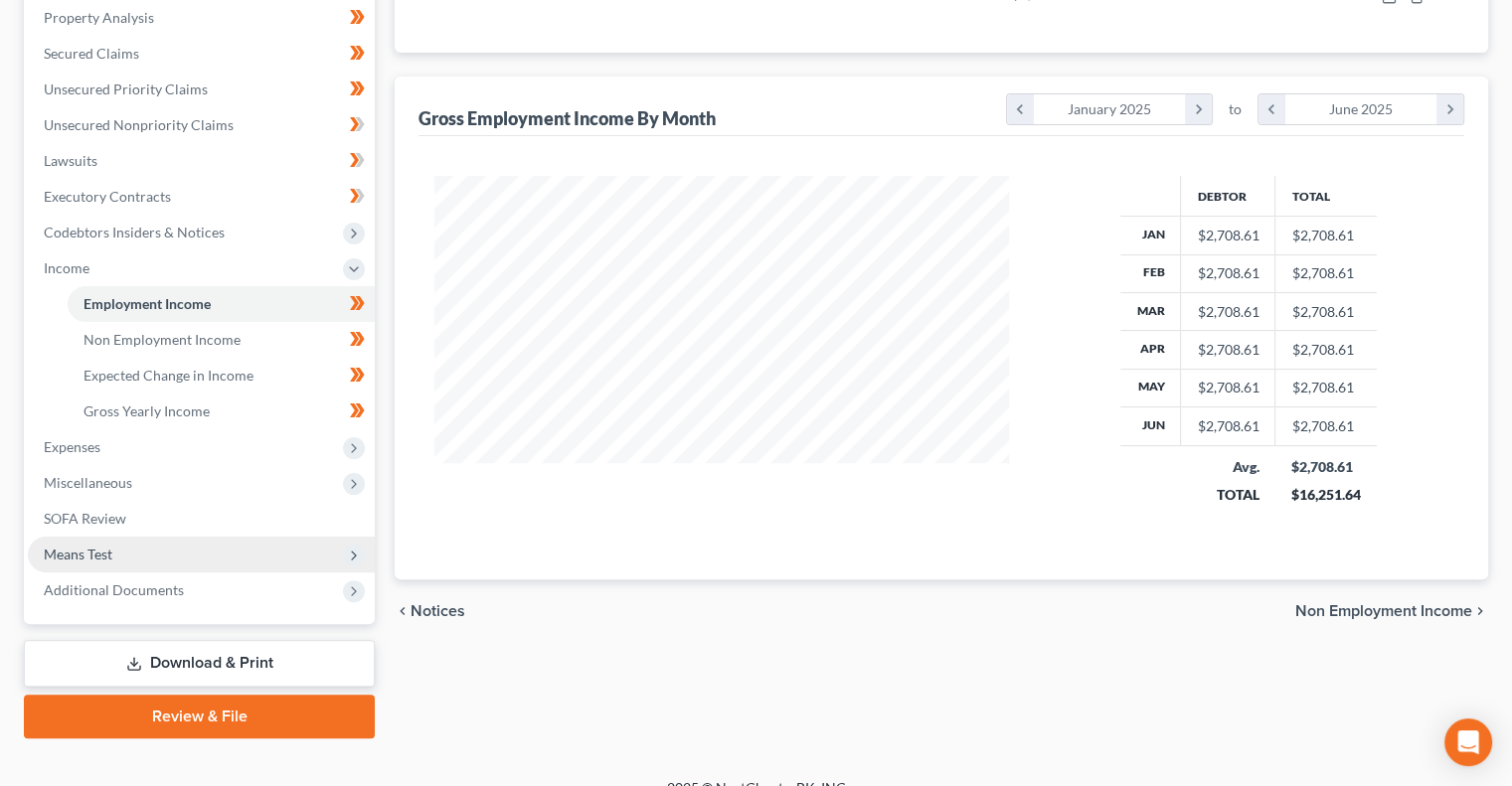 click on "Means Test" at bounding box center [201, 554] 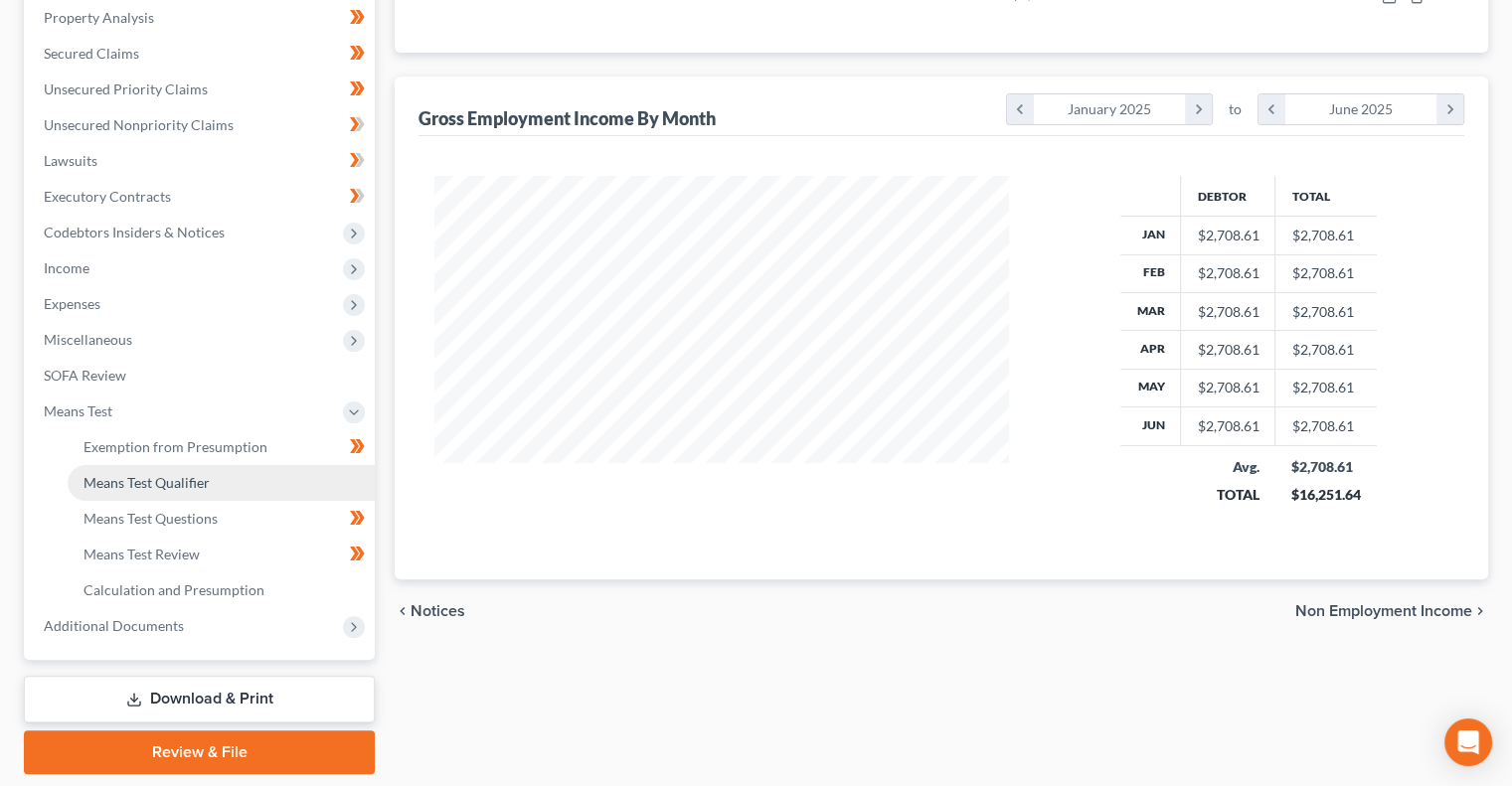click on "Means Test Qualifier" at bounding box center (146, 482) 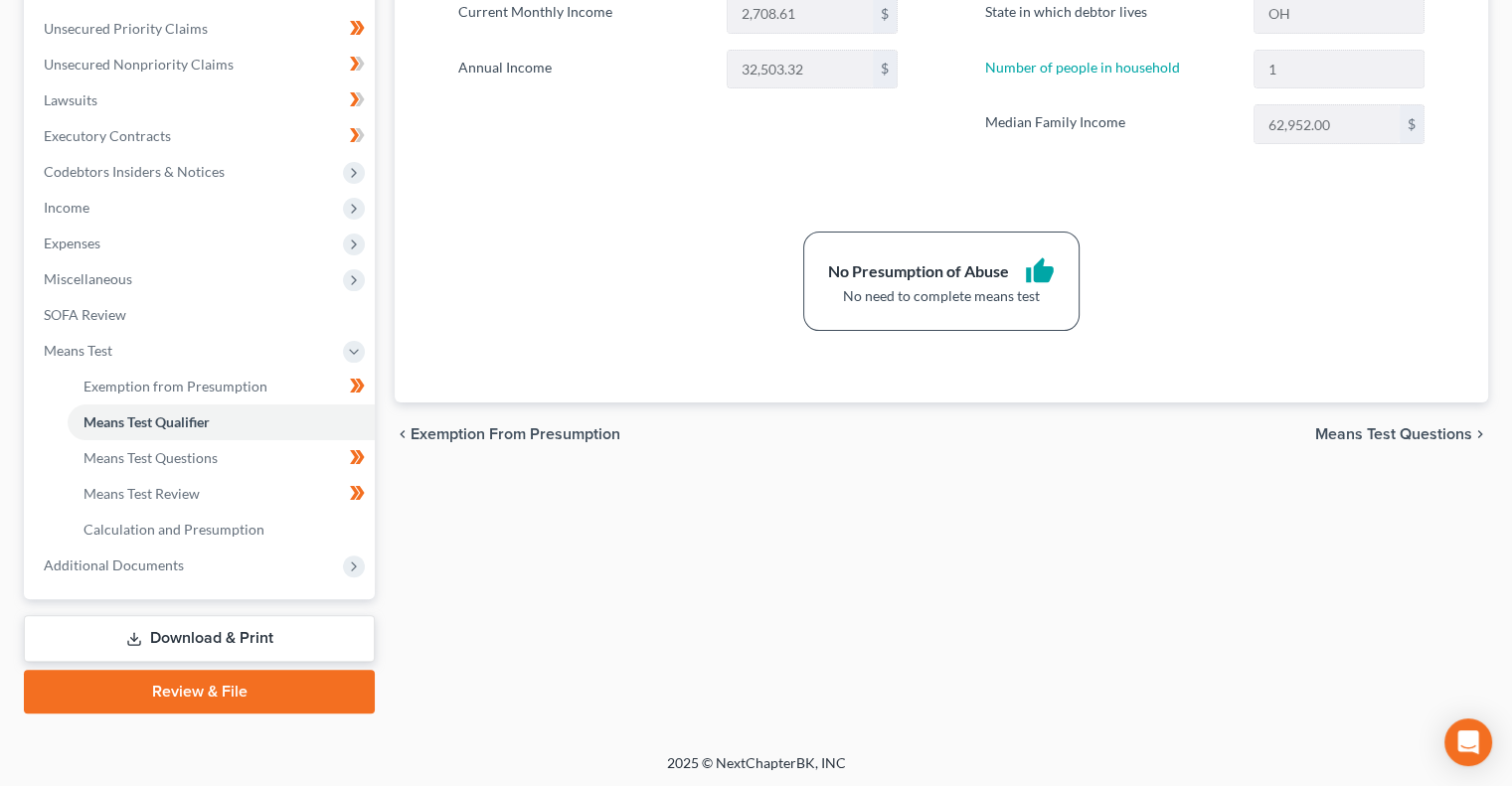 scroll, scrollTop: 447, scrollLeft: 0, axis: vertical 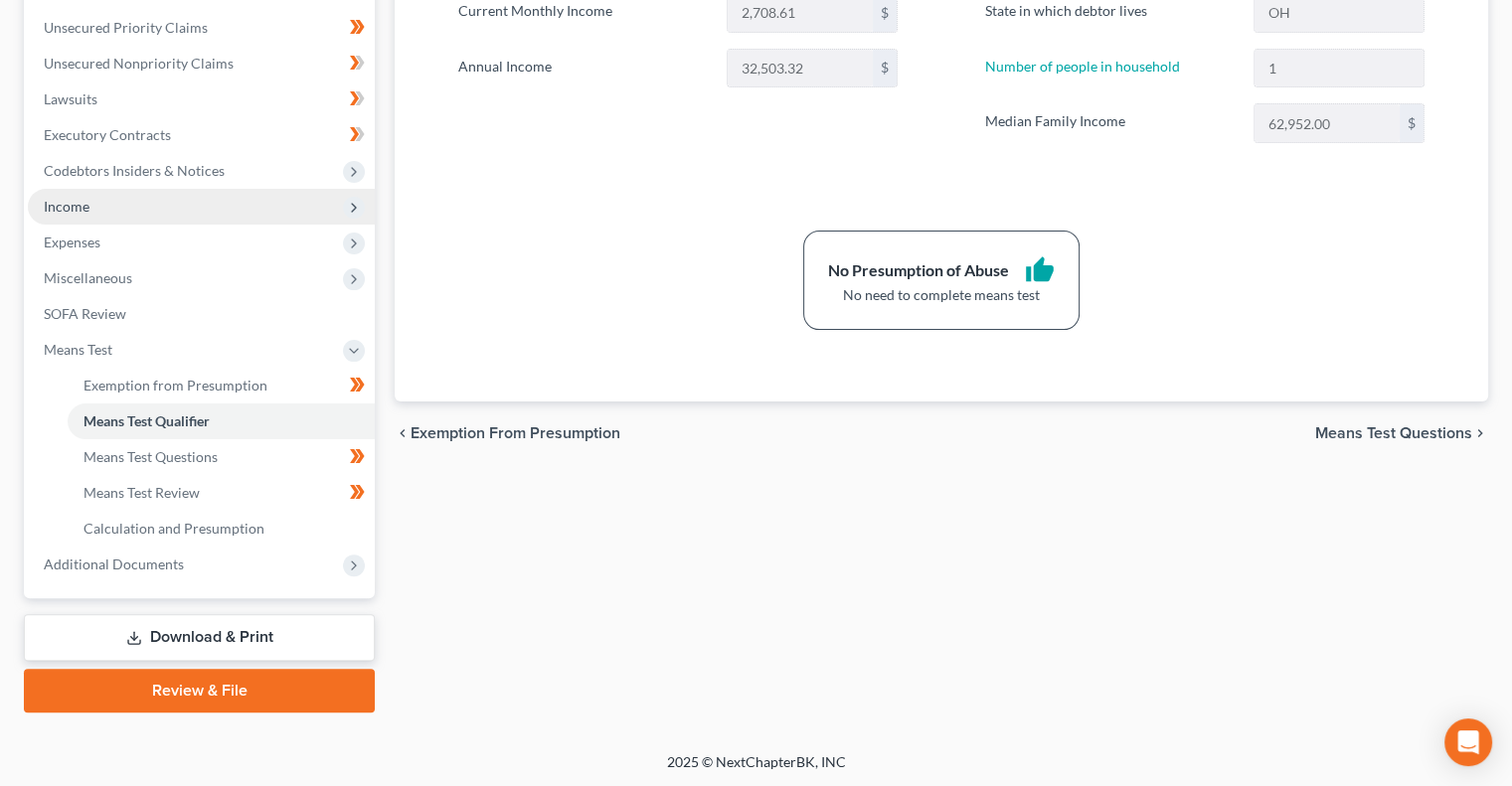 click on "Income" at bounding box center [201, 207] 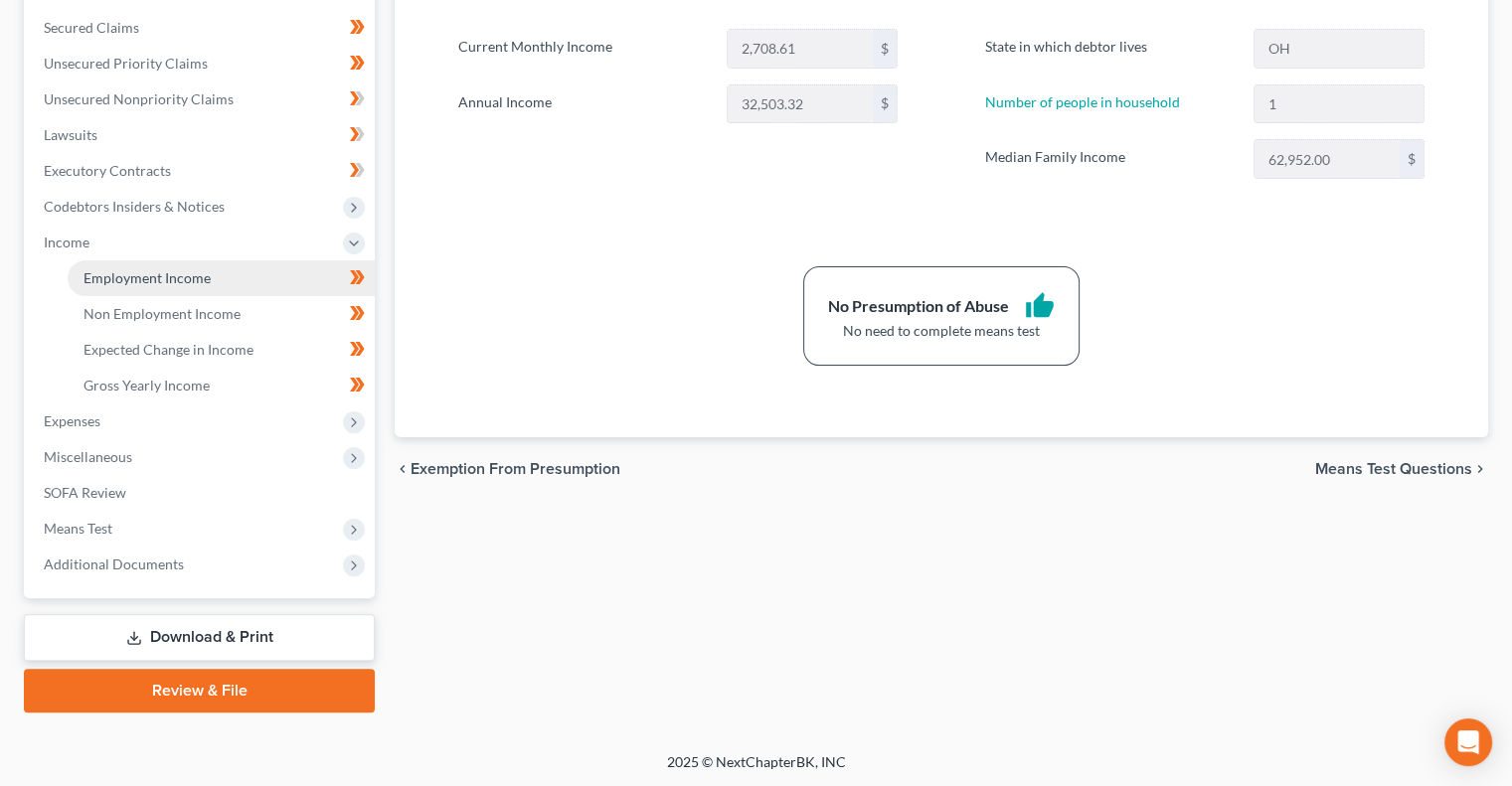 click on "Employment Income" at bounding box center [147, 277] 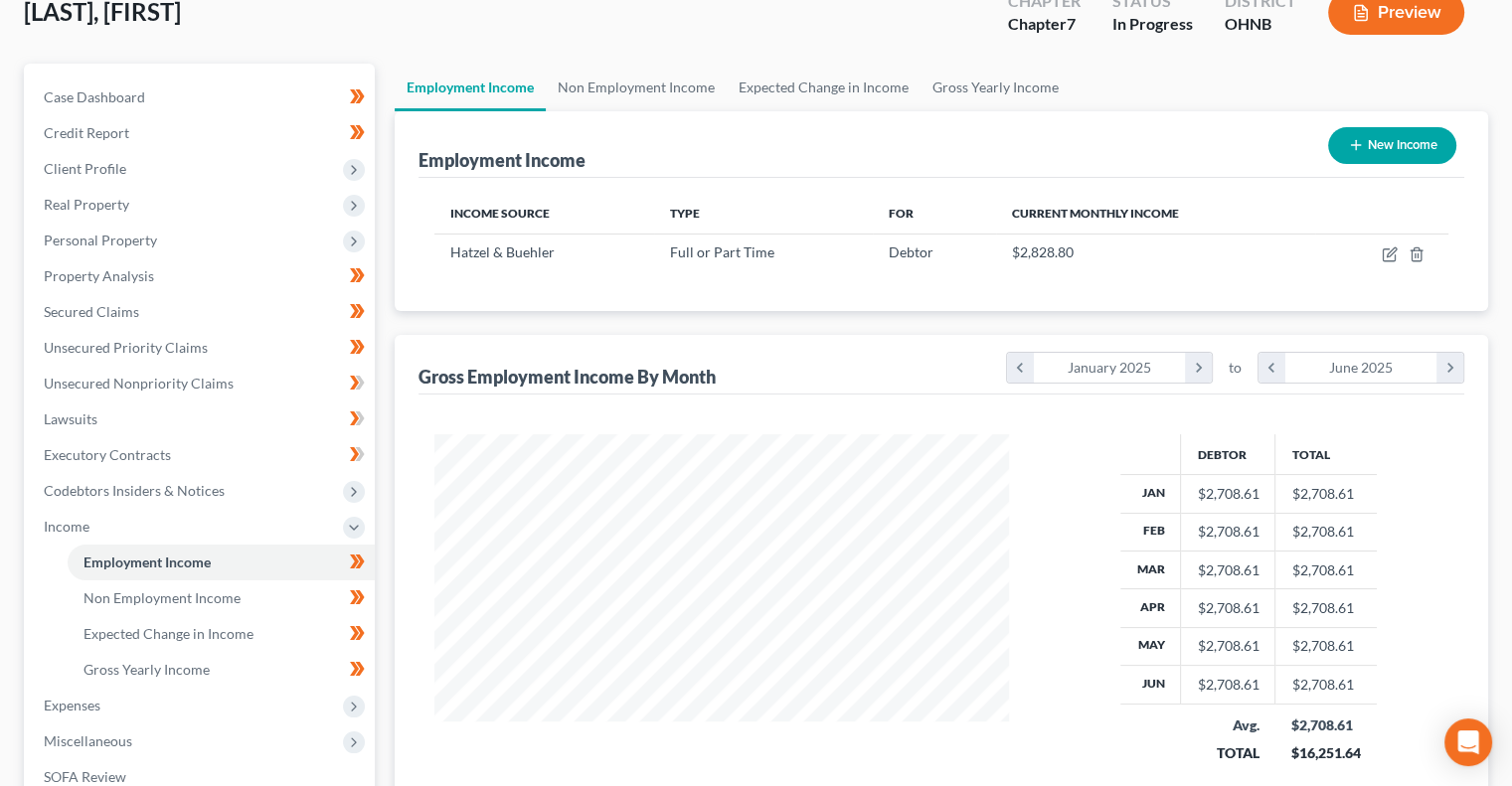 scroll, scrollTop: 0, scrollLeft: 0, axis: both 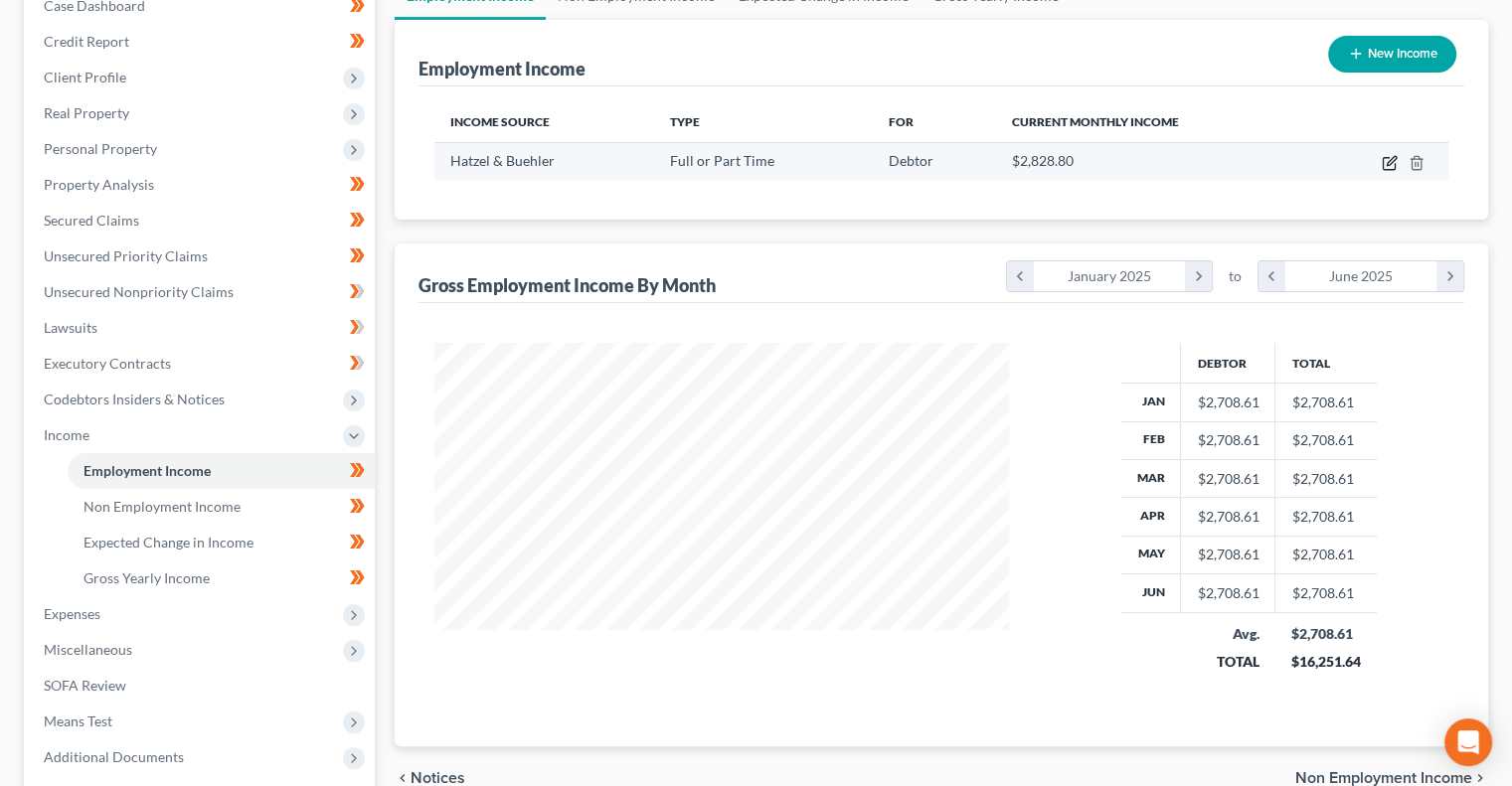 click 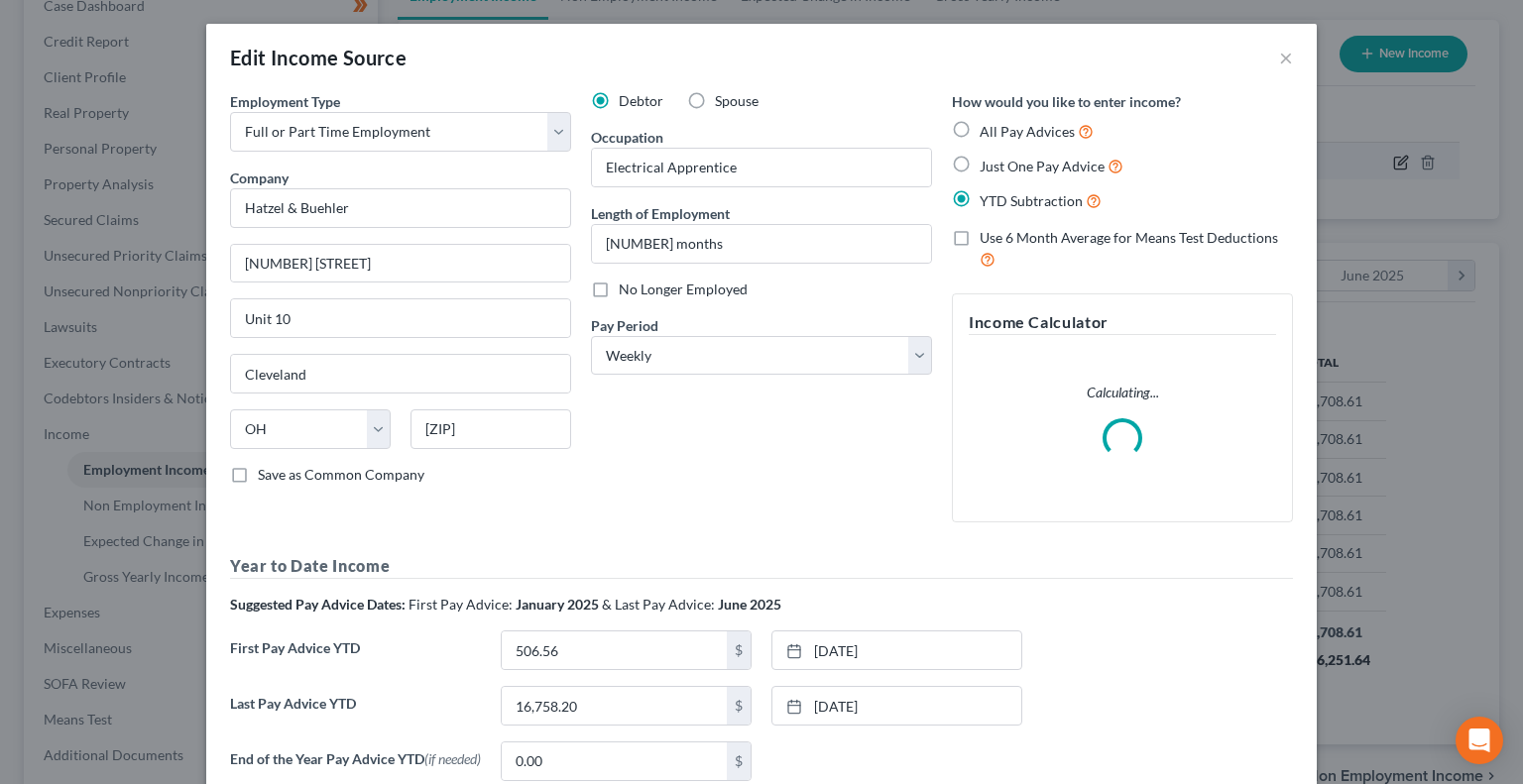 scroll, scrollTop: 990795, scrollLeft: 990917, axis: both 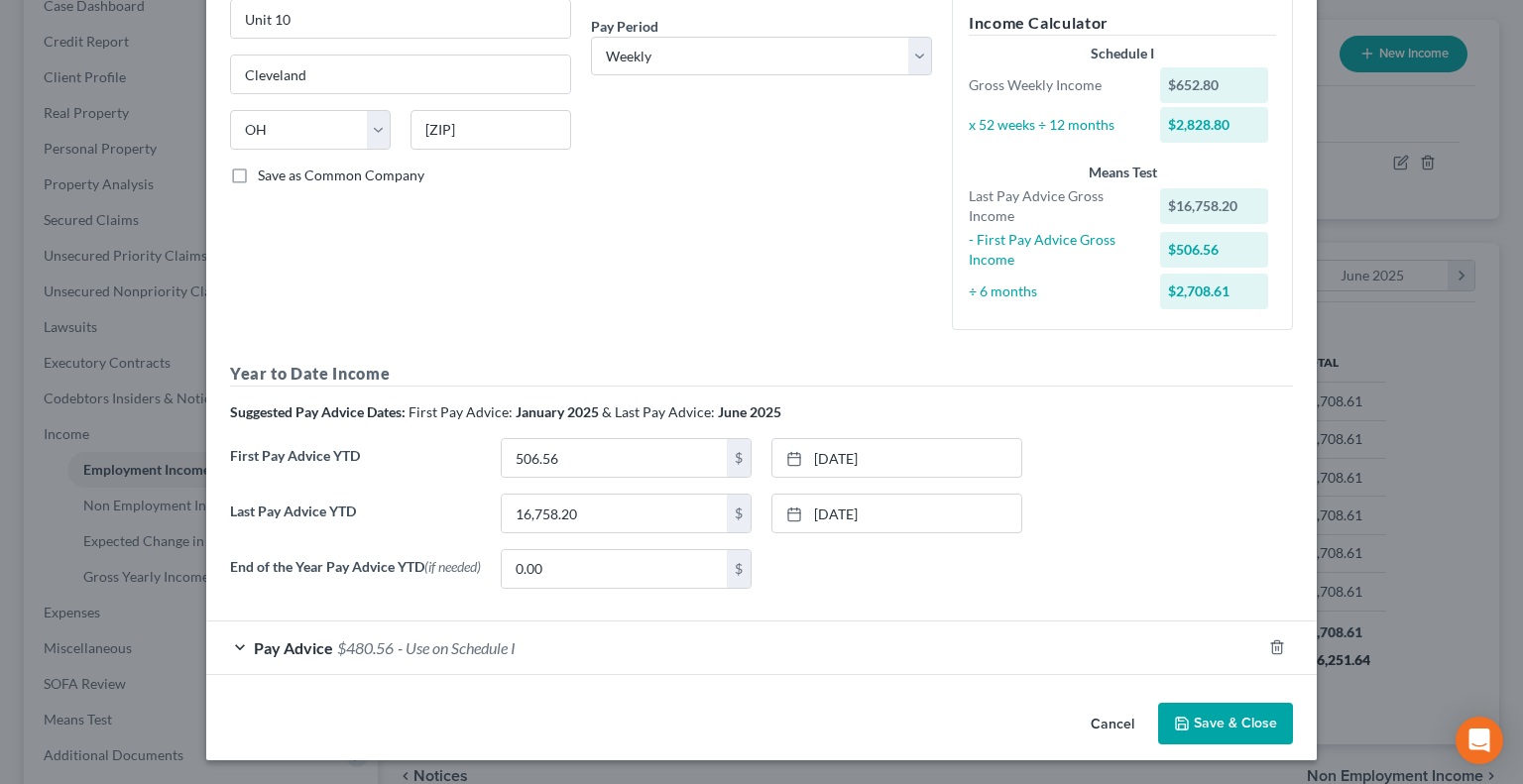 click on "Pay Advice [AMOUNT] - Use on Schedule I" at bounding box center [734, 647] 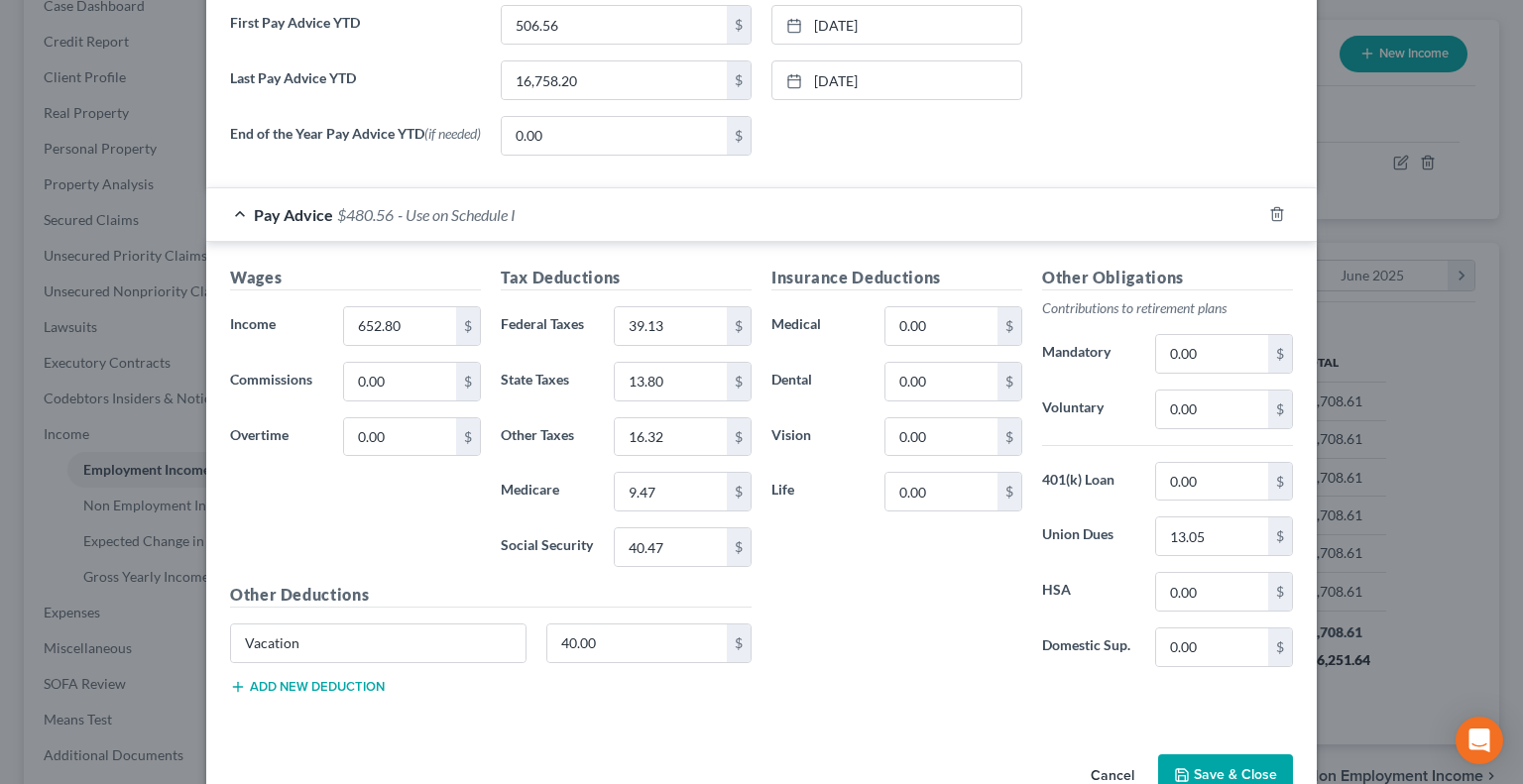 scroll, scrollTop: 782, scrollLeft: 0, axis: vertical 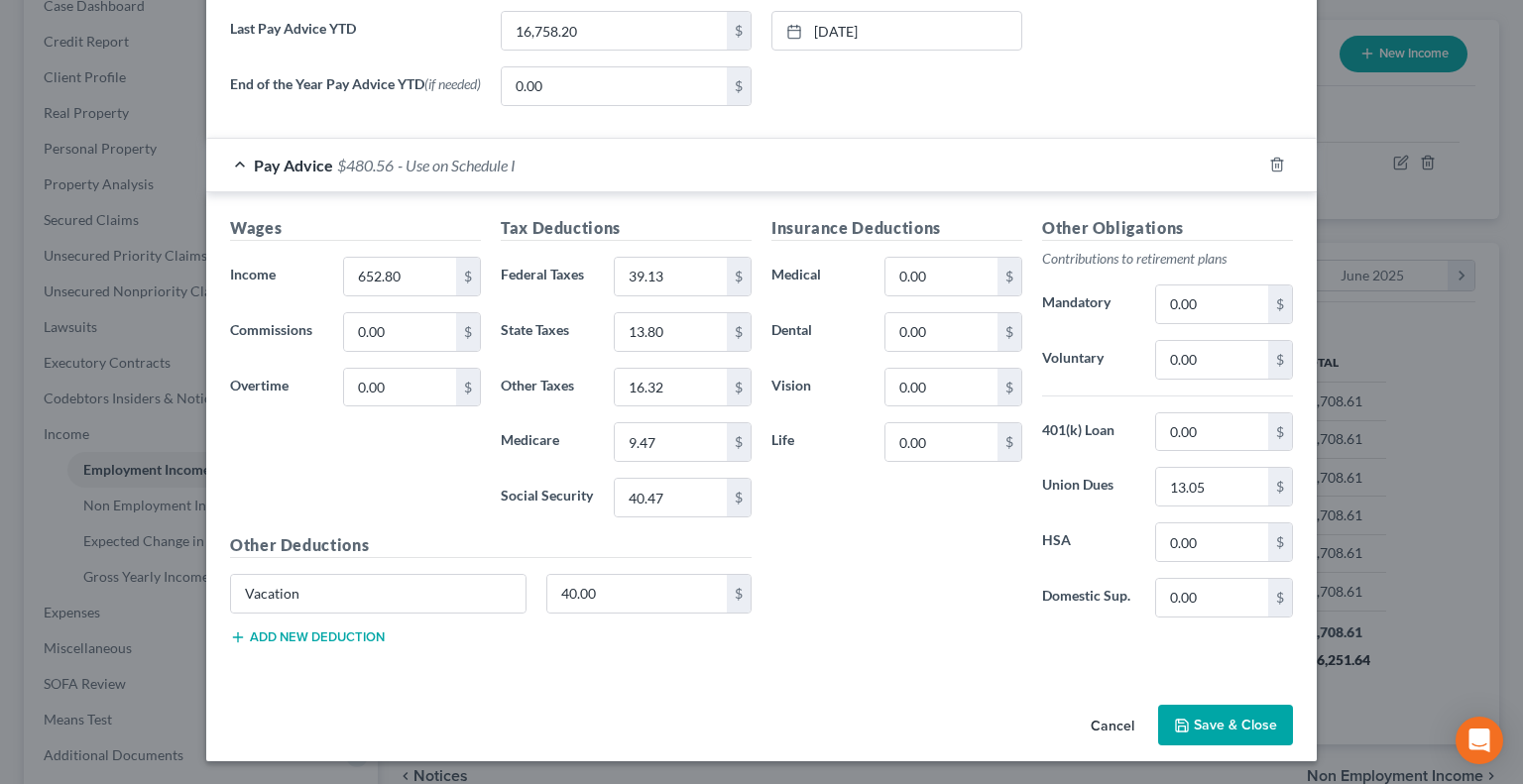 click on "Pay Advice [AMOUNT] - Use on Schedule I" at bounding box center (734, 165) 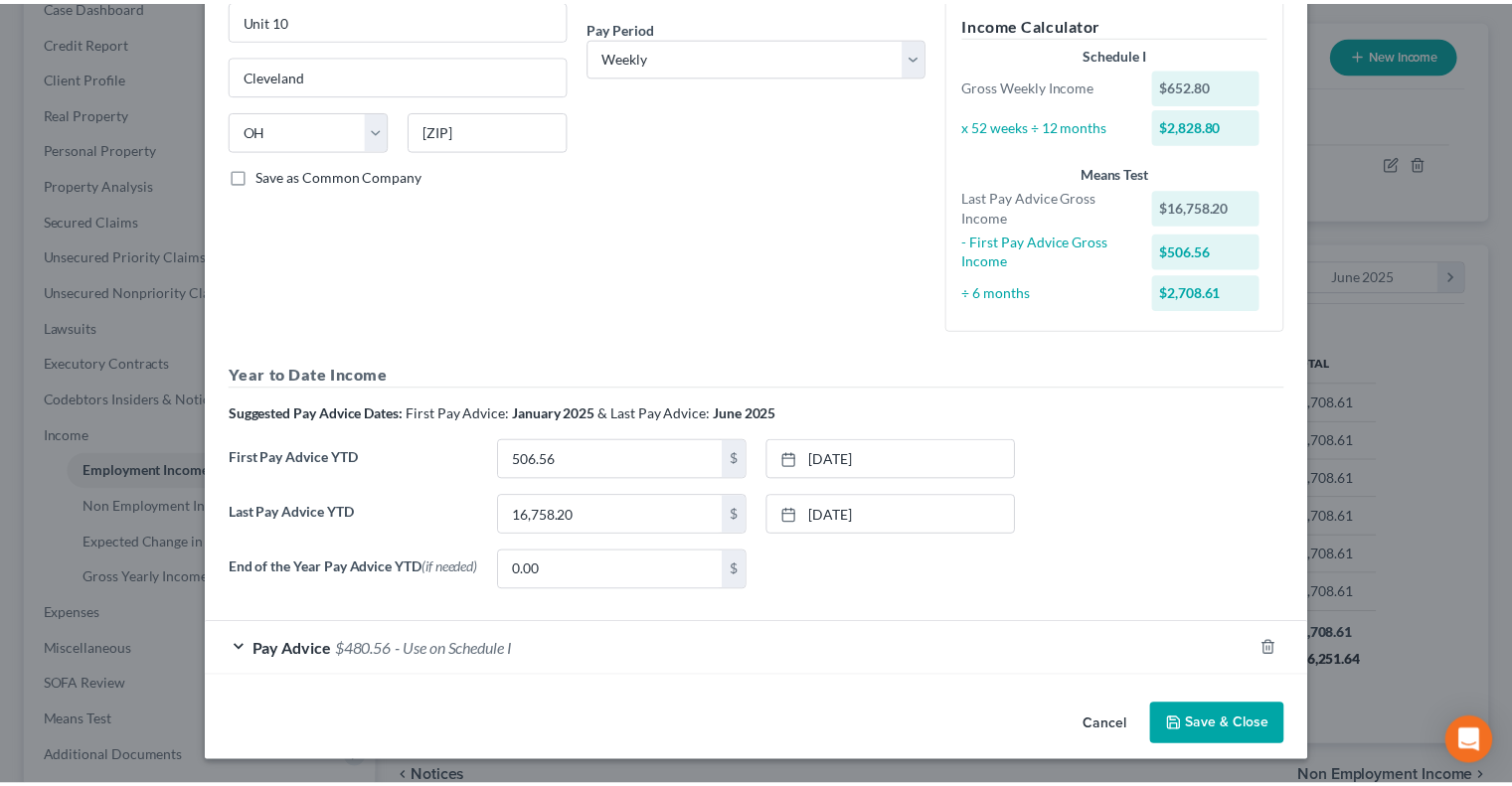 scroll, scrollTop: 0, scrollLeft: 0, axis: both 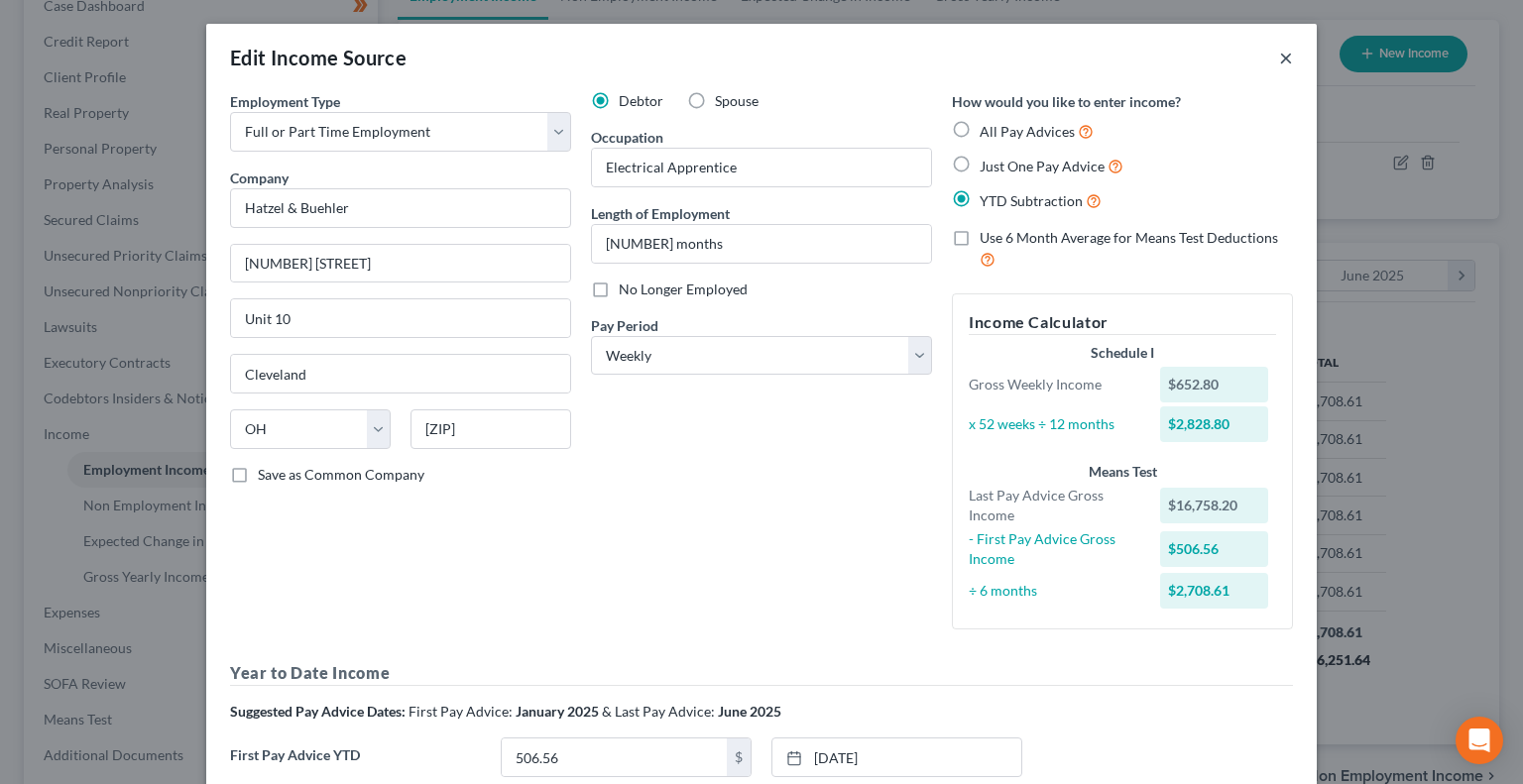 click on "×" at bounding box center (1286, 57) 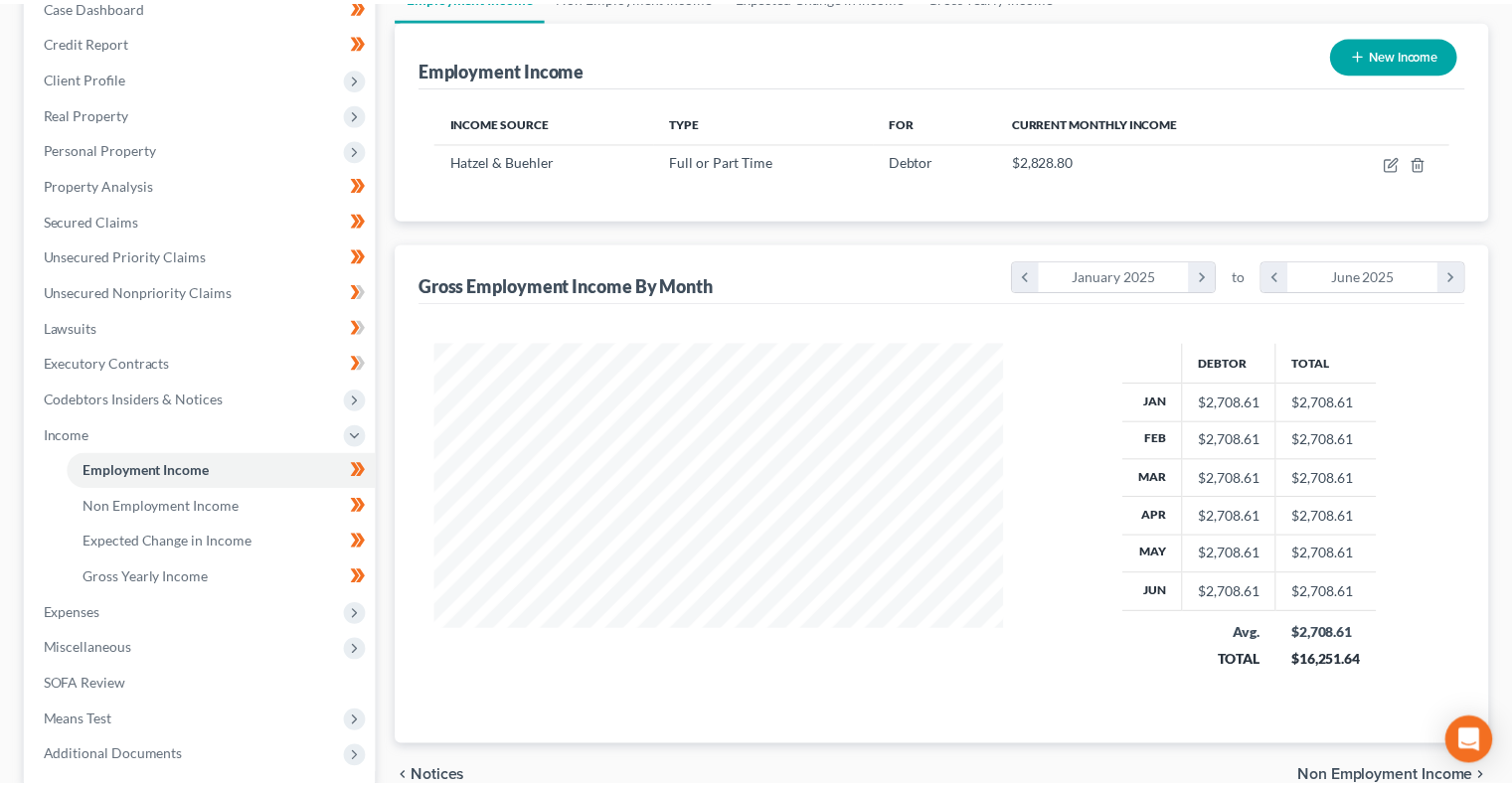 scroll, scrollTop: 356, scrollLeft: 613, axis: both 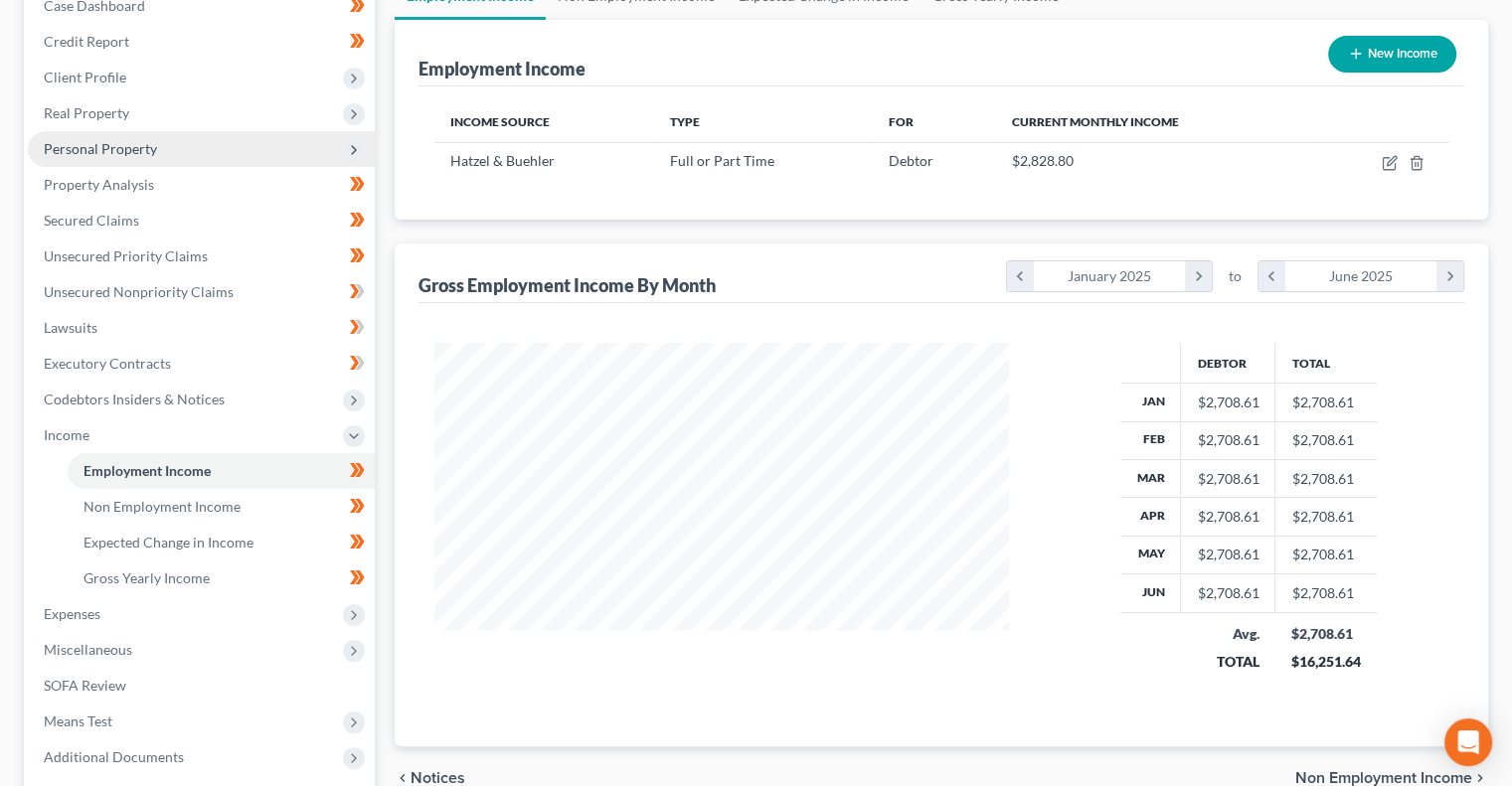 click on "Personal Property" at bounding box center (100, 148) 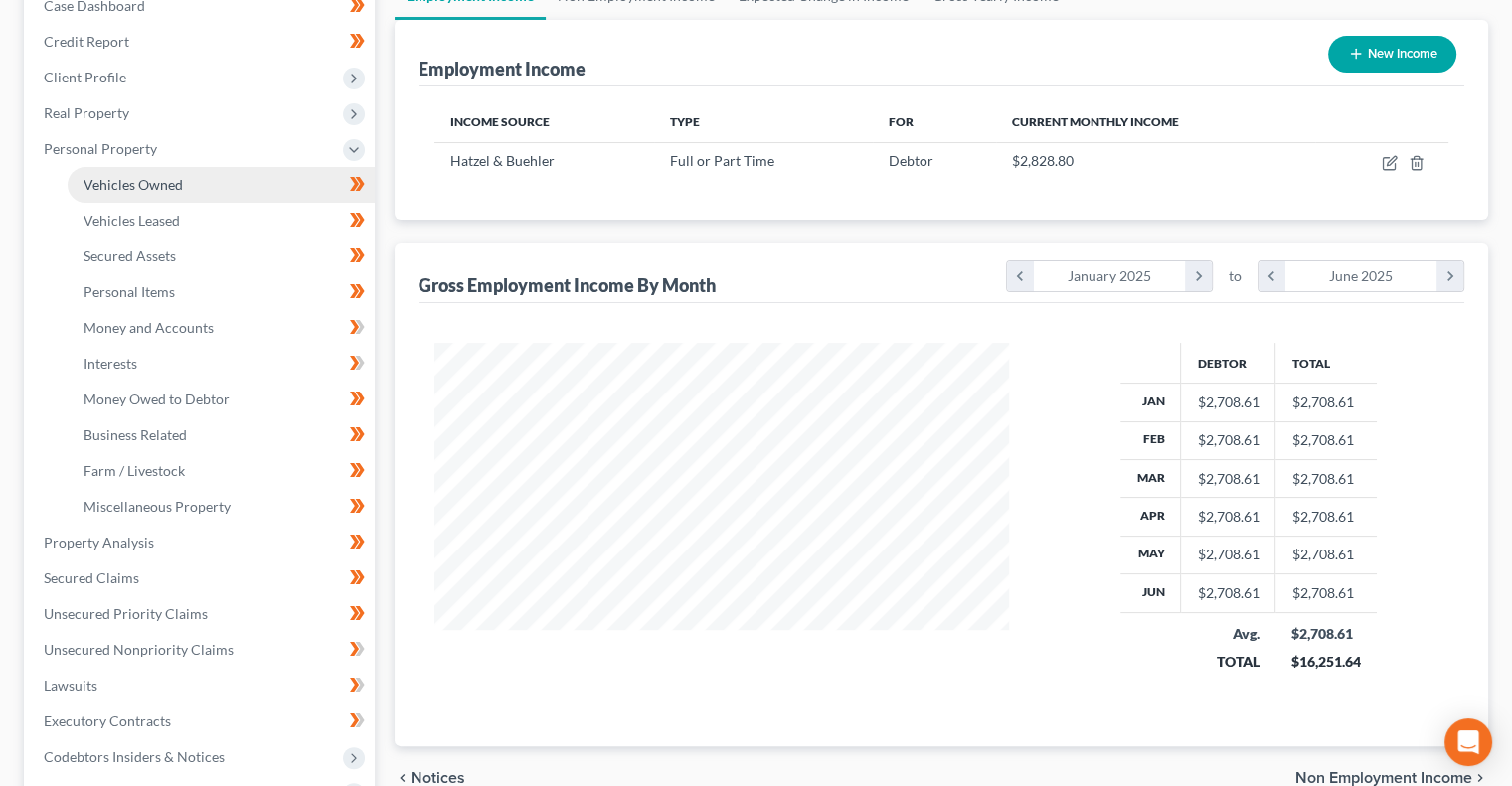 click on "Vehicles Owned" at bounding box center [133, 184] 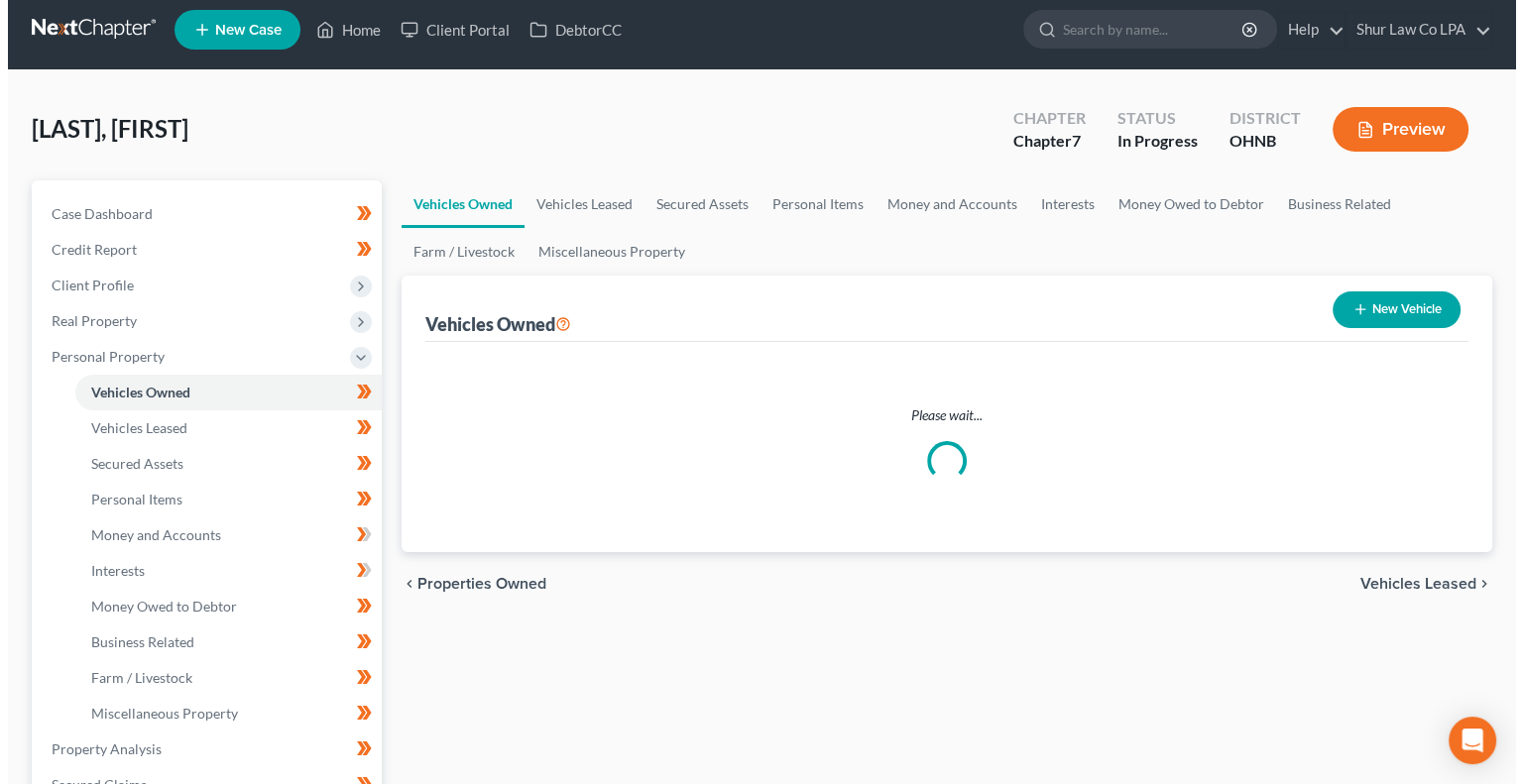 scroll, scrollTop: 0, scrollLeft: 0, axis: both 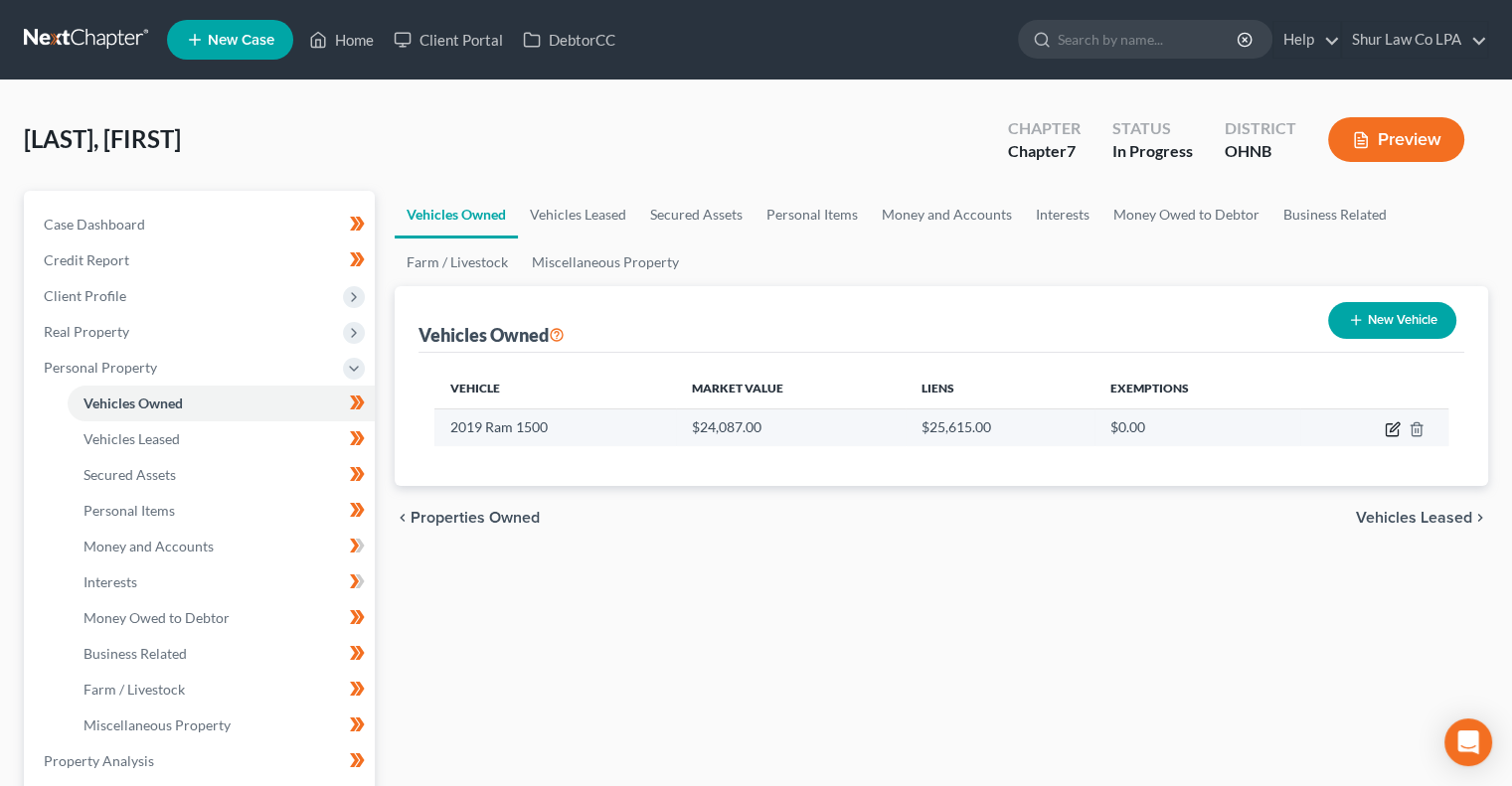 click 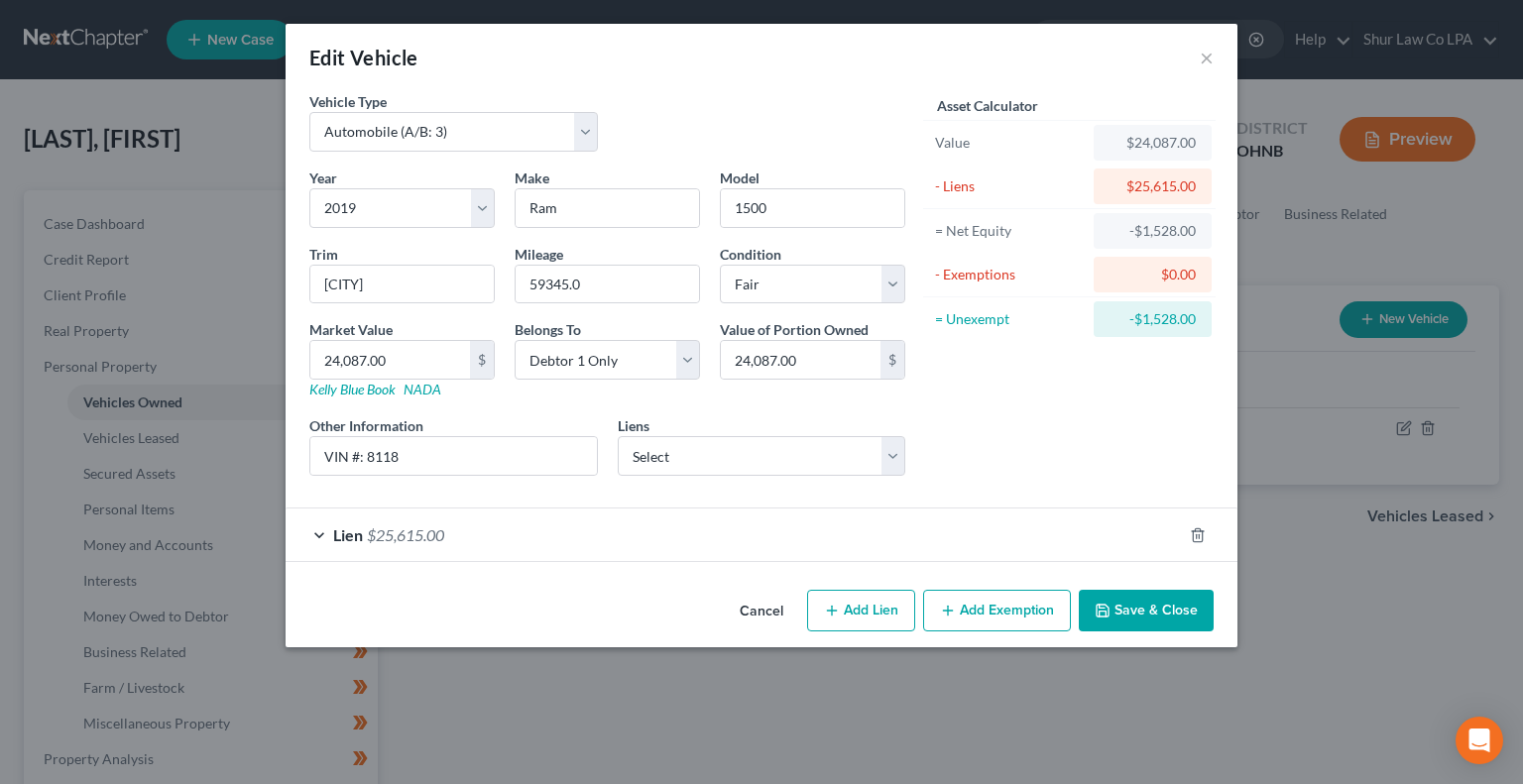 click on "Lien $25,615.00" at bounding box center (734, 534) 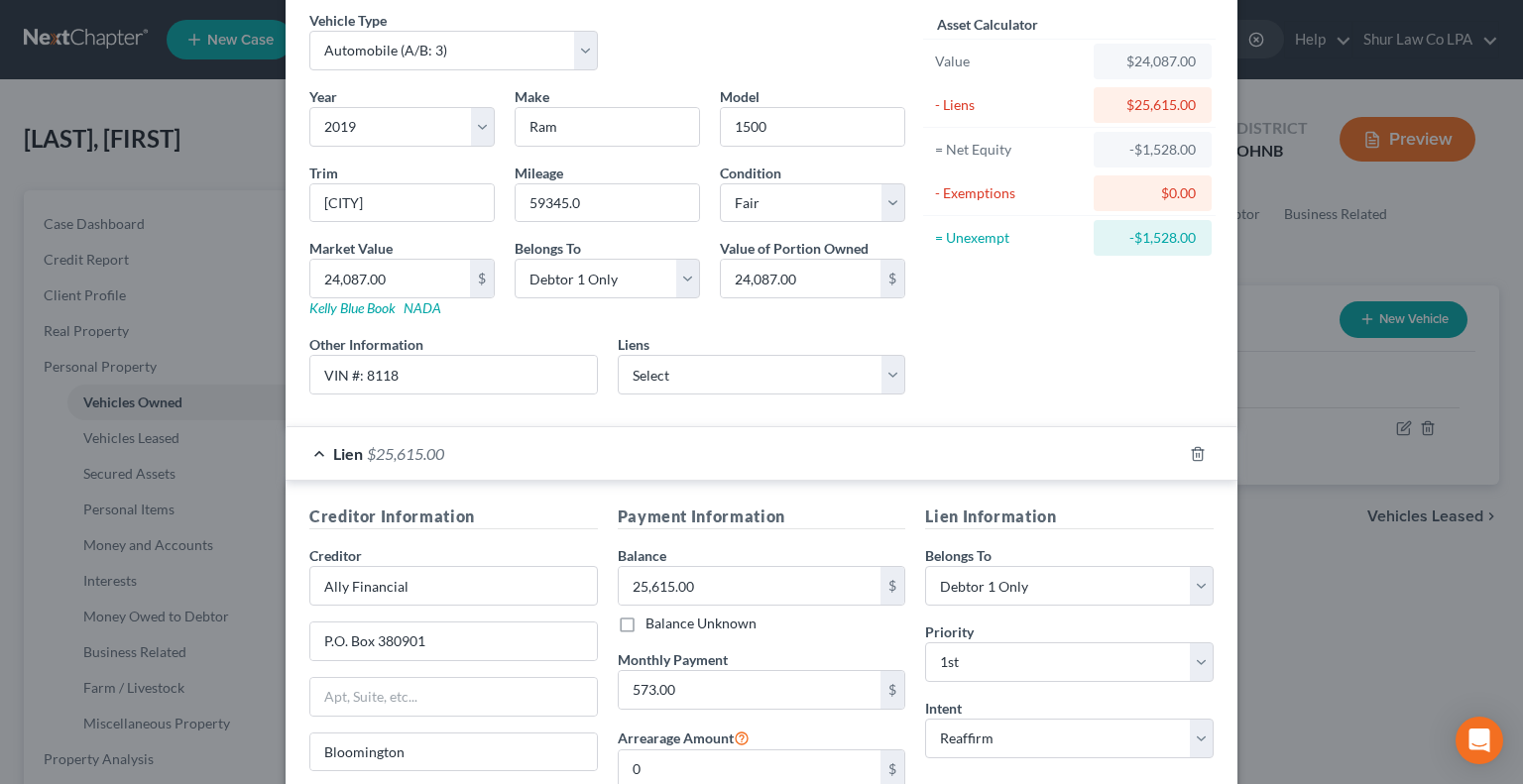 scroll, scrollTop: 95, scrollLeft: 0, axis: vertical 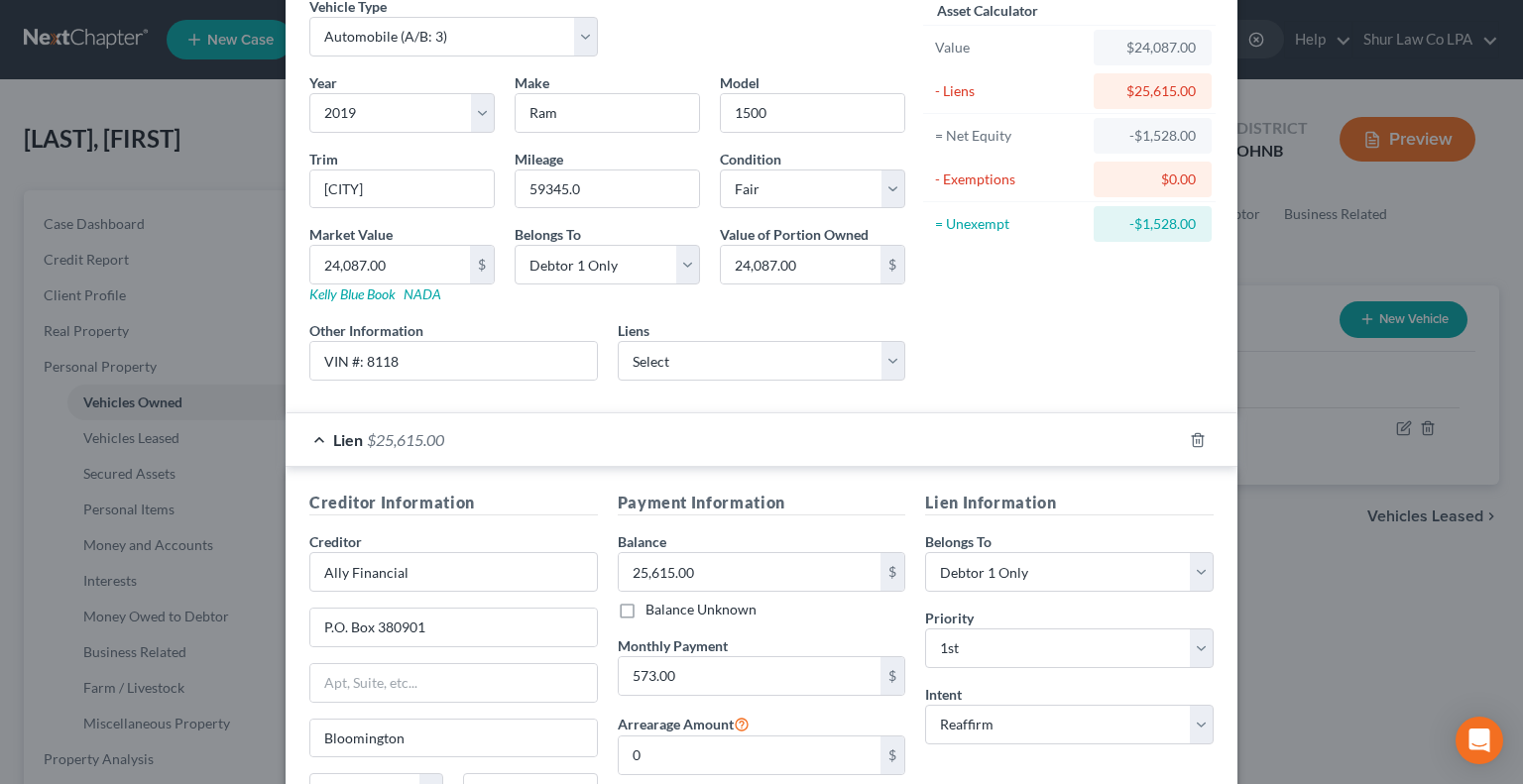 click on "Lien $25,615.00" at bounding box center (734, 439) 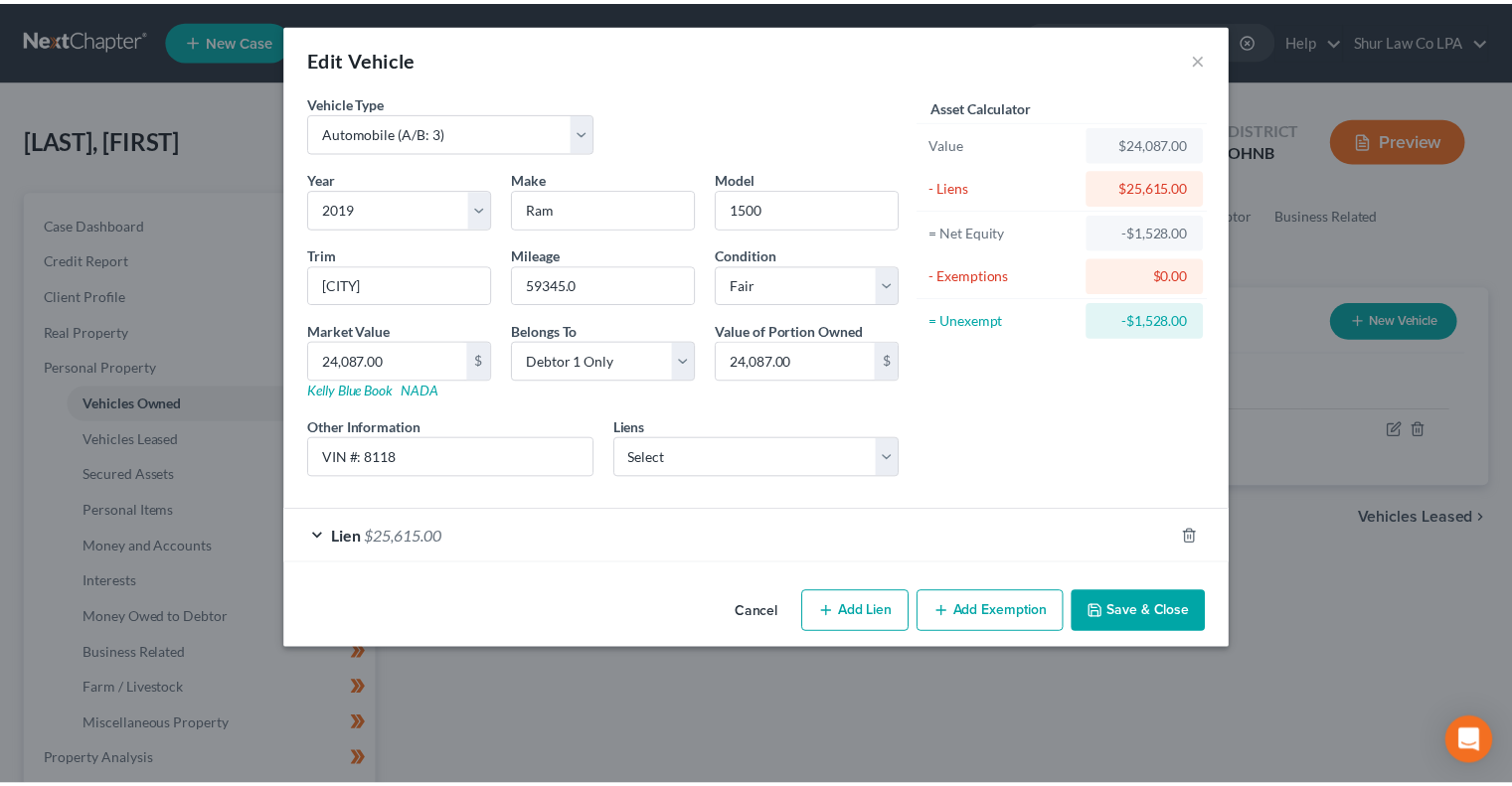 scroll, scrollTop: 0, scrollLeft: 0, axis: both 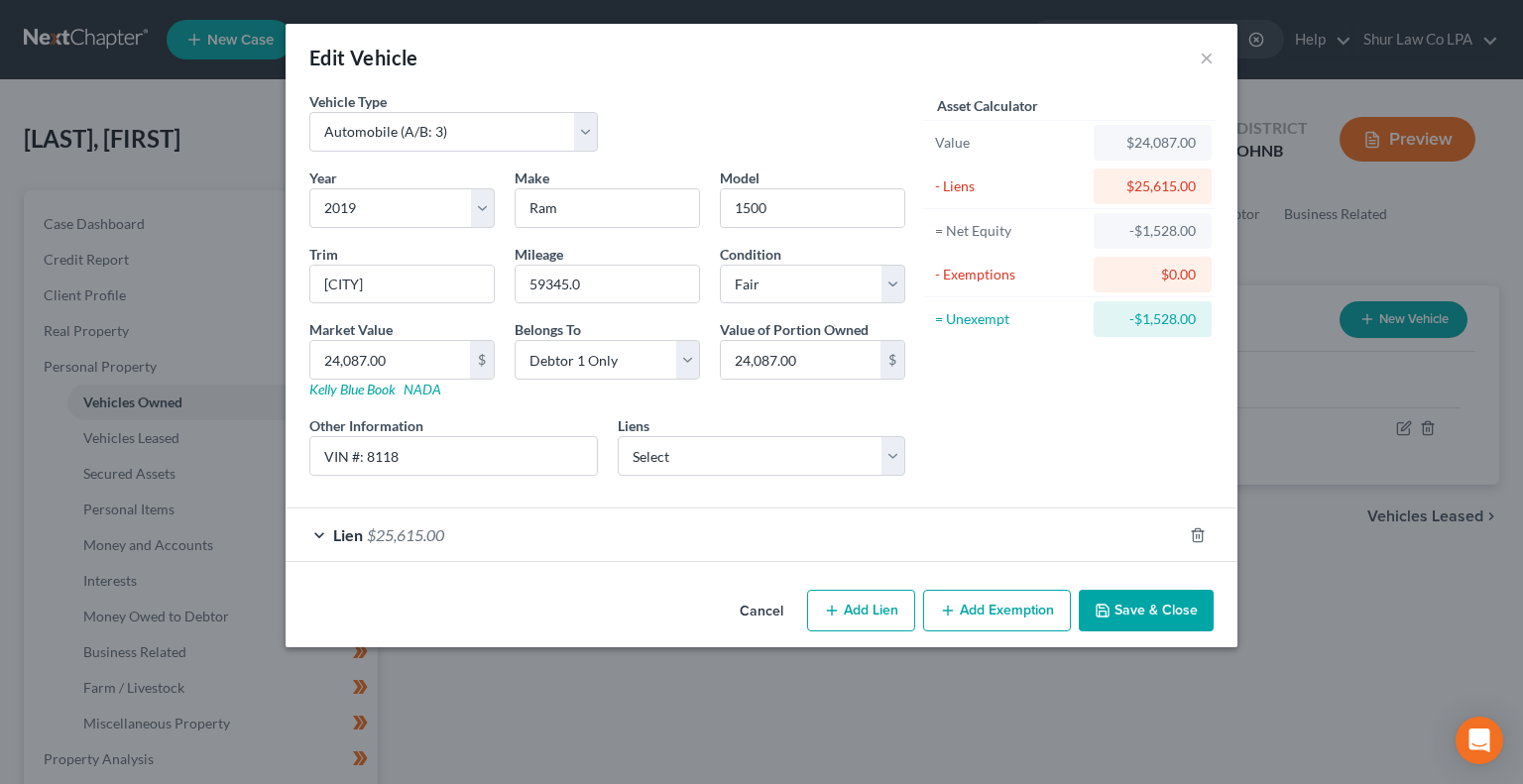 click on "Asset Calculator Value [AMOUNT] - Liens [AMOUNT] = Net Equity [AMOUNT] - Exemptions [AMOUNT] = Unexempt [AMOUNT]" at bounding box center [1069, 291] 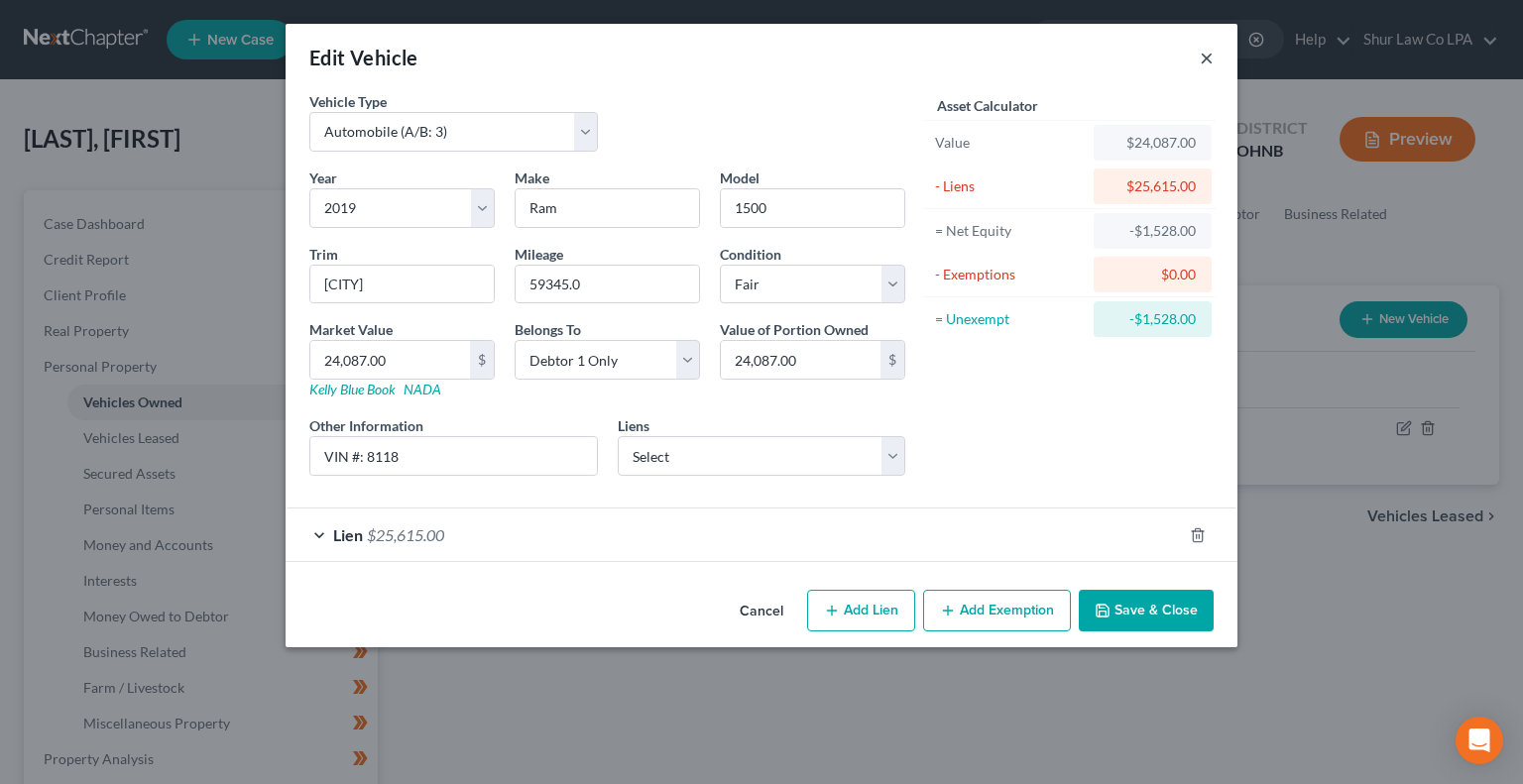 click on "×" at bounding box center [1207, 57] 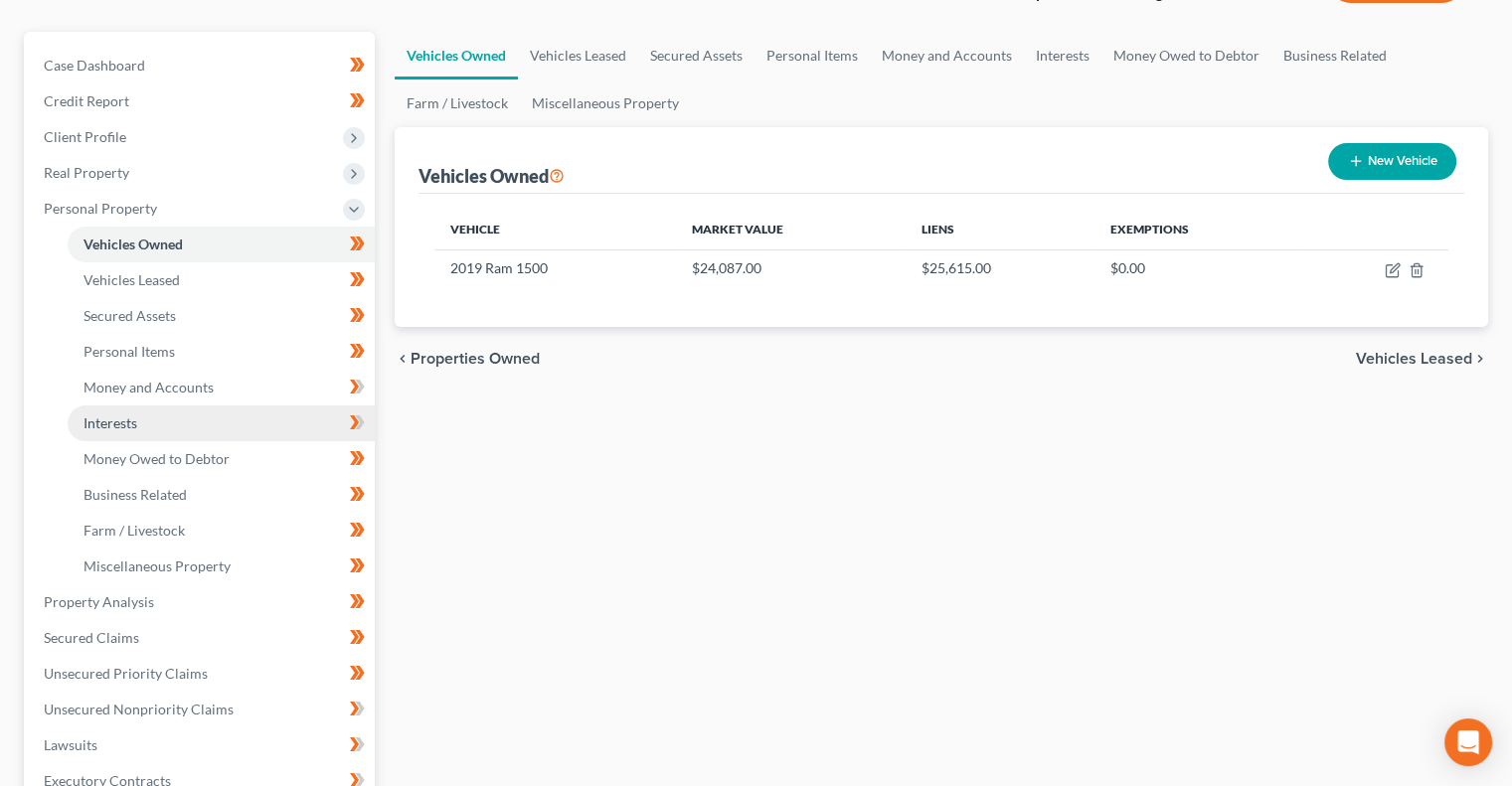 click on "Interests" at bounding box center [221, 423] 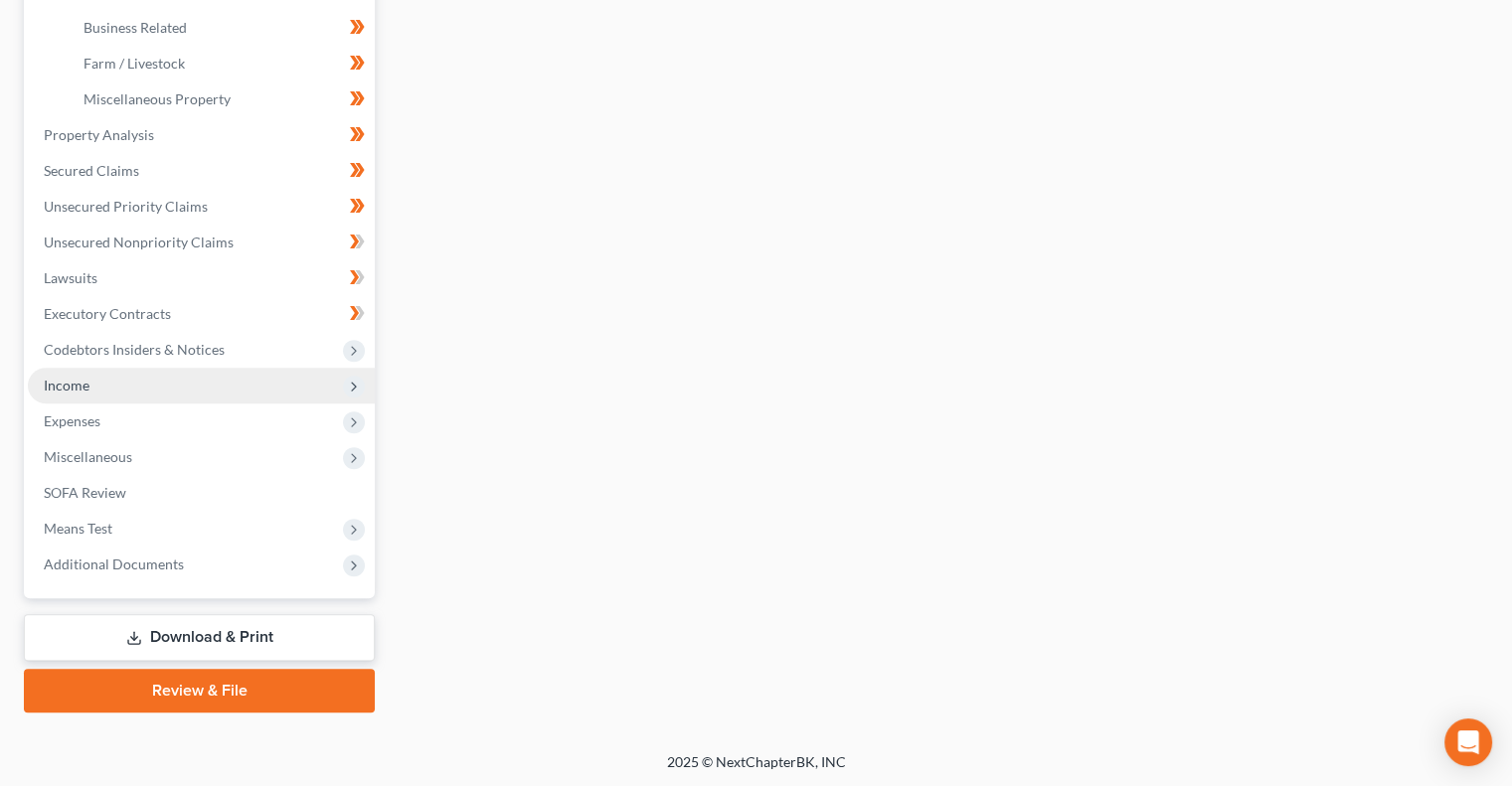 scroll, scrollTop: 625, scrollLeft: 0, axis: vertical 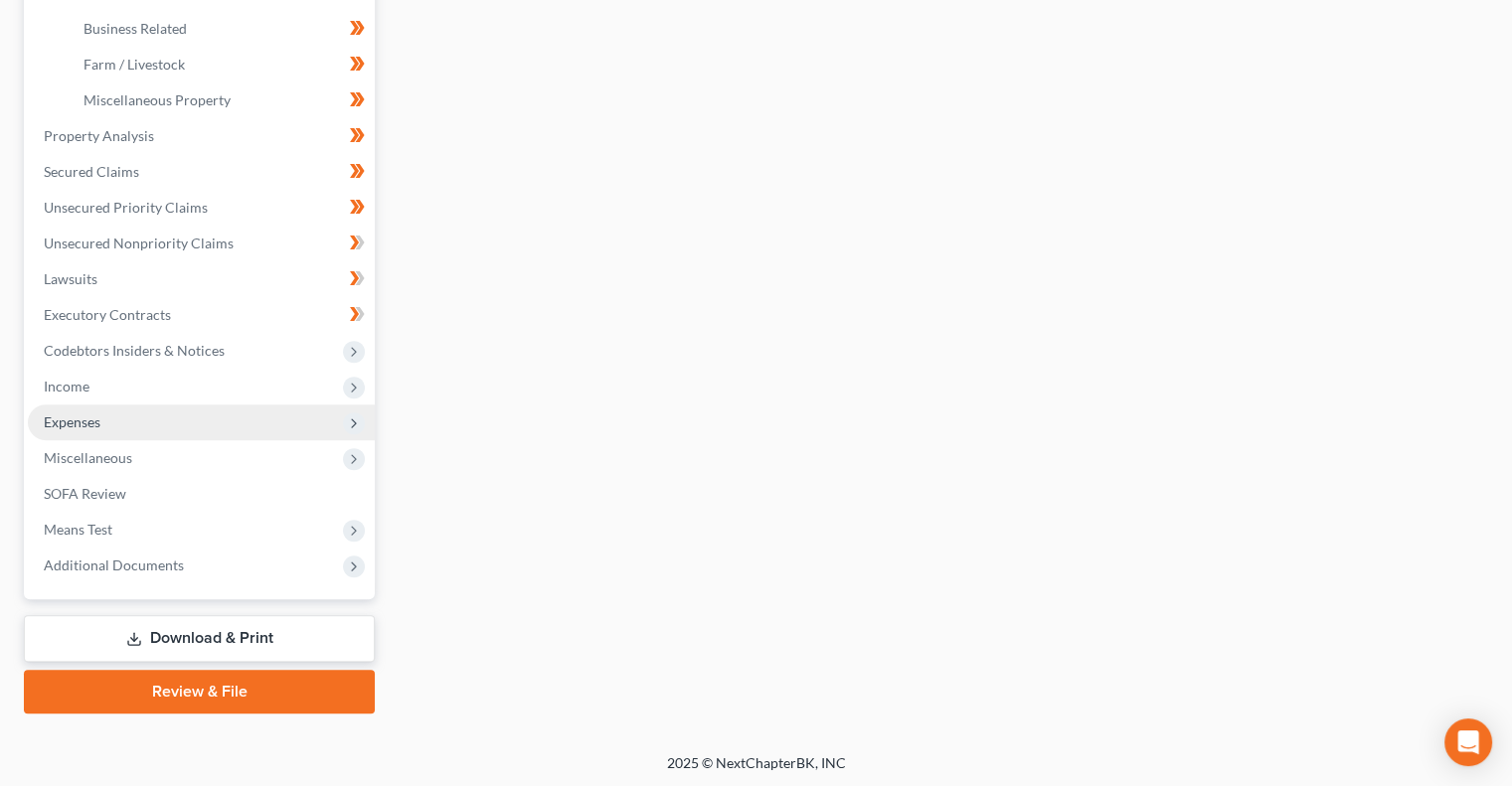 click on "Expenses" at bounding box center [201, 422] 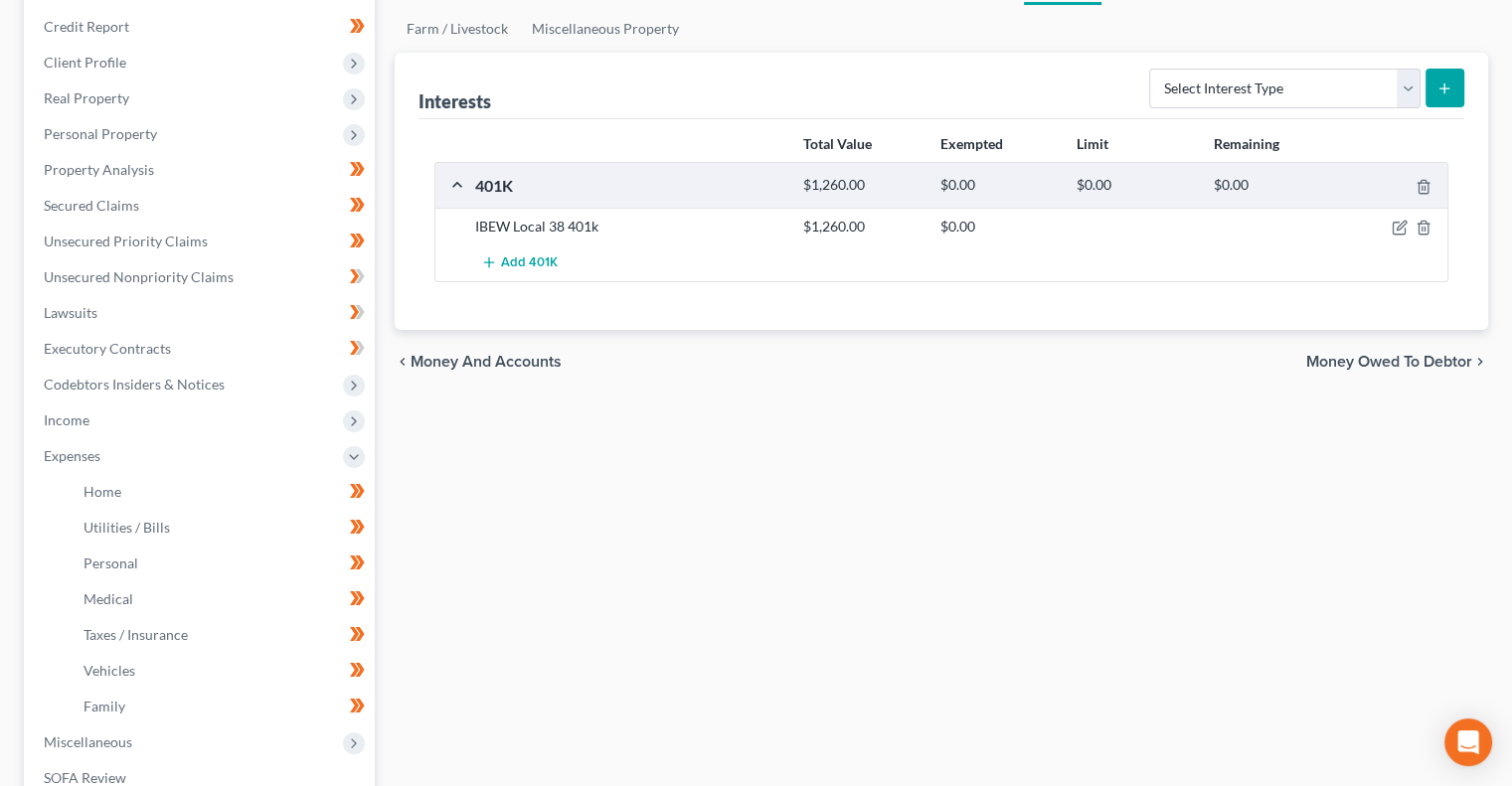 scroll, scrollTop: 232, scrollLeft: 0, axis: vertical 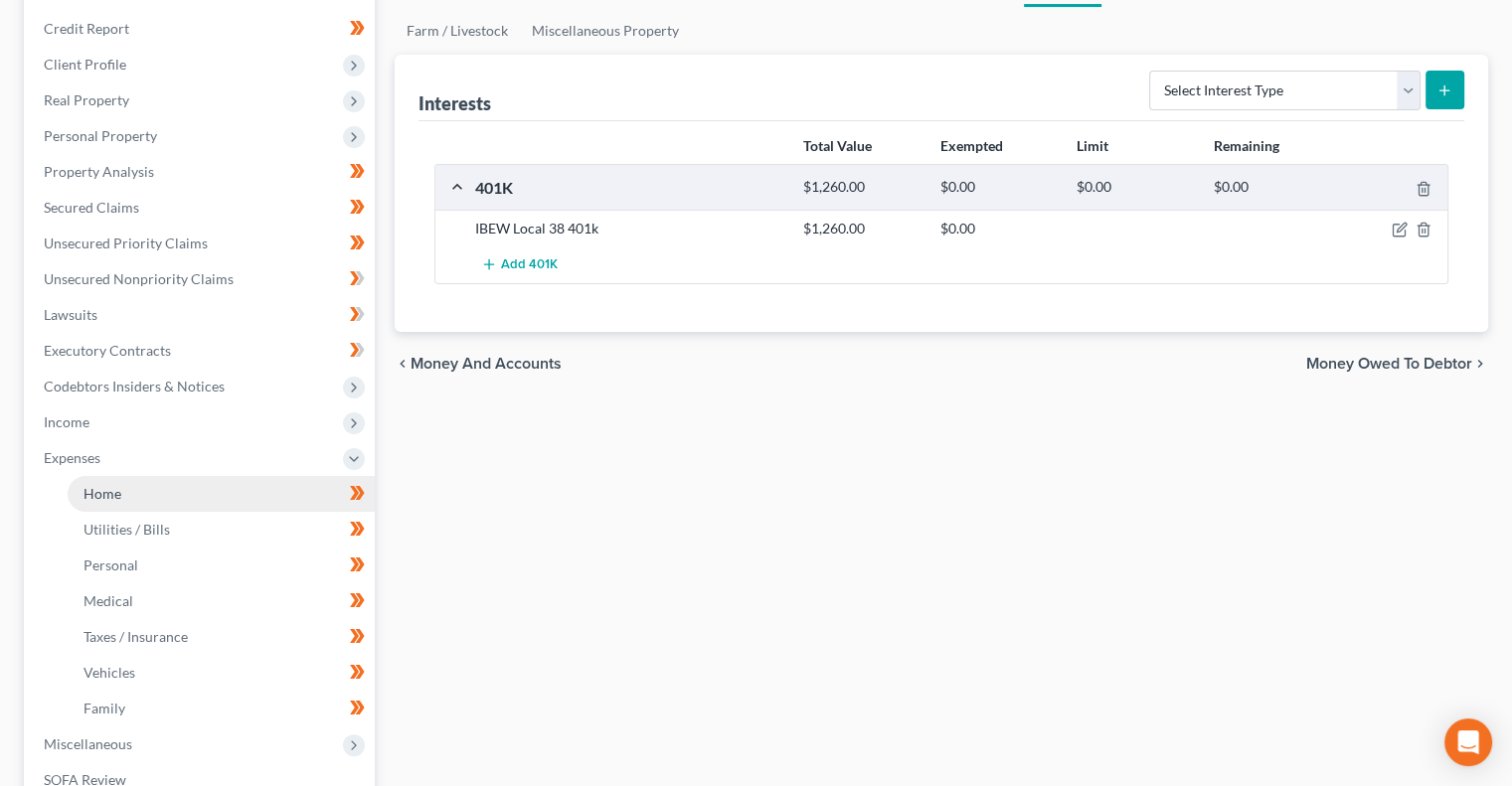 click on "Home" at bounding box center (221, 494) 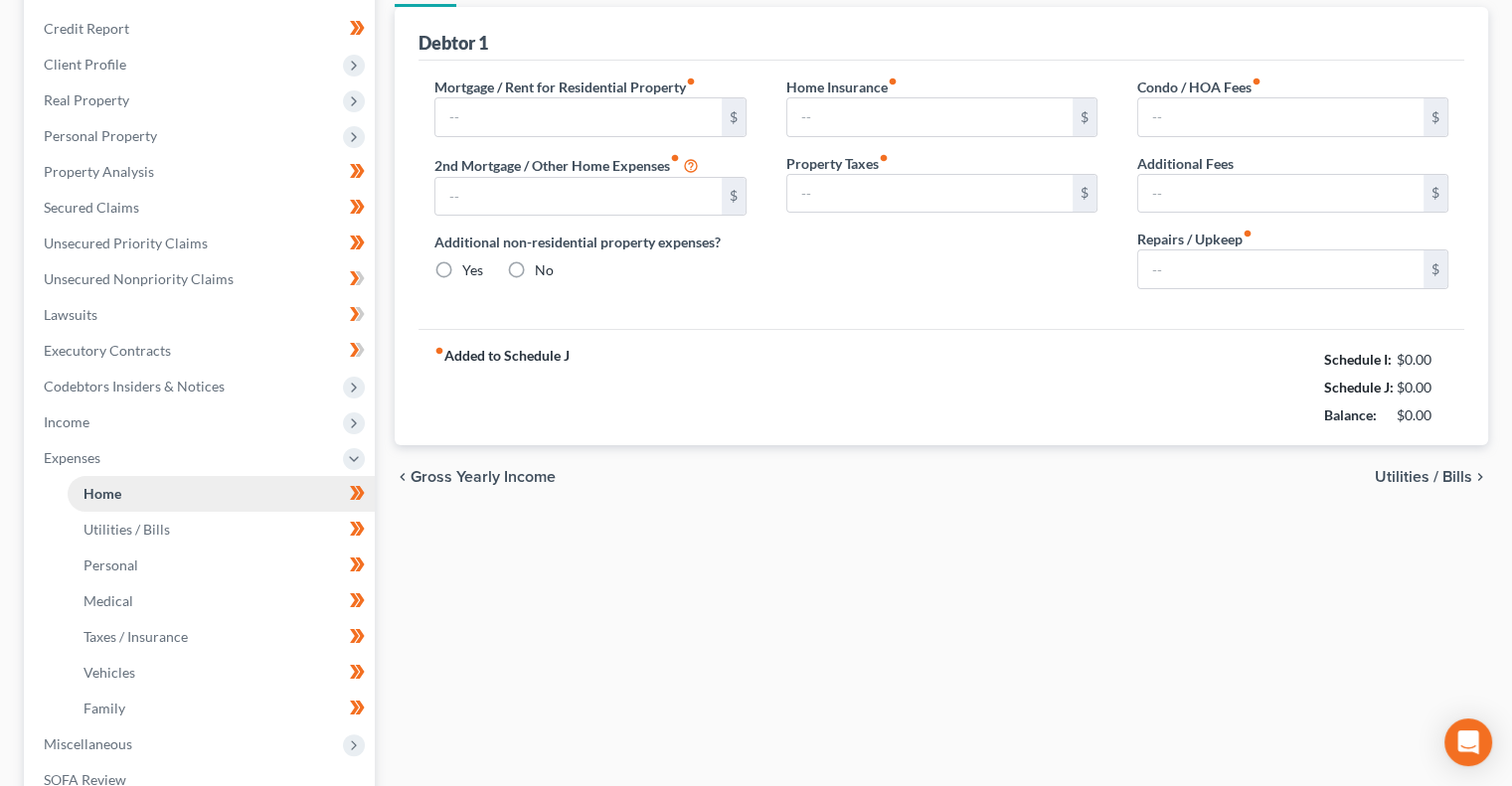 type on "632.50" 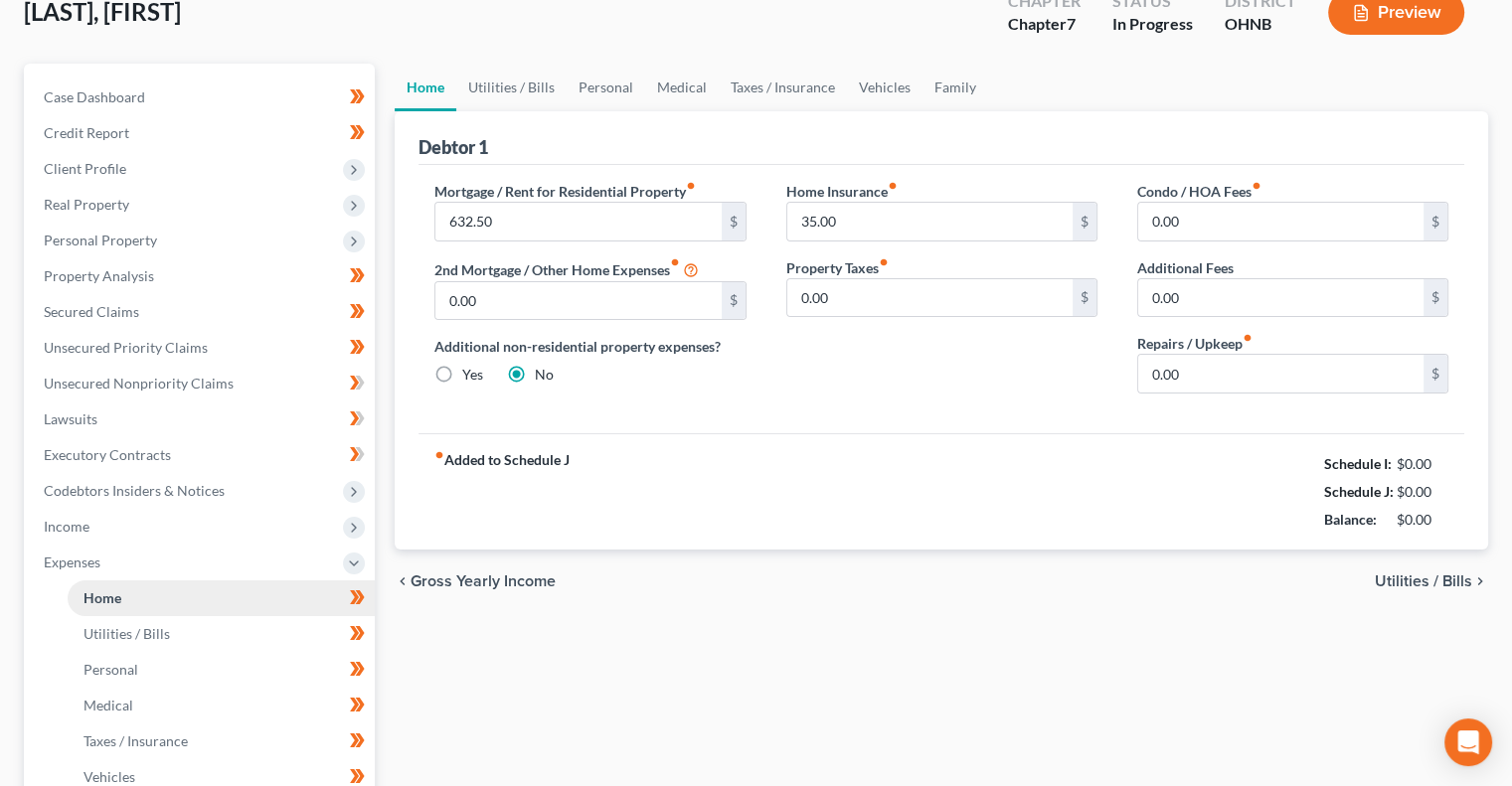 scroll, scrollTop: 6, scrollLeft: 0, axis: vertical 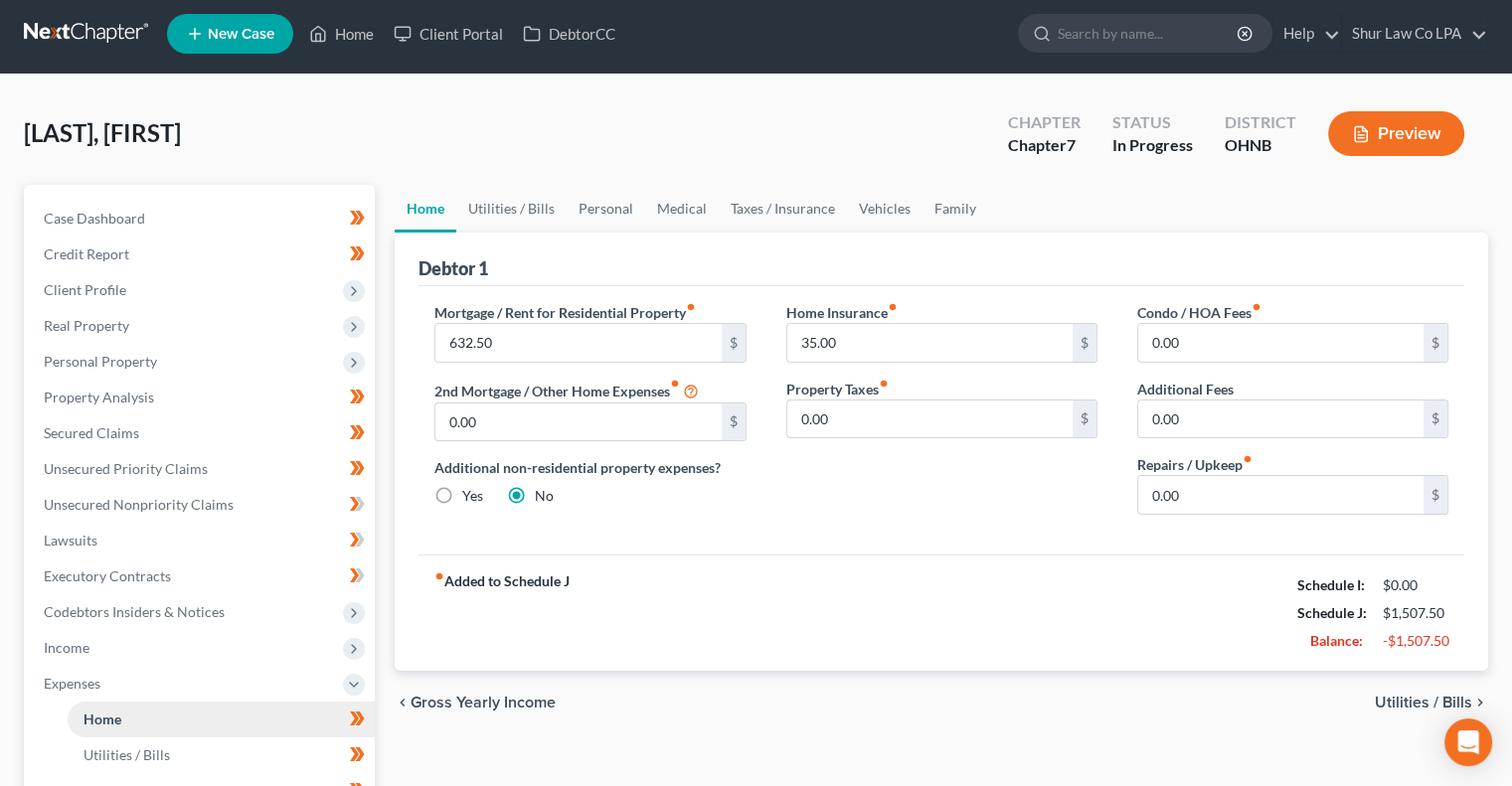 click on "Case Dashboard
Payments
Invoices
Payments
Payments
Credit Report
Client Profile" at bounding box center (201, 648) 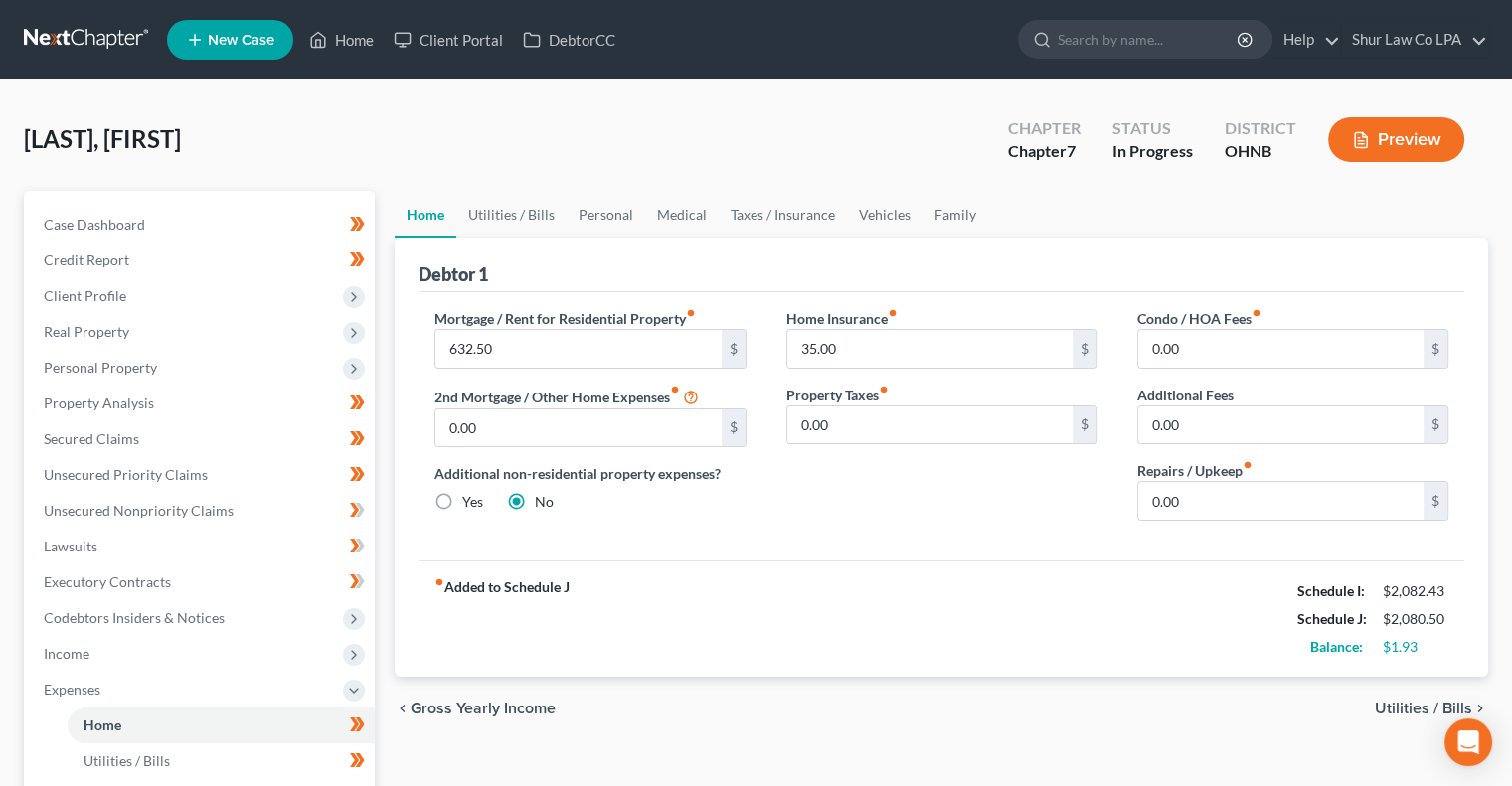 click on "Mortgage / Rent for Residential Property  fiber_manual_record [AMOUNT] $ 2nd Mortgage / Other Home Expenses  fiber_manual_record   [AMOUNT] $ Additional non-residential property expenses? Yes No Home Insurance  fiber_manual_record [AMOUNT] $ Property Taxes  fiber_manual_record [AMOUNT] $ Condo / HOA Fees  fiber_manual_record [AMOUNT] $ Additional Fees [AMOUNT] $ Repairs / Upkeep  fiber_manual_record [AMOUNT] $" at bounding box center [941, 426] 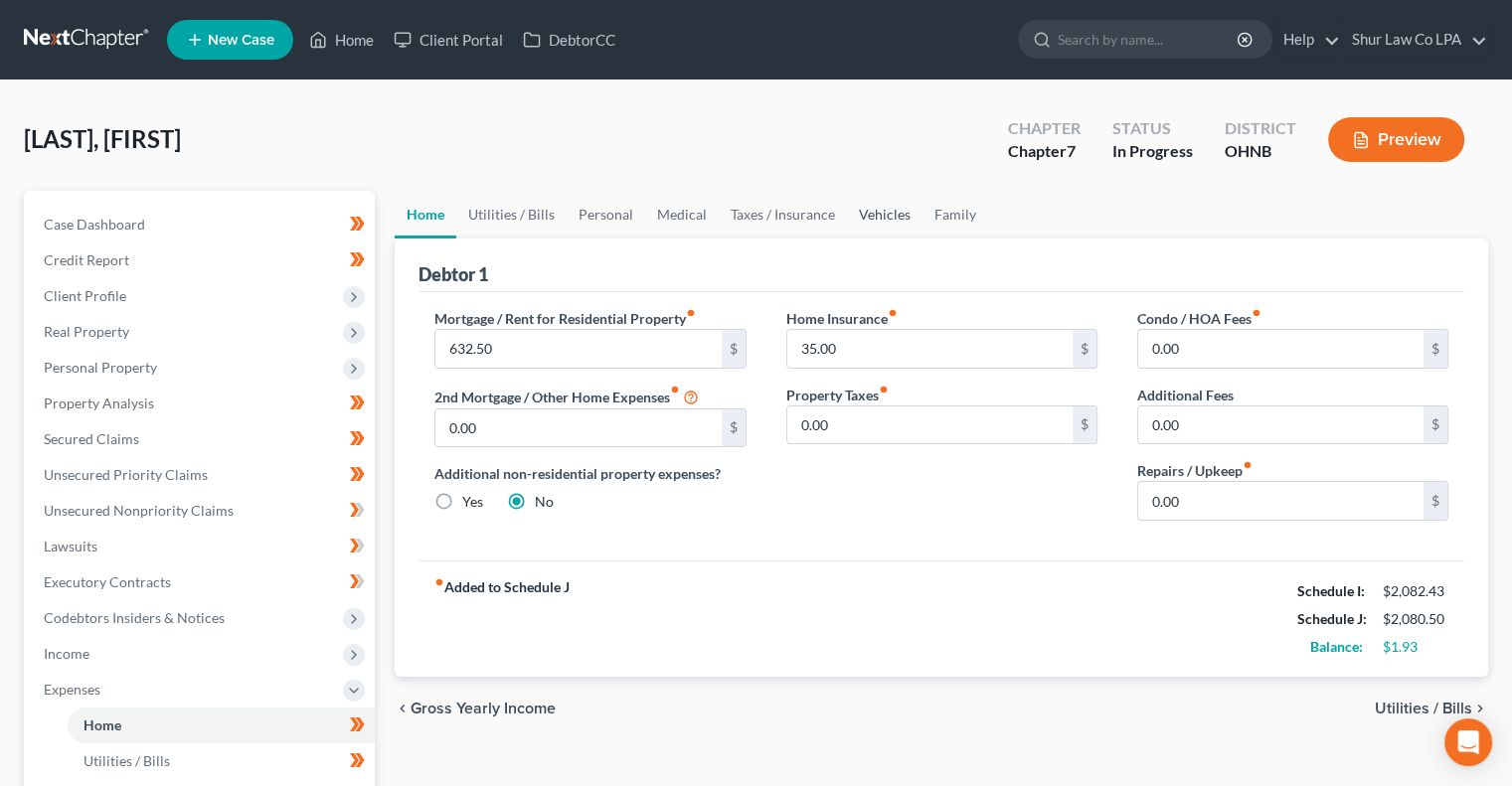 click on "Vehicles" at bounding box center (885, 215) 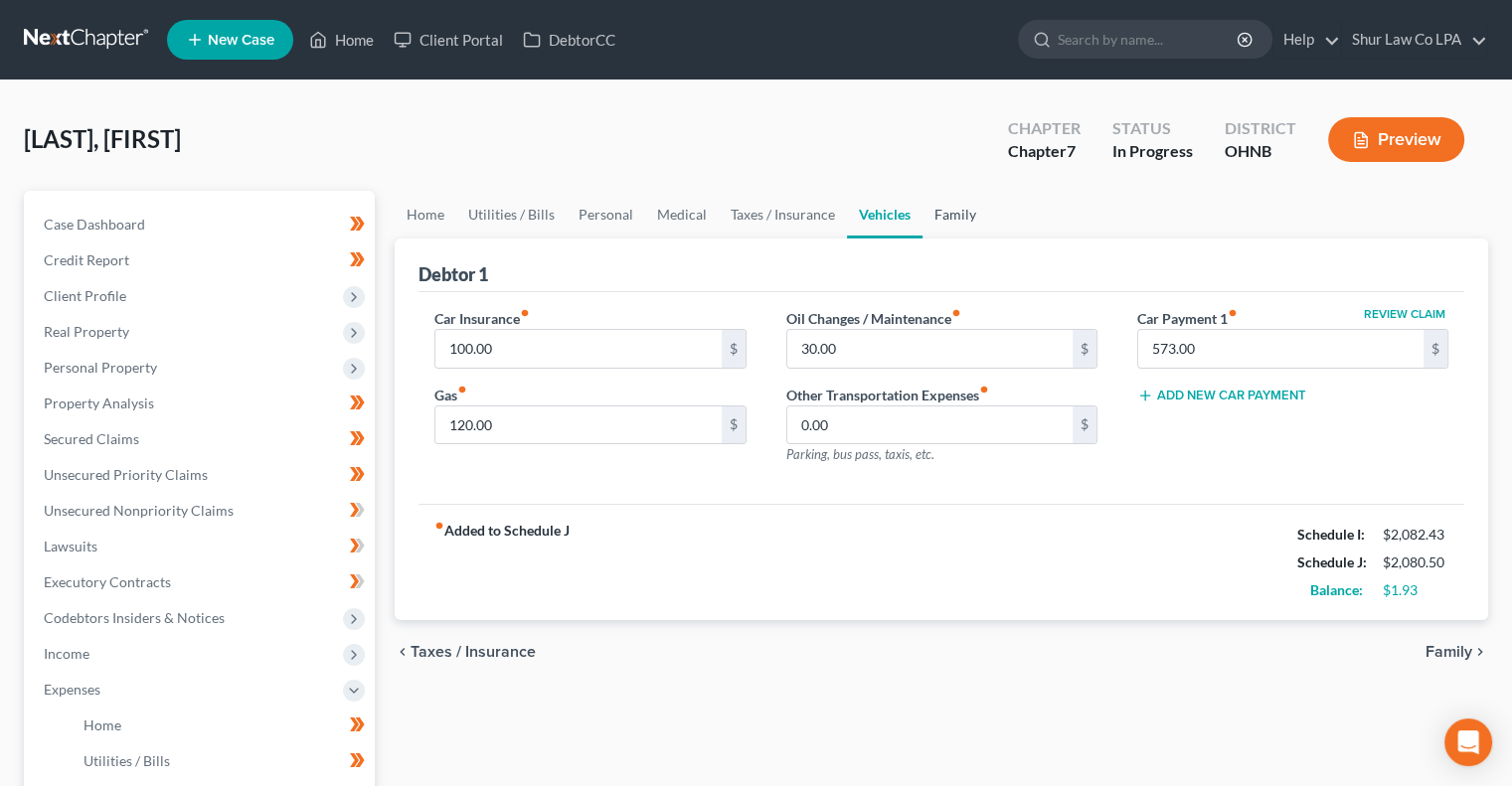 click on "Family" at bounding box center (955, 215) 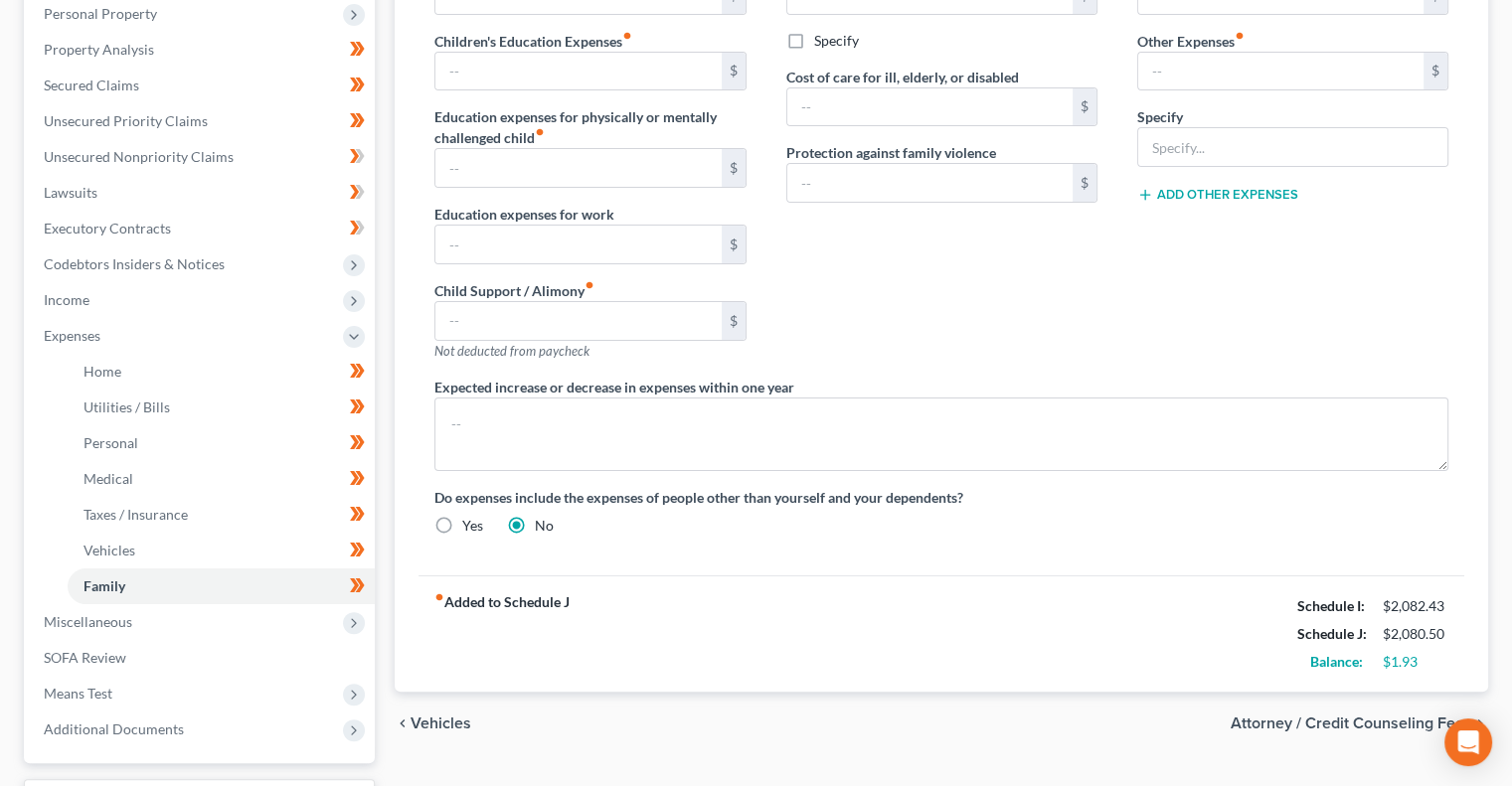 scroll, scrollTop: 519, scrollLeft: 0, axis: vertical 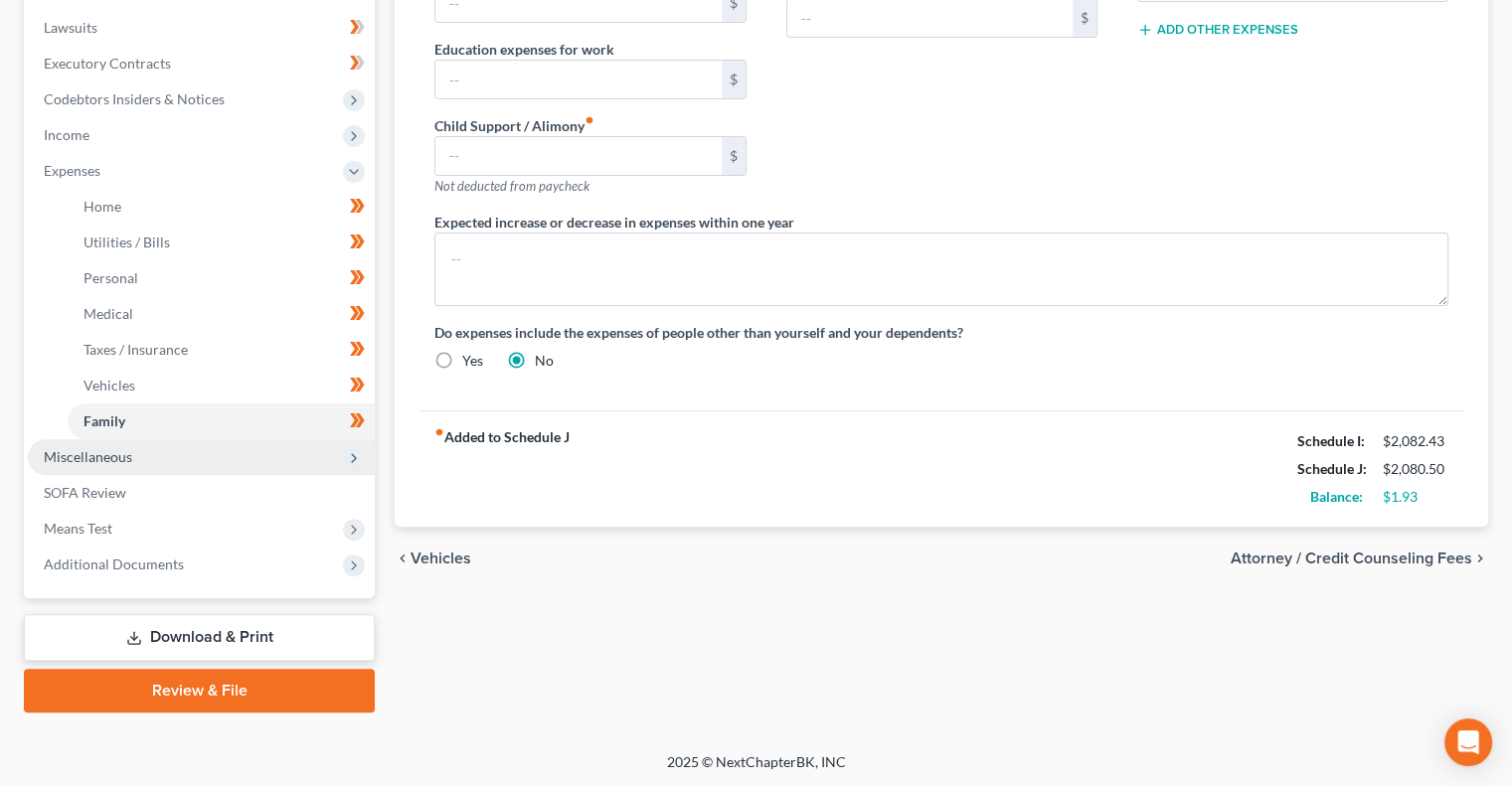click on "Miscellaneous" at bounding box center (201, 457) 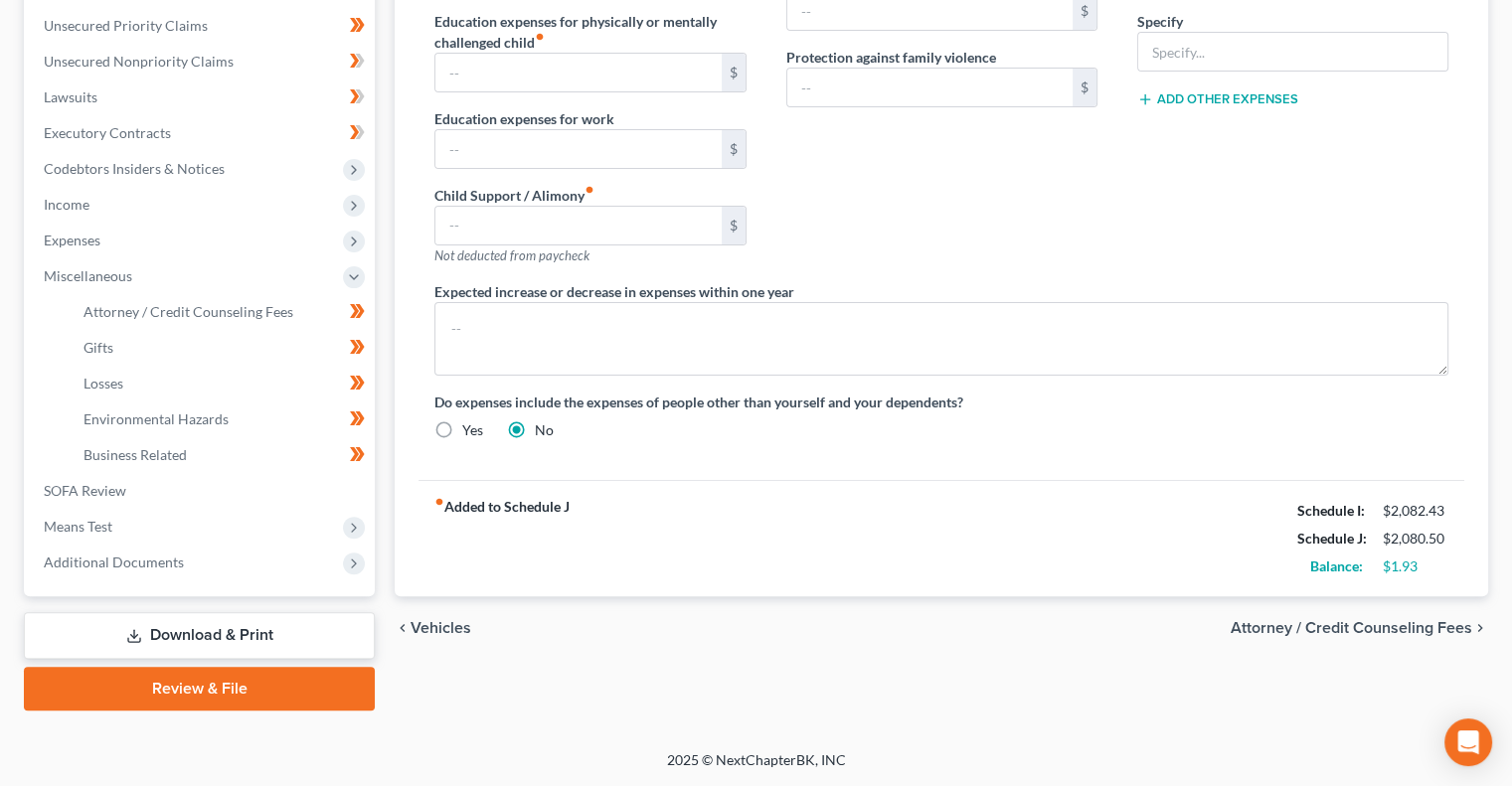 scroll, scrollTop: 447, scrollLeft: 0, axis: vertical 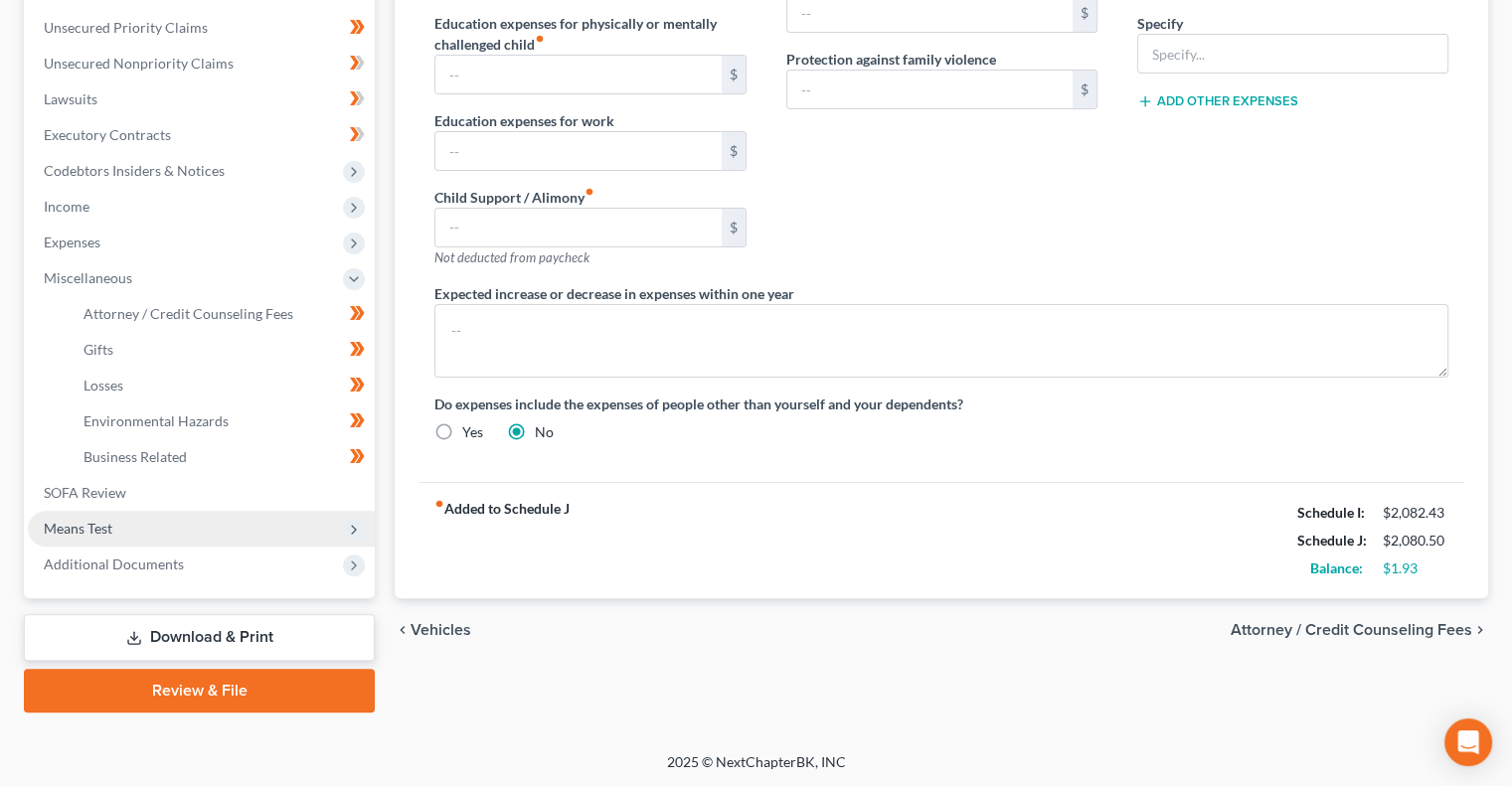 click on "Means Test" at bounding box center [201, 529] 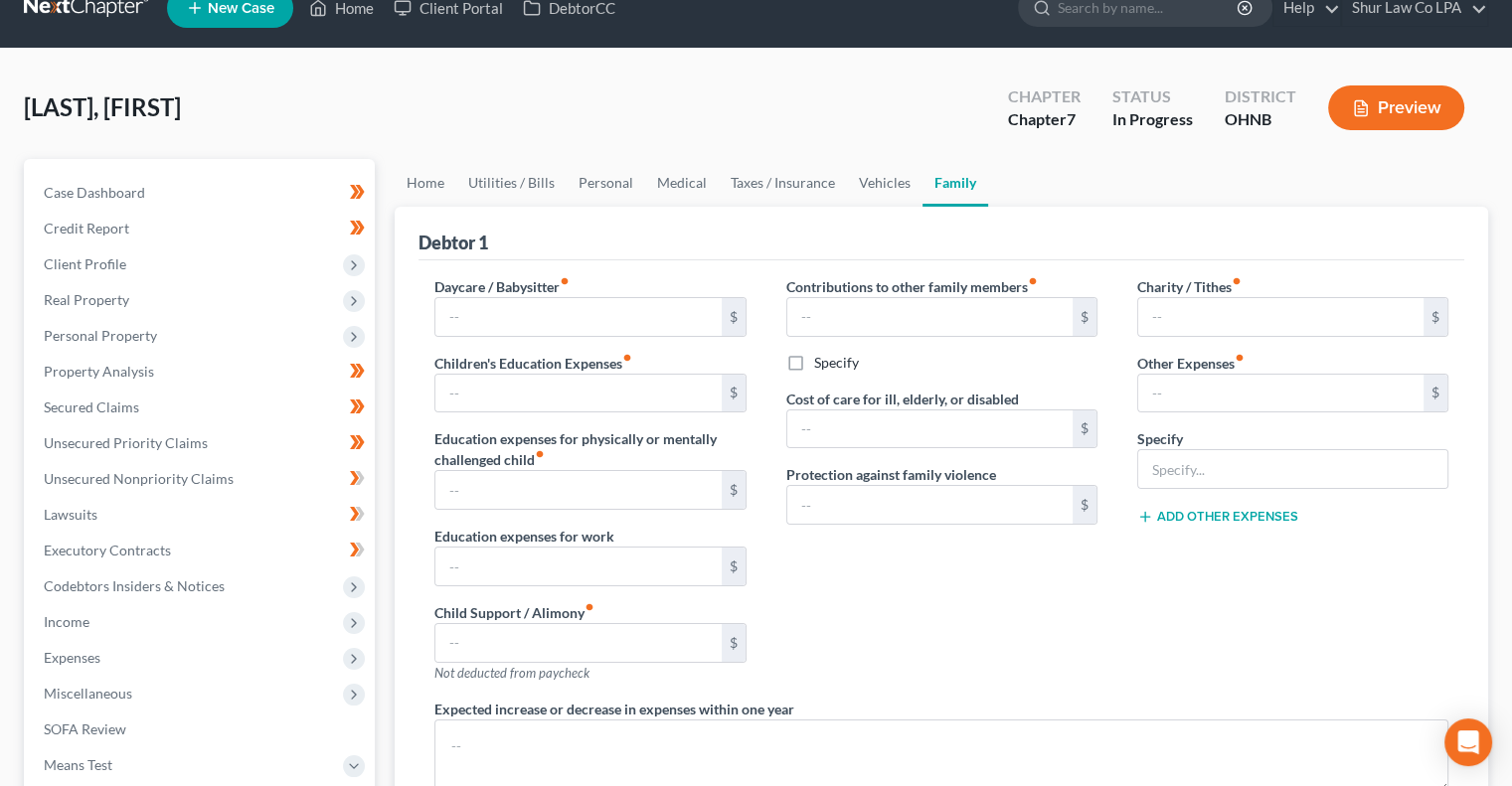 scroll, scrollTop: 0, scrollLeft: 0, axis: both 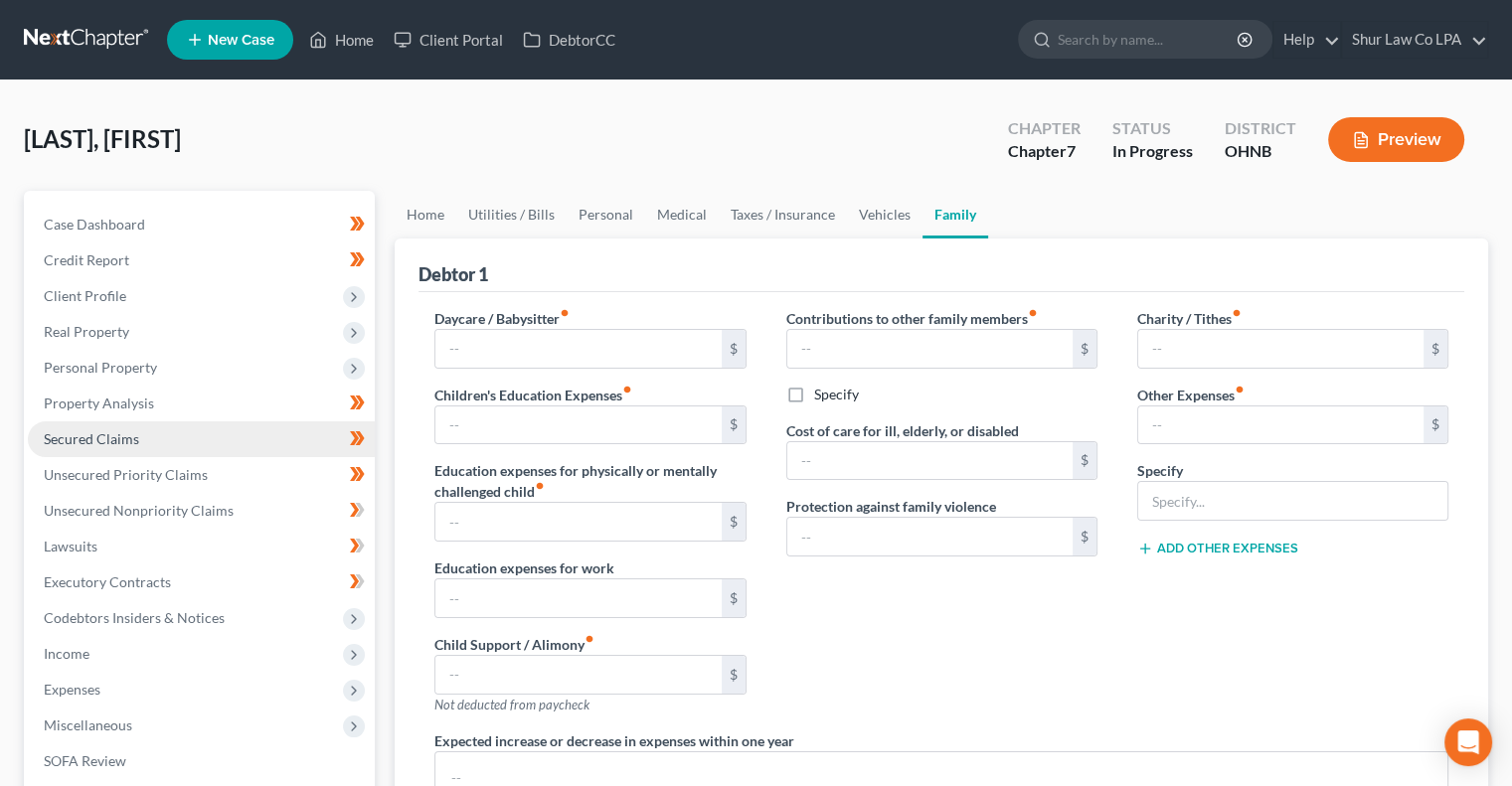 click on "Secured Claims" at bounding box center [91, 438] 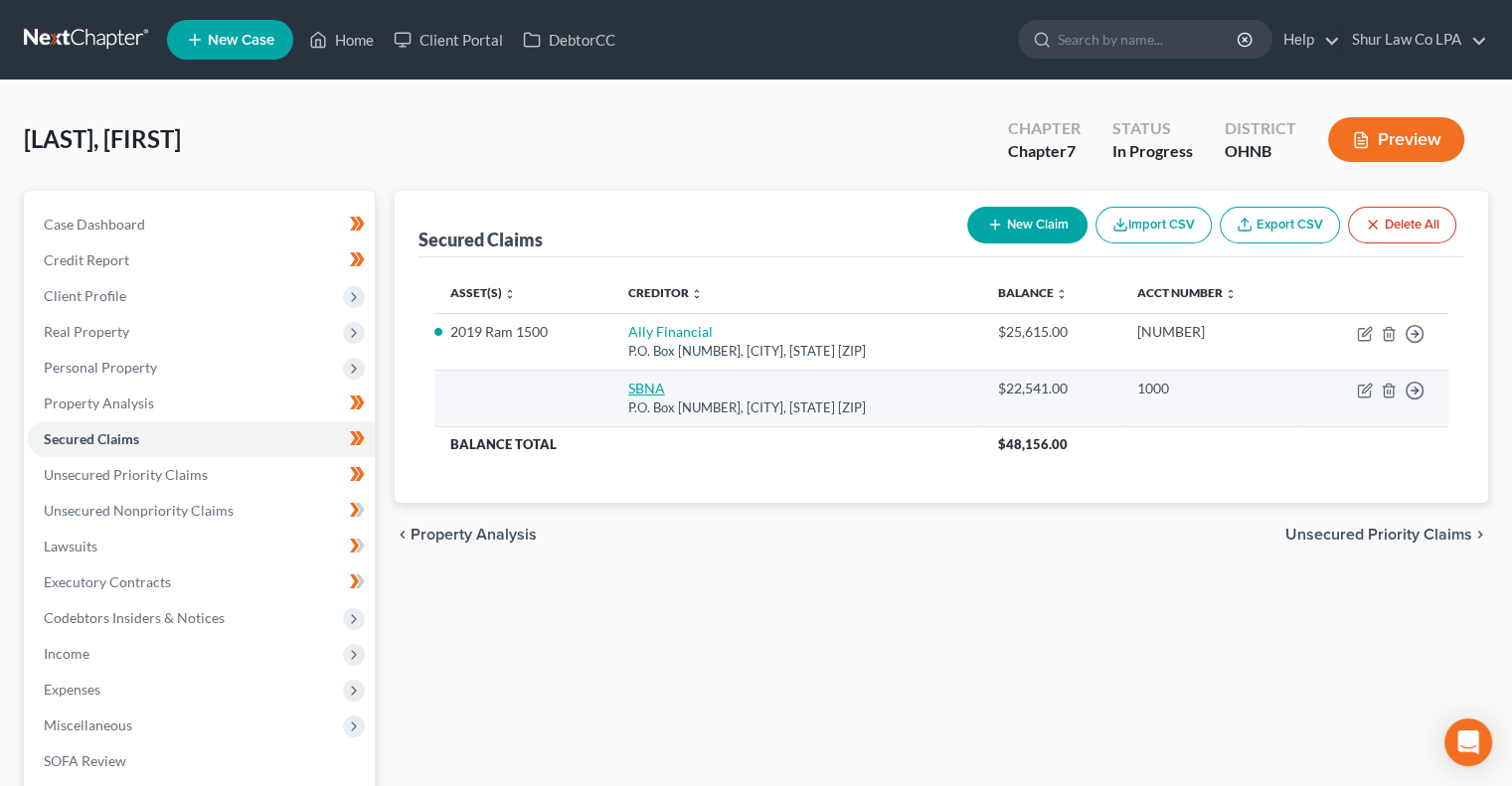 click on "SBNA" at bounding box center [646, 388] 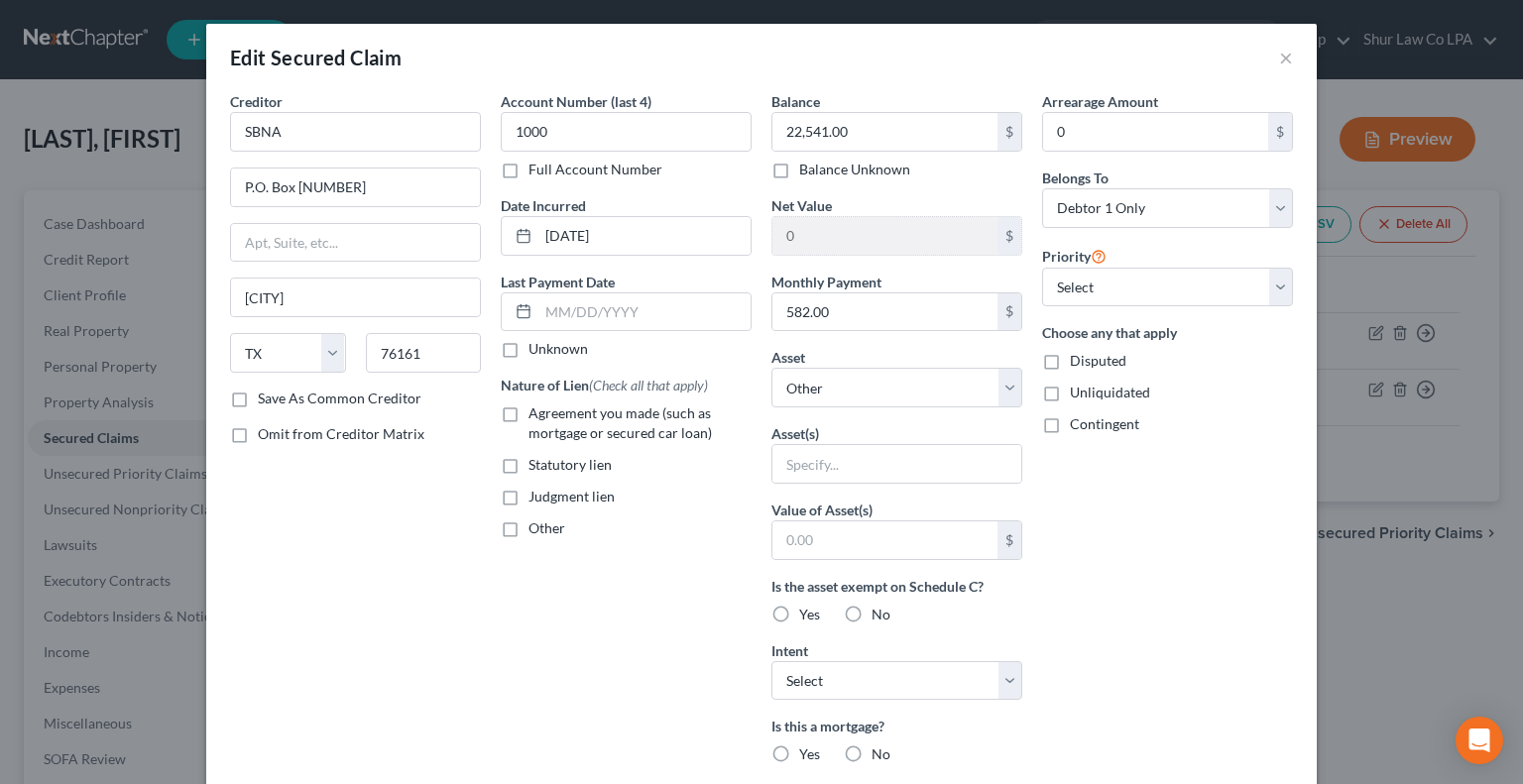 click on "Account Number (last 4)
[NUMBER]
Full Account Number
Date Incurred         [DATE] Last Payment Date         Unknown Nature of Lien  (Check all that apply) Agreement you made (such as mortgage or secured car loan) Statutory lien Judgment lien Other" at bounding box center (626, 533) 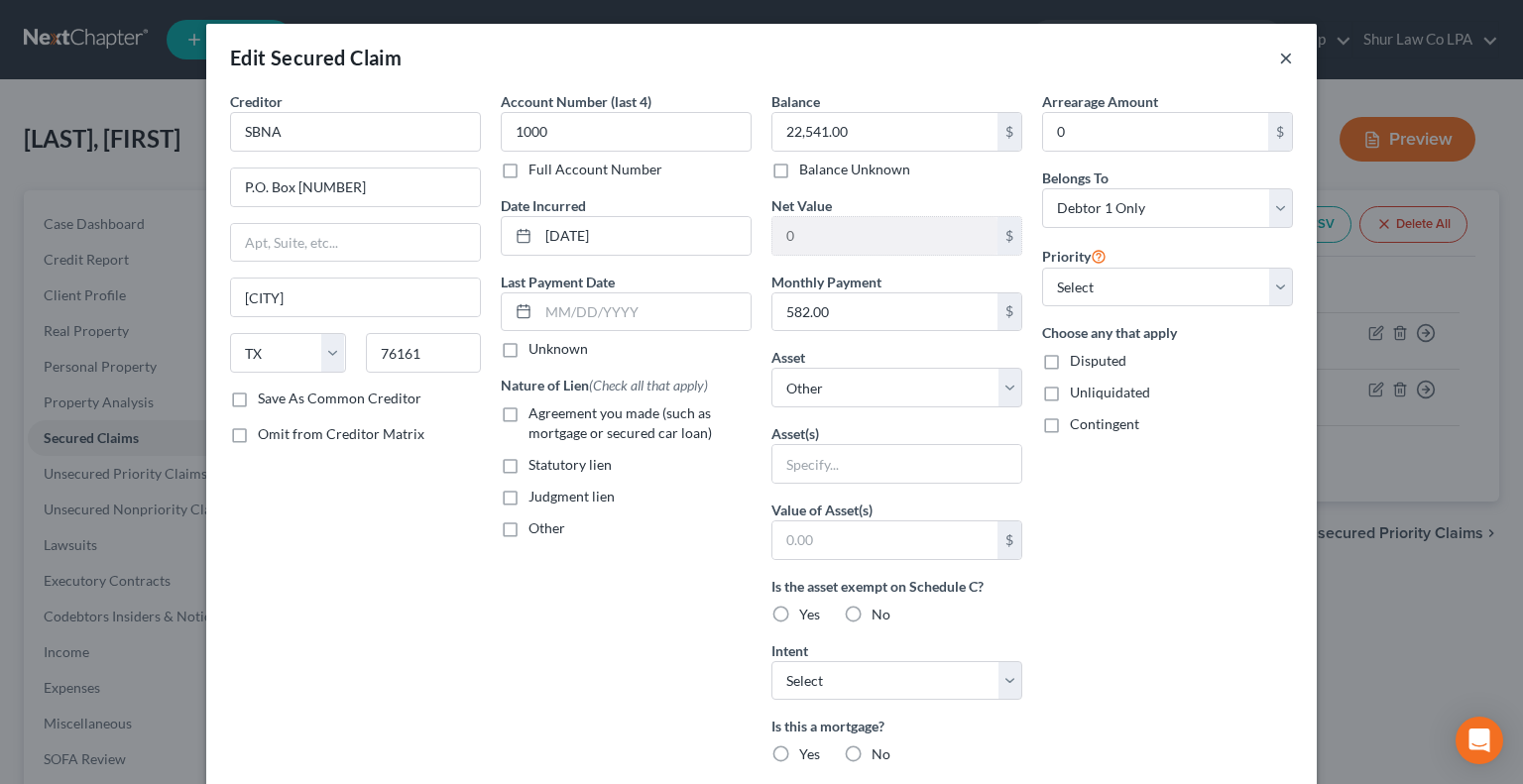 click on "×" at bounding box center [1286, 57] 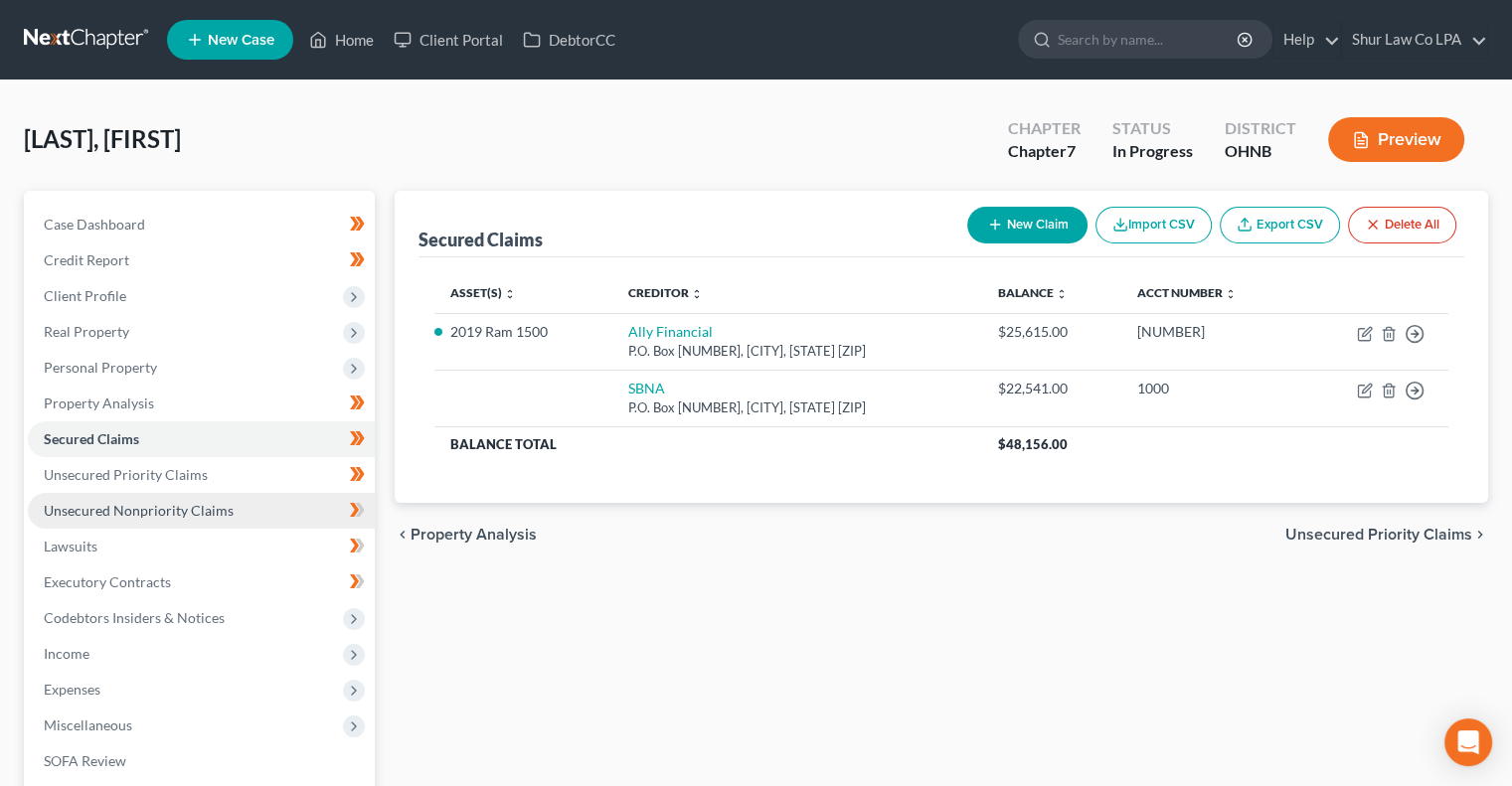click on "Unsecured Nonpriority Claims" at bounding box center [138, 510] 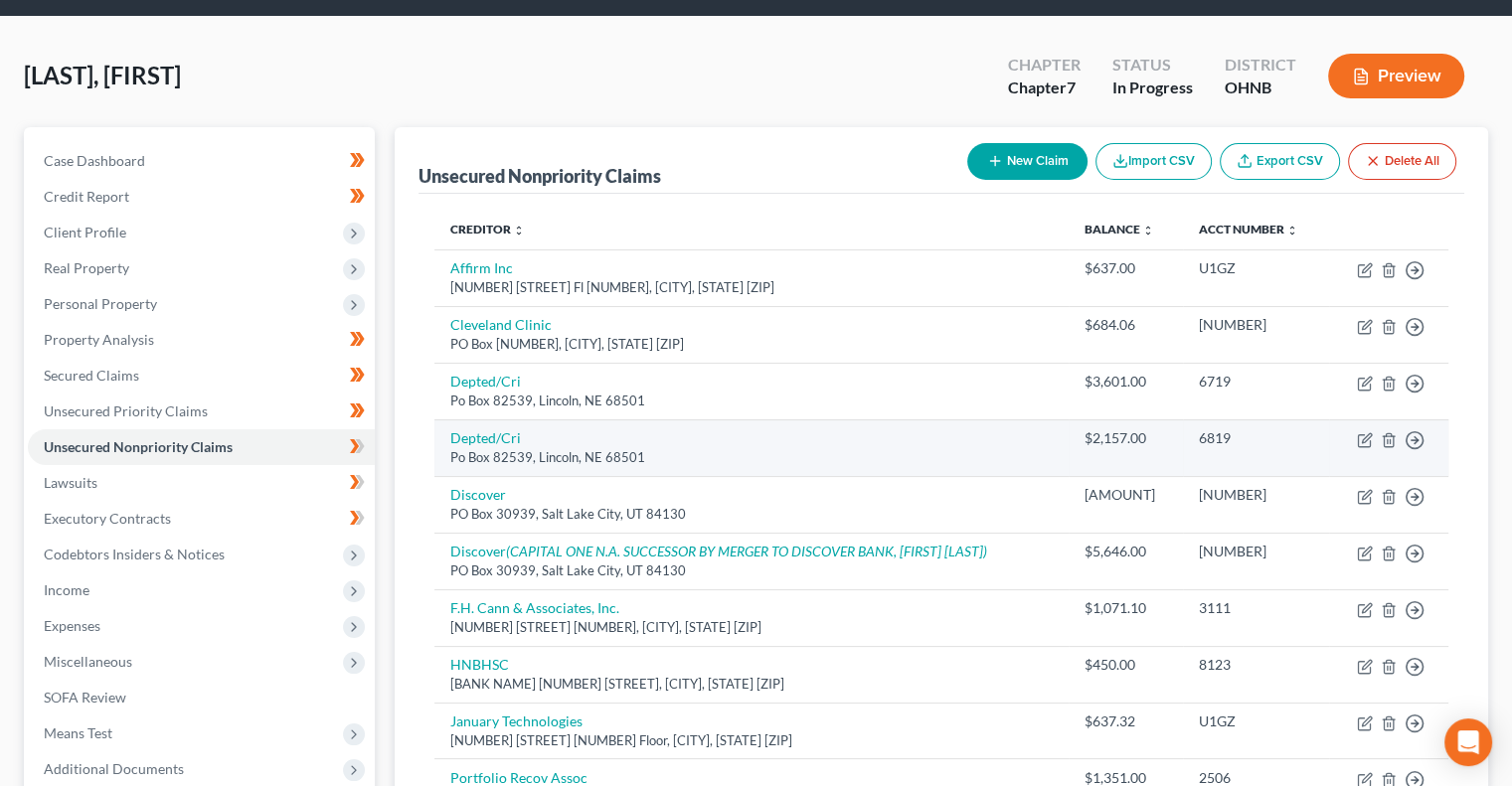 scroll, scrollTop: 56, scrollLeft: 0, axis: vertical 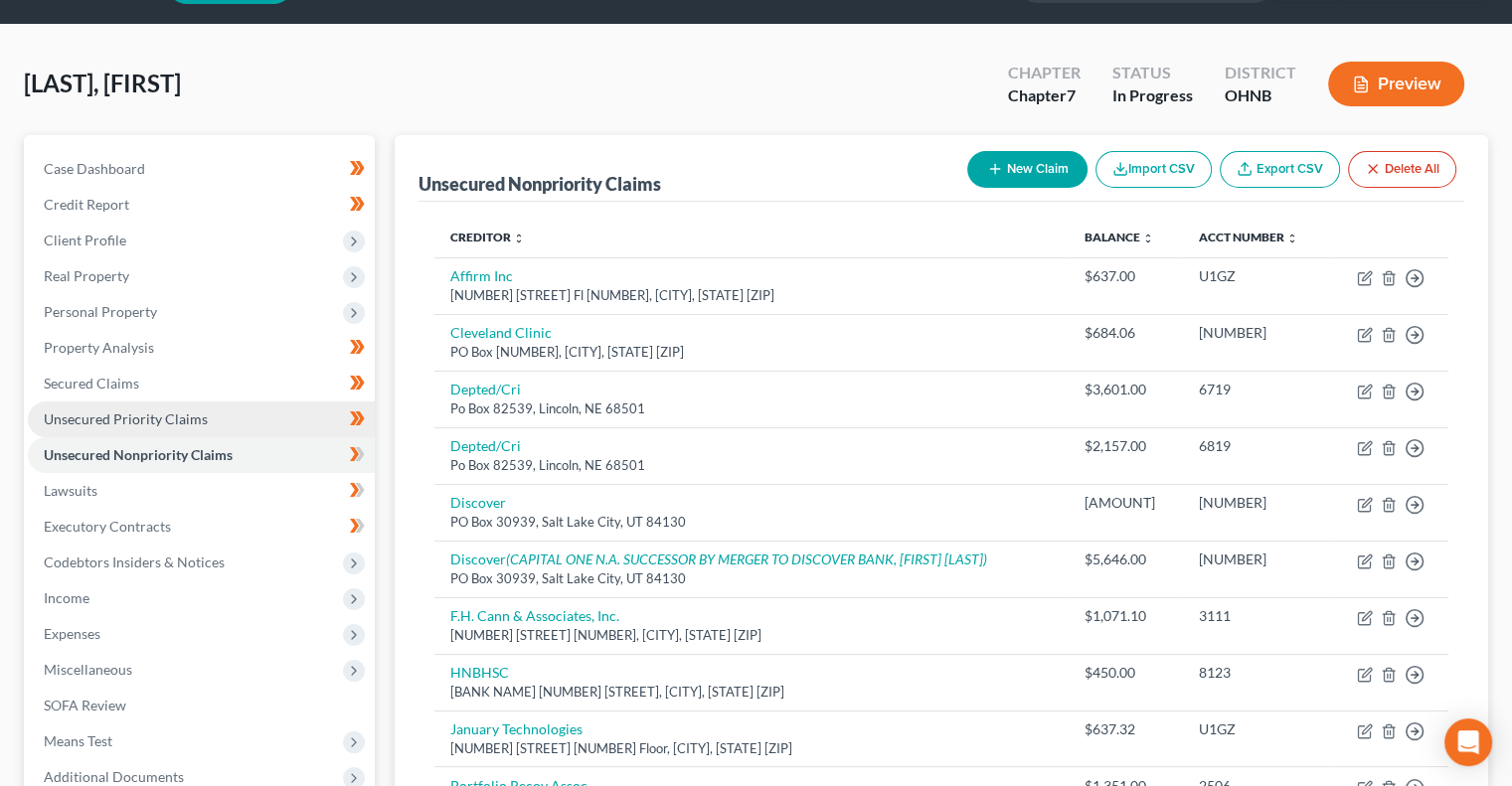 click on "Unsecured Priority Claims" at bounding box center (125, 418) 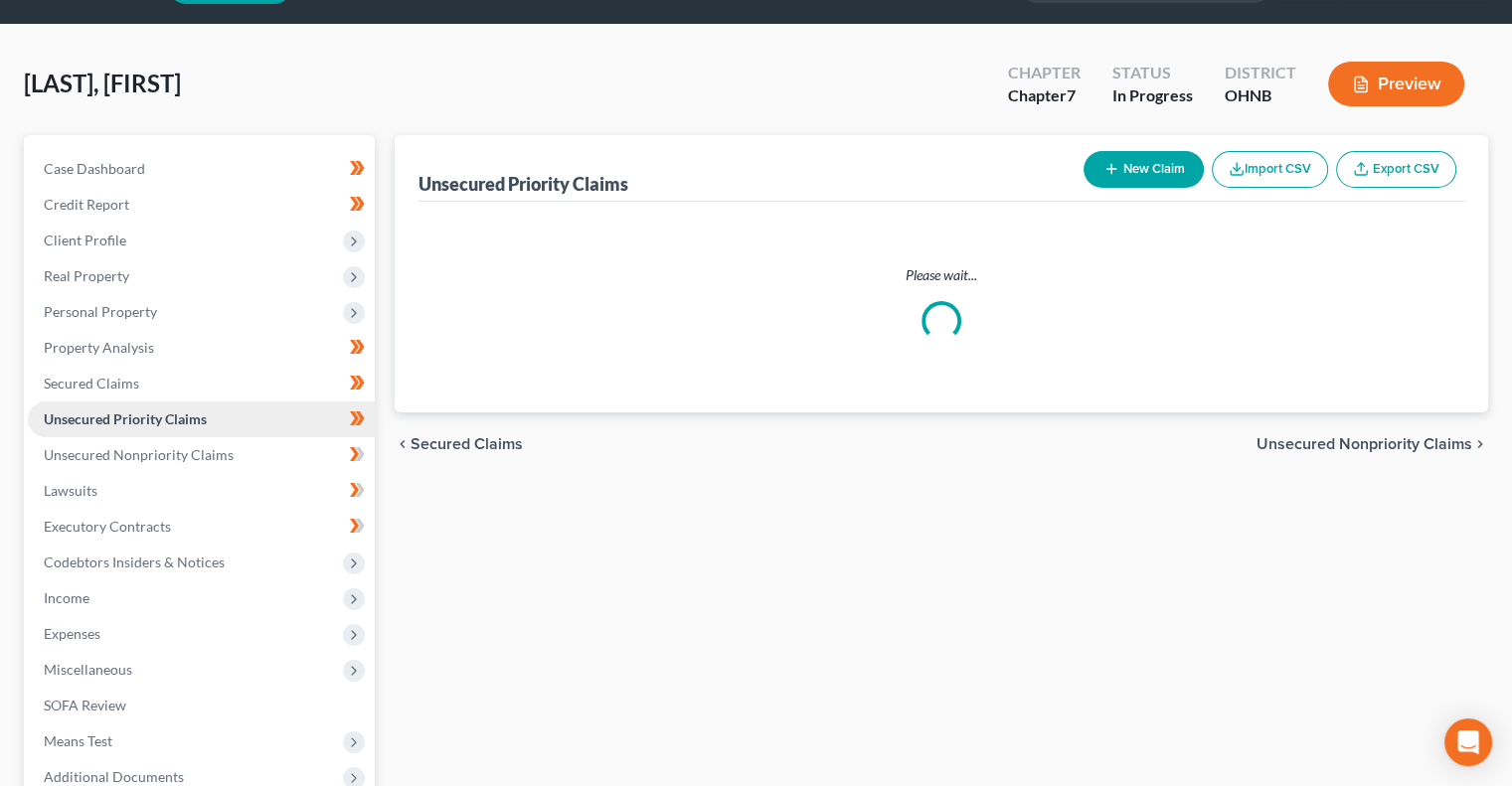 scroll, scrollTop: 0, scrollLeft: 0, axis: both 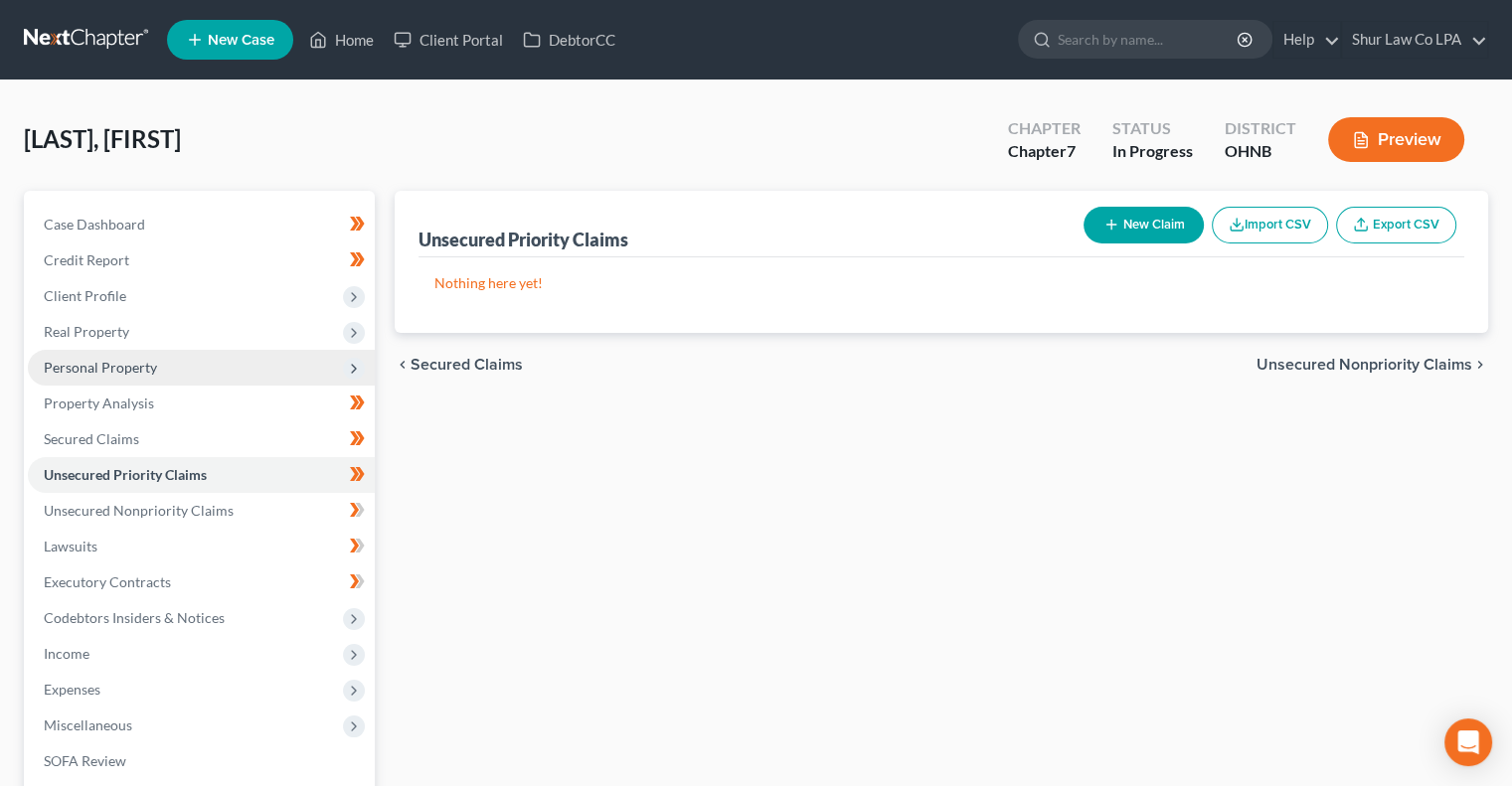 click on "Personal Property" at bounding box center (201, 368) 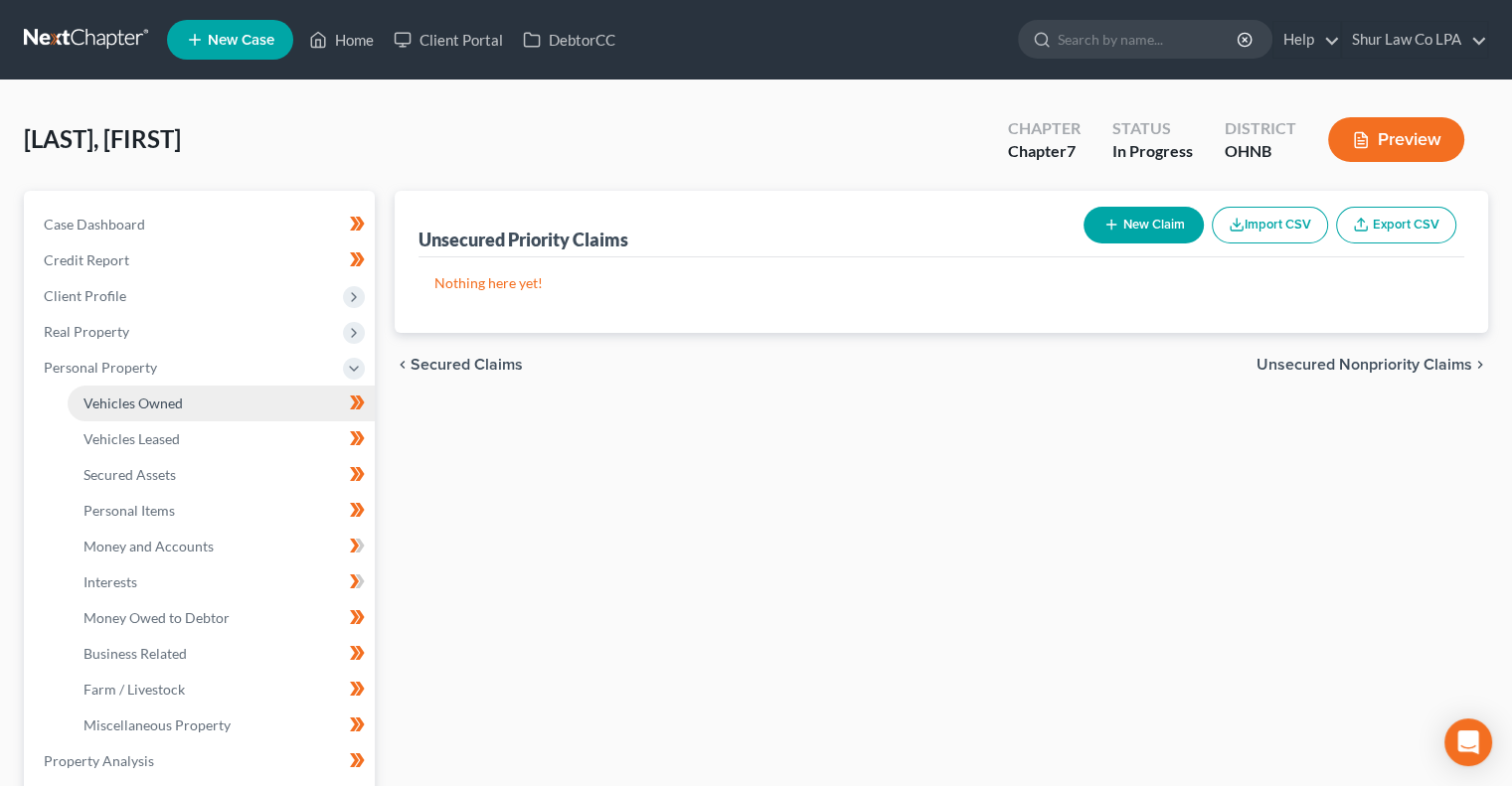 click on "Vehicles Owned" at bounding box center [221, 403] 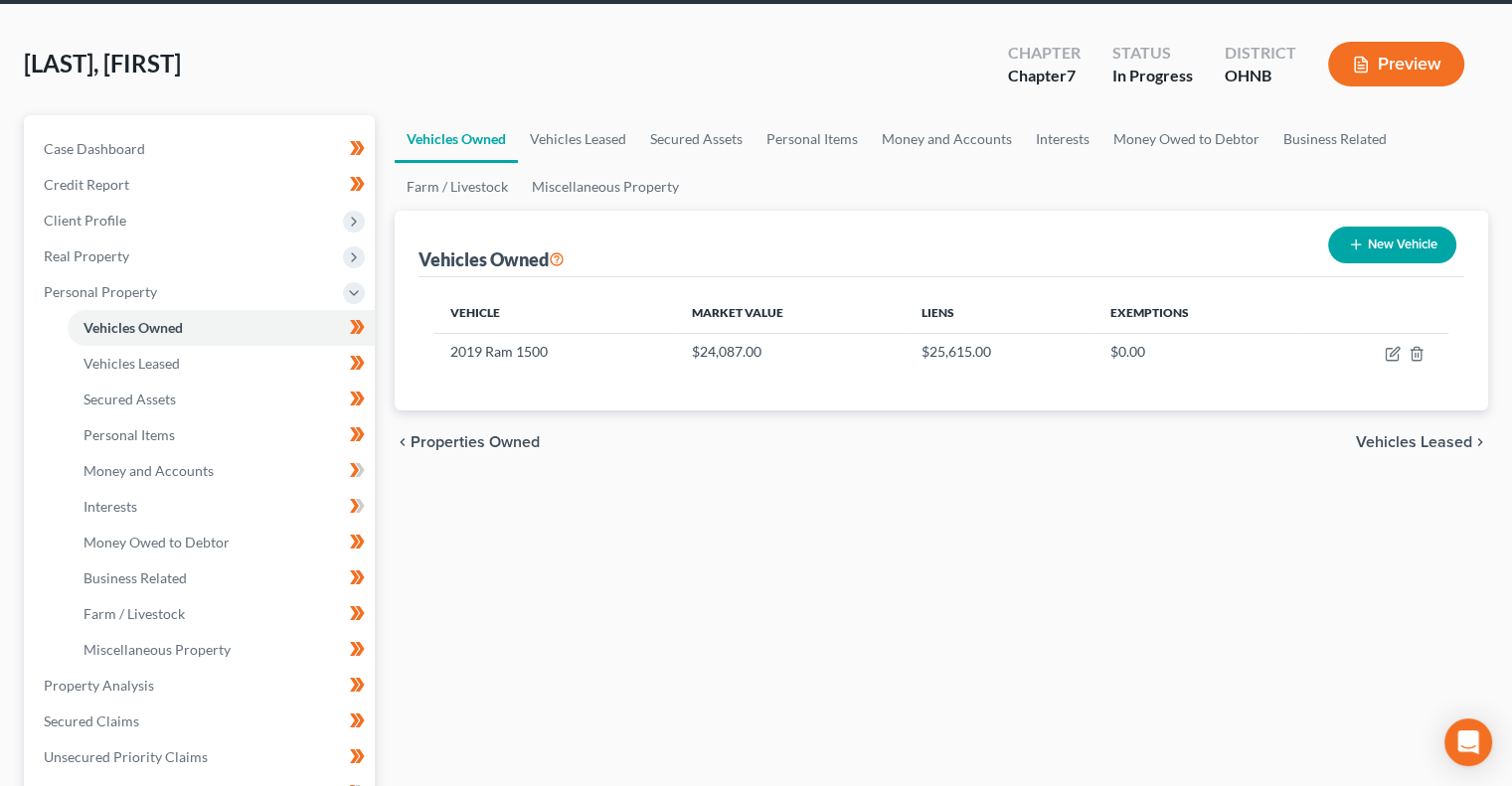 scroll, scrollTop: 71, scrollLeft: 0, axis: vertical 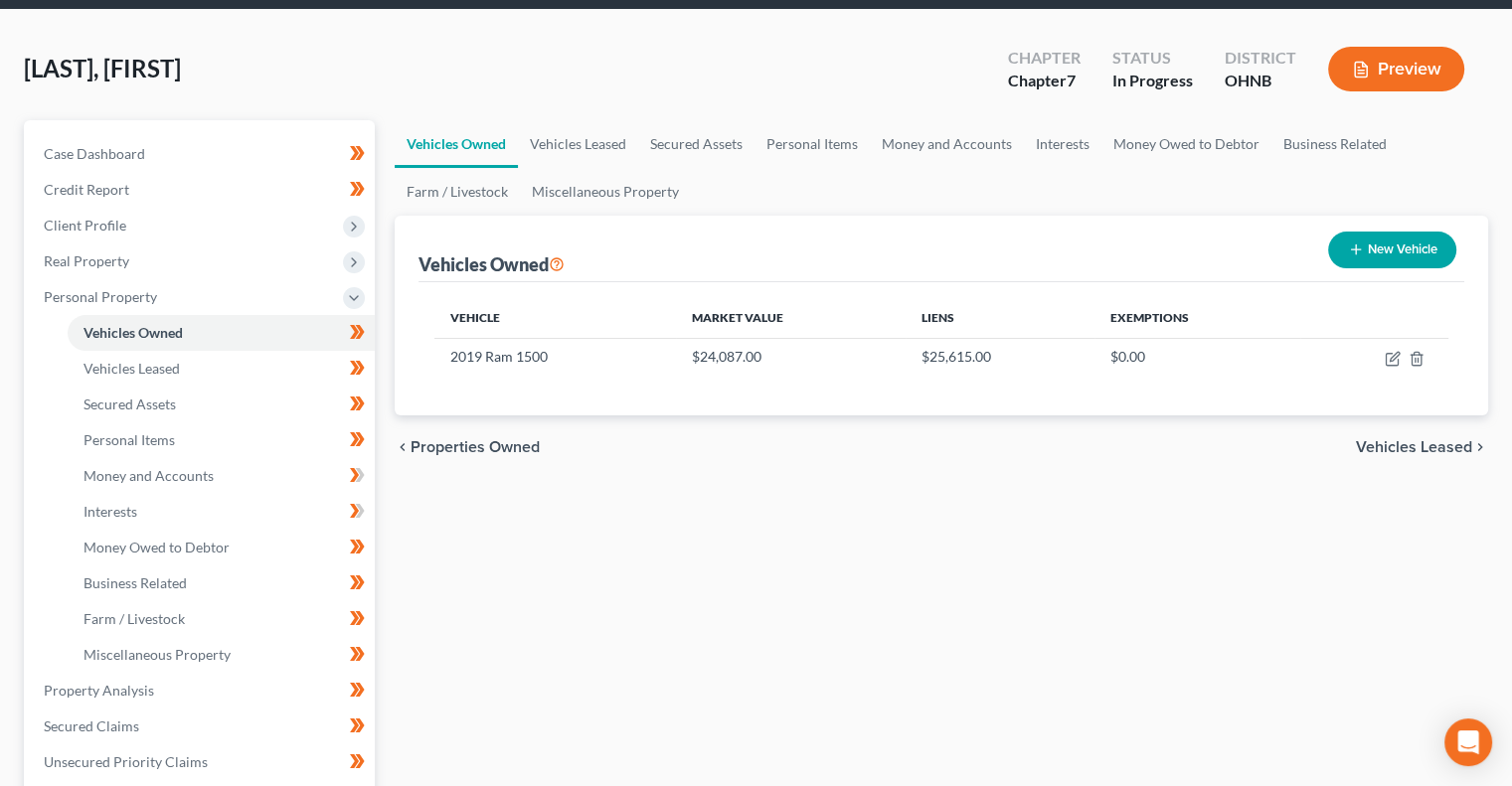 click on "Vehicles Owned
Vehicles Leased
Secured Assets
Personal Items
Money and Accounts
Interests
Money Owed to Debtor
Business Related
Farm / Livestock
Miscellaneous Property
Vehicles Owned  New Vehicle
Vehicle Market Value Liens Exemptions 2019 Ram 1500 $24,087.00 $25,615.00 $0.00
chevron_left
Properties Owned
Vehicles Leased
chevron_right" at bounding box center (941, 694) 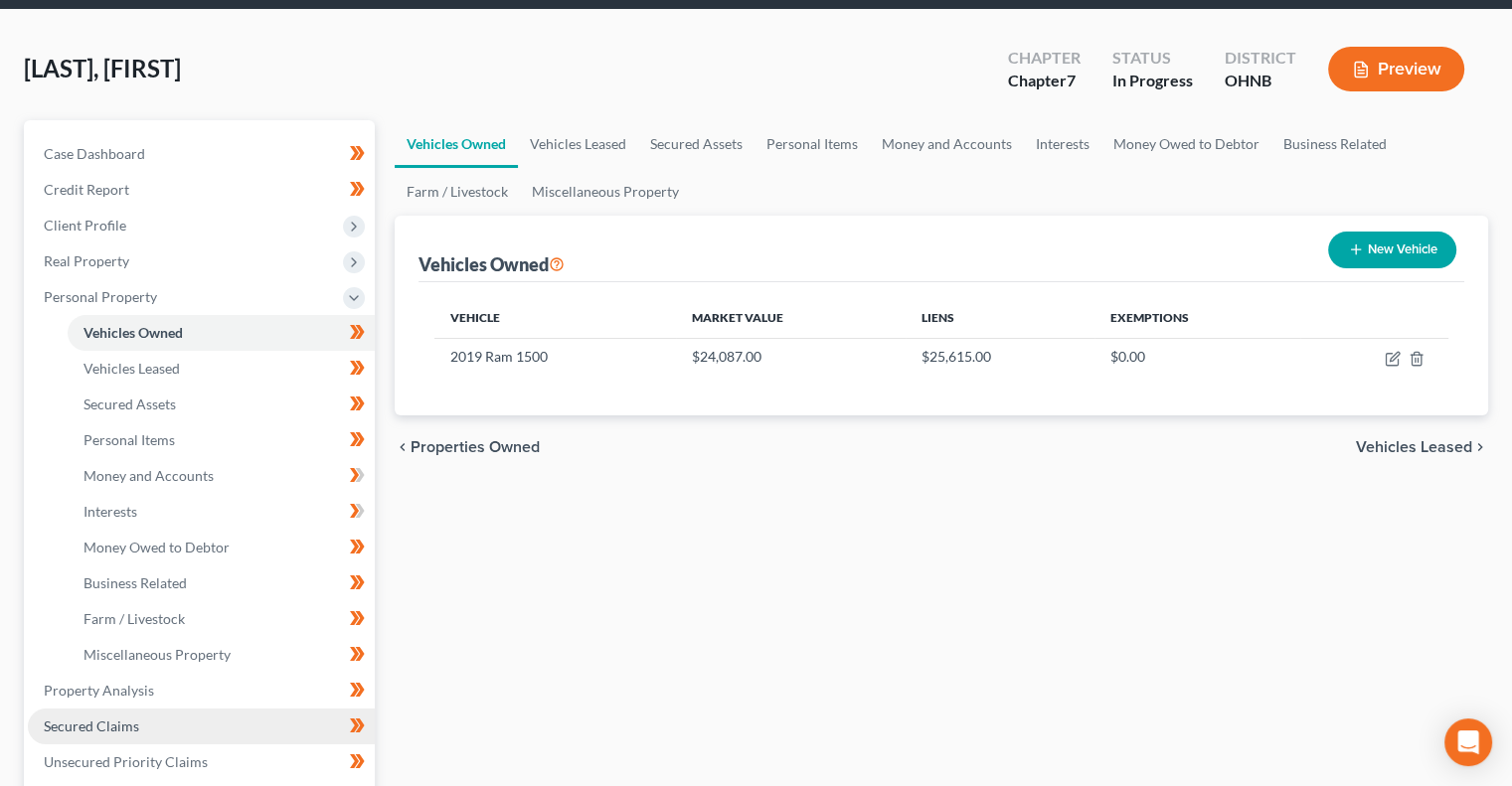 click on "Secured Claims" at bounding box center [91, 725] 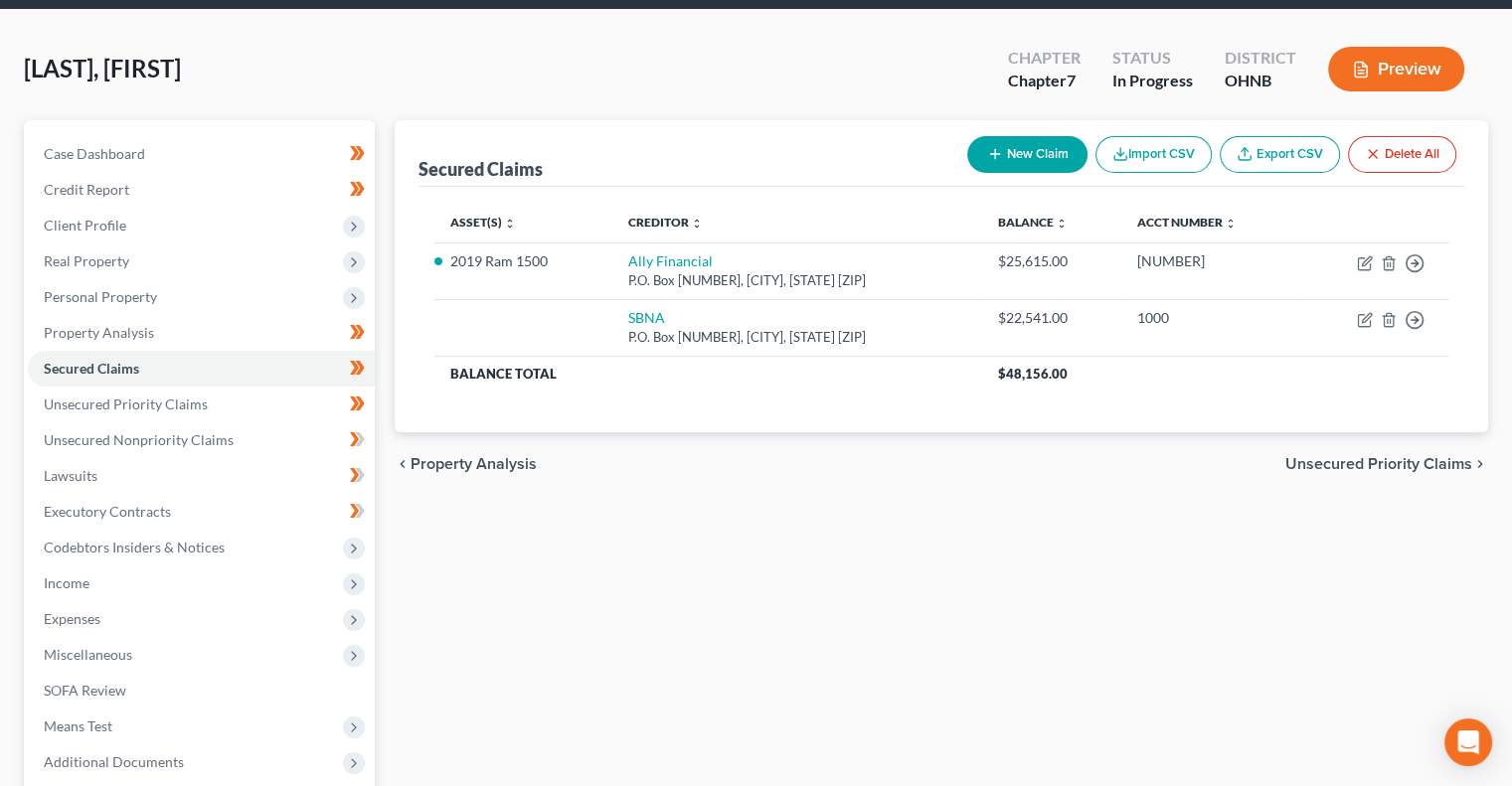 scroll, scrollTop: 0, scrollLeft: 0, axis: both 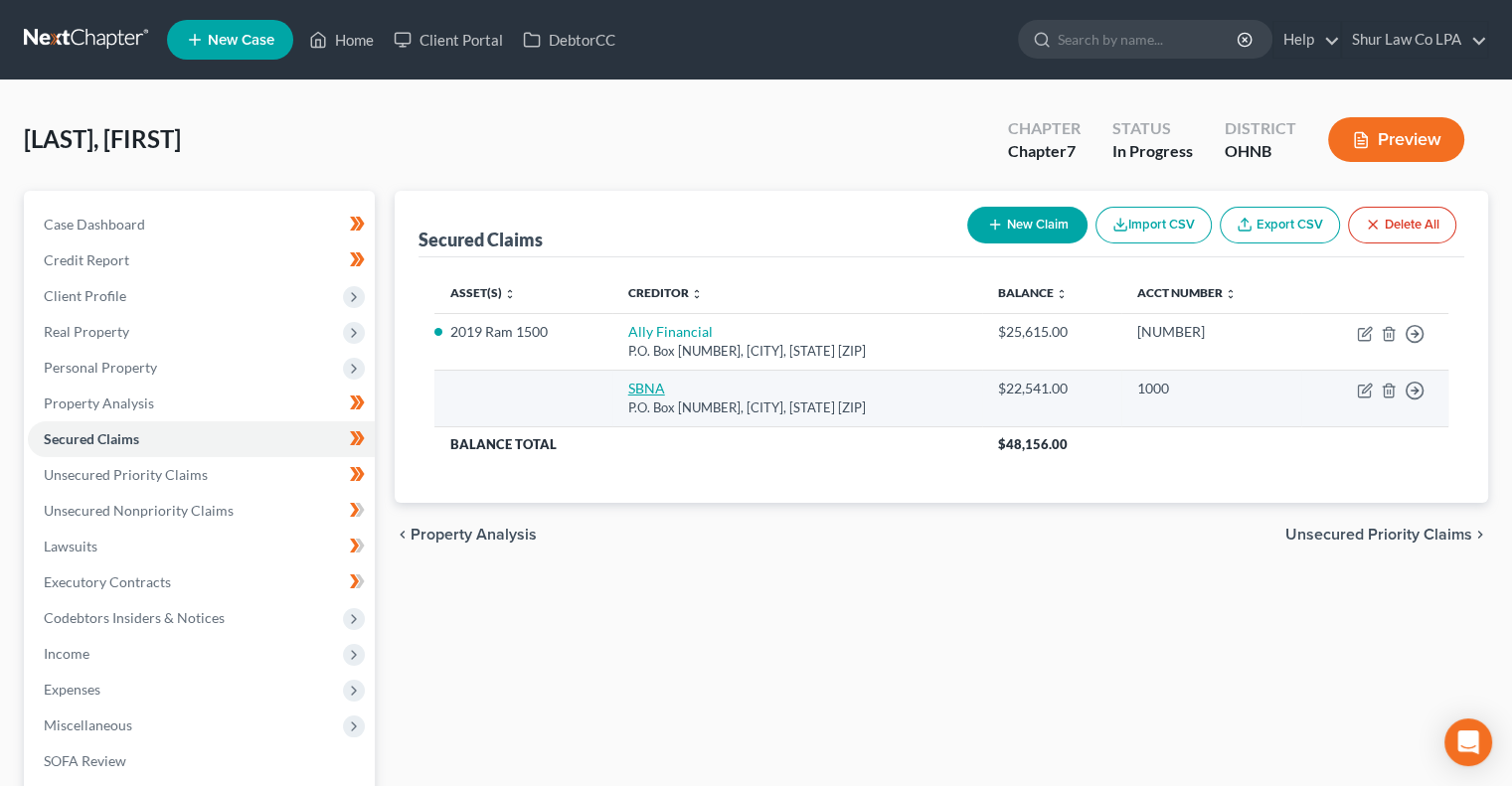 click on "SBNA" at bounding box center (646, 388) 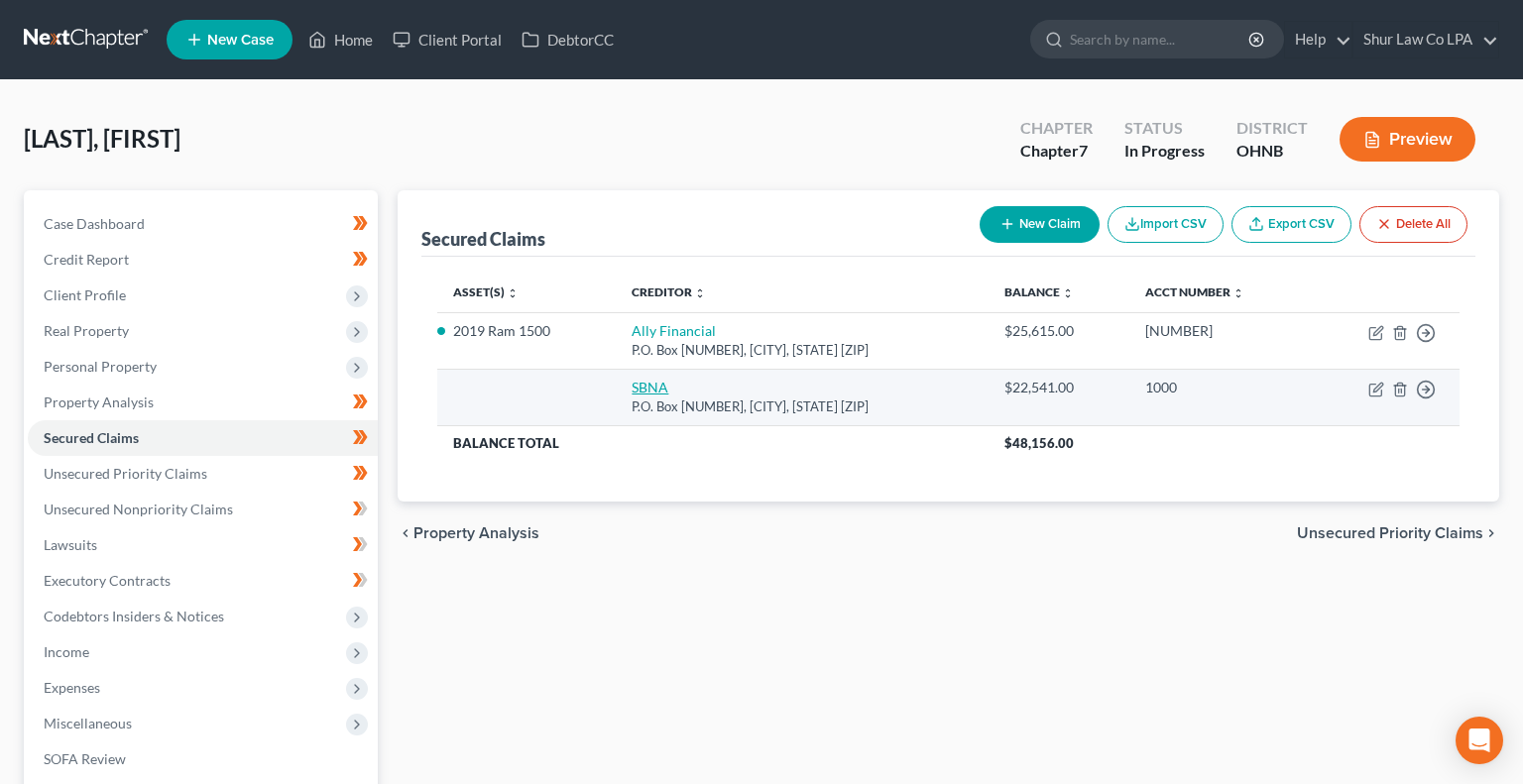 select on "45" 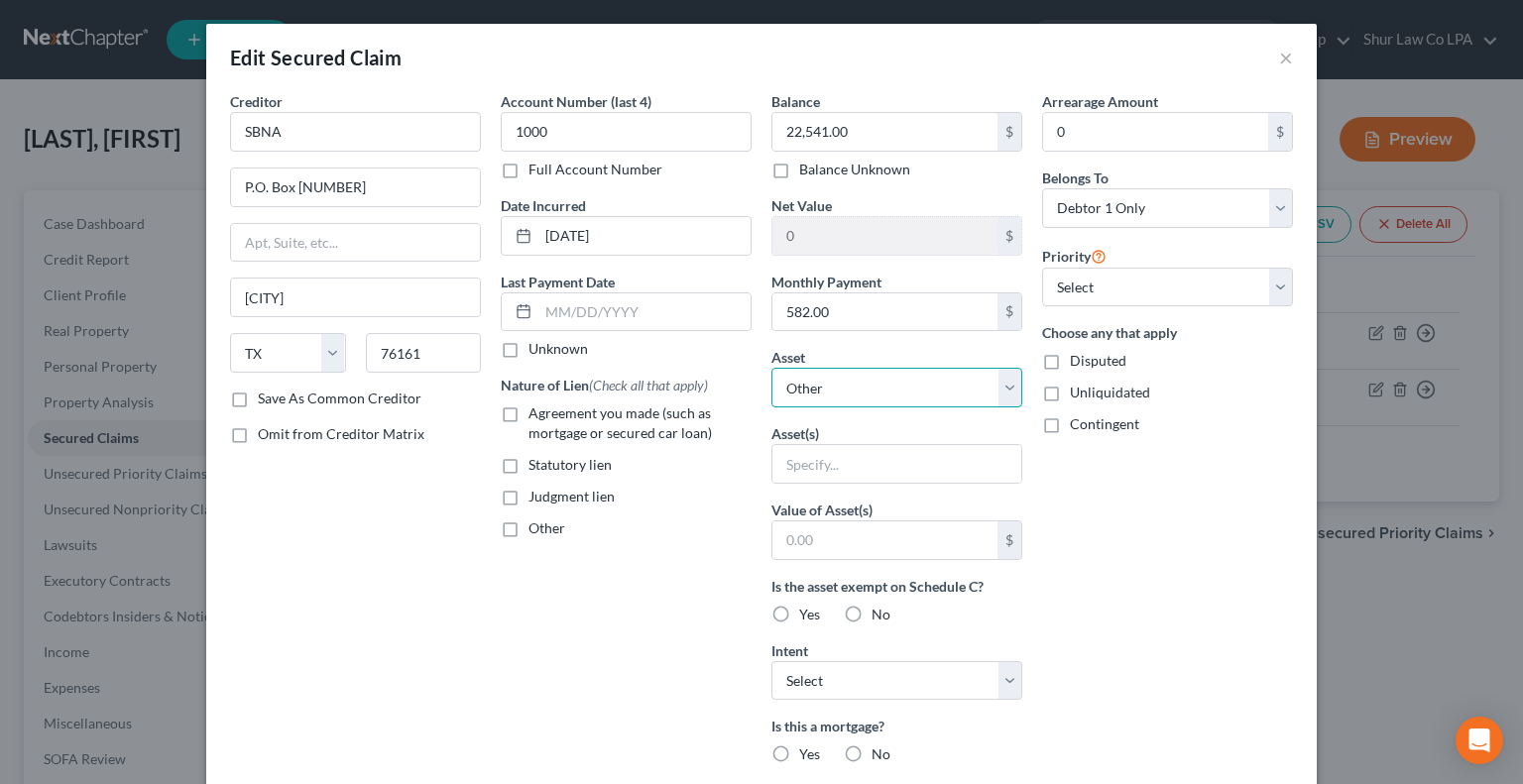 click on "Select Other Multiple Assets IBEW Local 38 401k - [AMOUNT] [VEHICLE] - [AMOUNT] Electronics - iPhone 13, Apple Watch, MacBook  - [AMOUNT] Household Goods - Couch, bed, bedframe, dresser  - [AMOUNT] Clothing - Shirts, hoodies, pants, shorts, work clothes  - [AMOUNT] Pet(s) - Dog - [AMOUNT] [BANK NAME] ([ACCOUNT TYPE]) - [AMOUNT] [BANK NAME] ([ACCOUNT TYPE]) - [AMOUNT]" at bounding box center [896, 388] 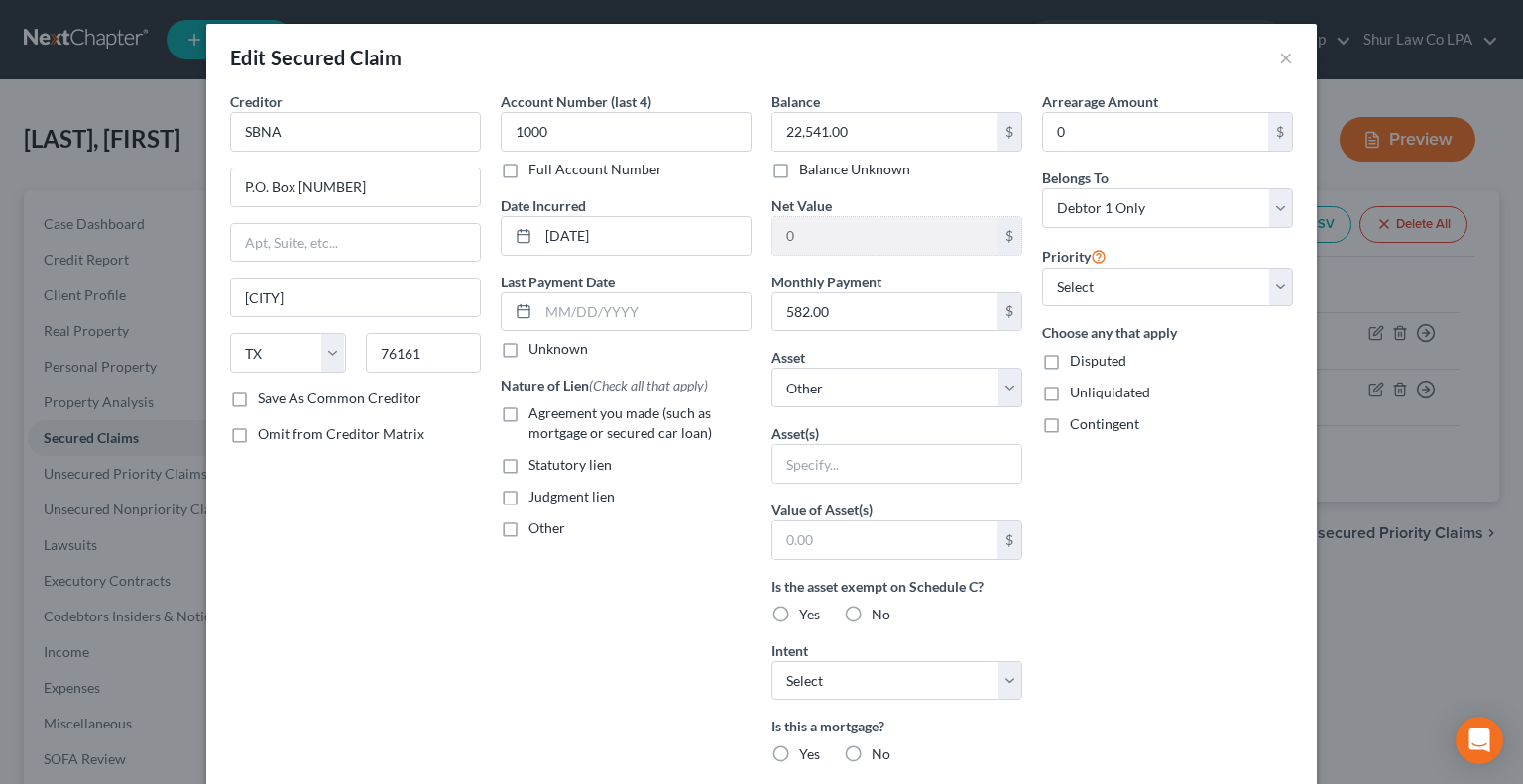 click on "Account Number (last 4)
[NUMBER]
Full Account Number
Date Incurred         [DATE] Last Payment Date         Unknown Nature of Lien  (Check all that apply) Agreement you made (such as mortgage or secured car loan) Statutory lien Judgment lien Other" at bounding box center (626, 533) 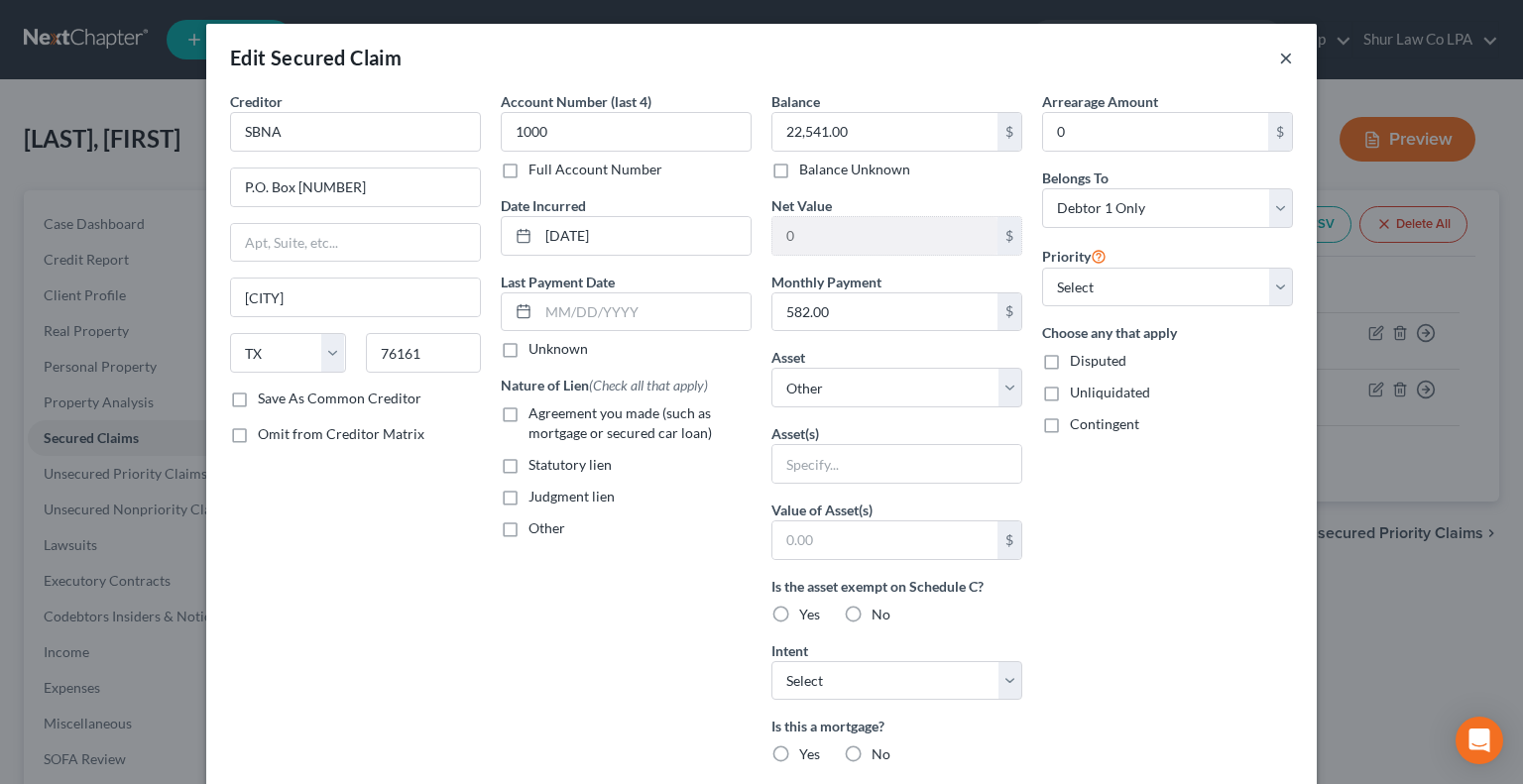 click on "×" at bounding box center [1286, 57] 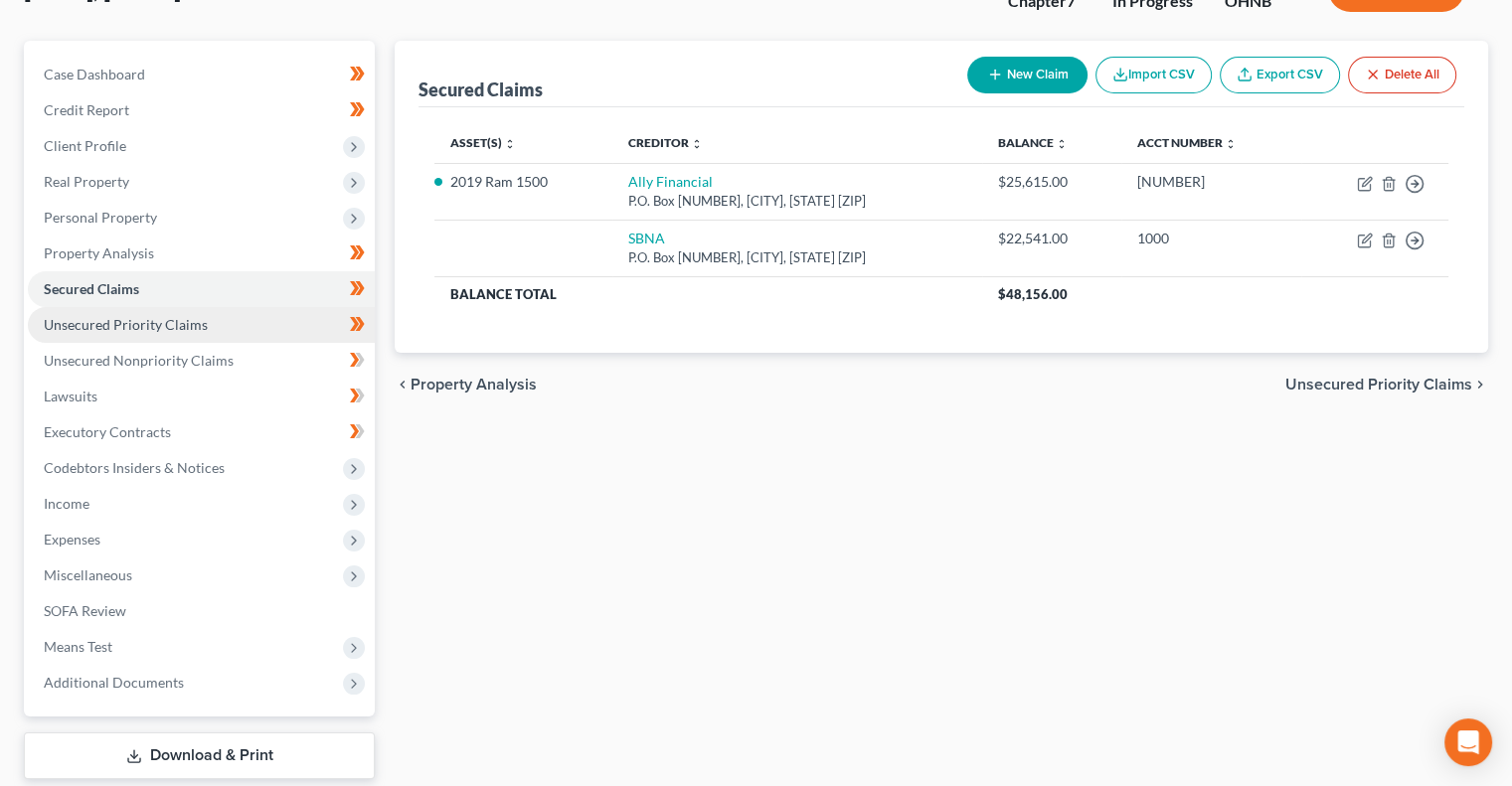 scroll, scrollTop: 154, scrollLeft: 0, axis: vertical 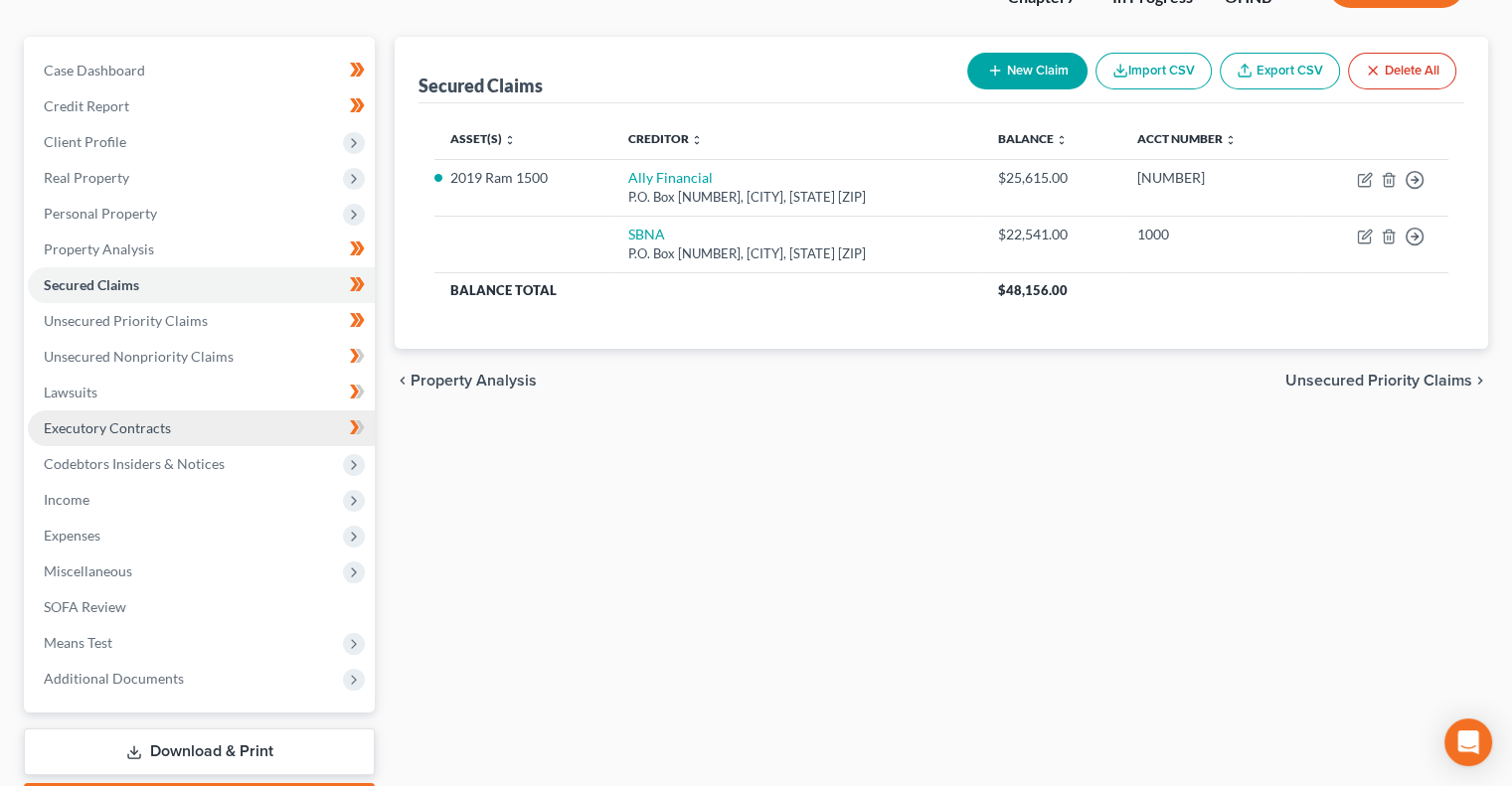 click on "Executory Contracts" at bounding box center [201, 428] 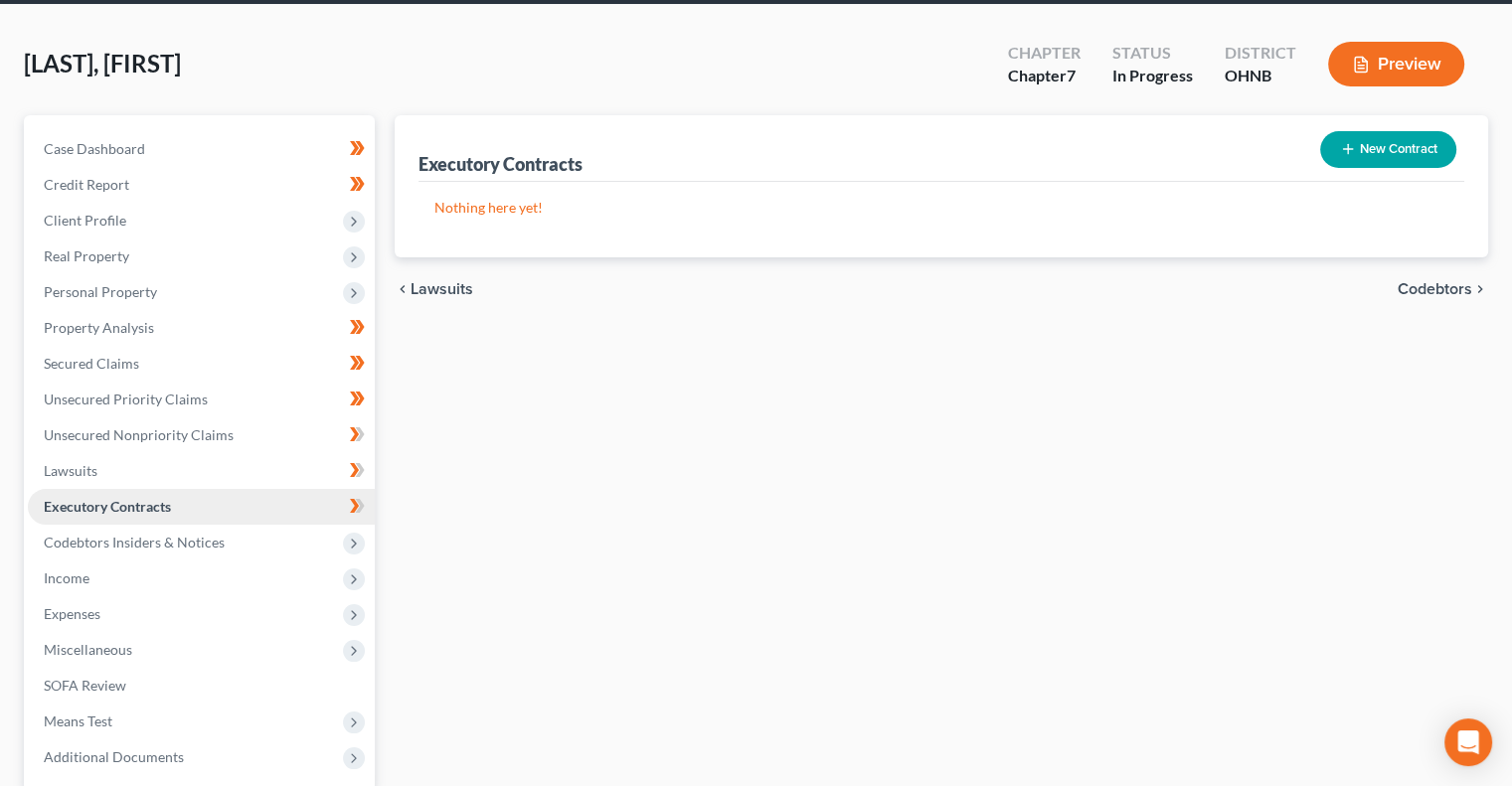 scroll, scrollTop: 0, scrollLeft: 0, axis: both 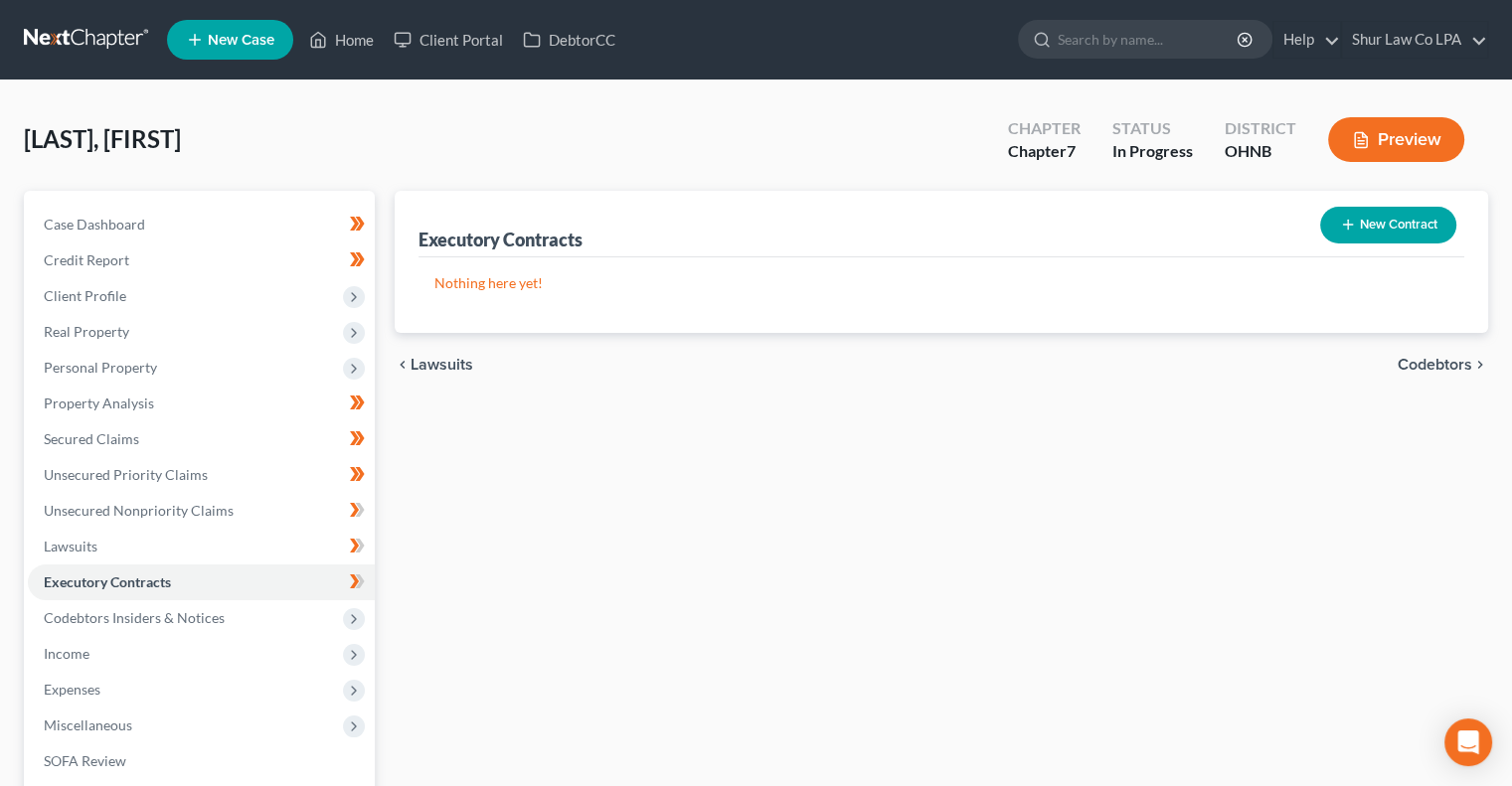 click on "Executory Contracts New Contract
Nothing here yet!
chevron_left
Lawsuits
Codebtors
chevron_right" at bounding box center (941, 585) 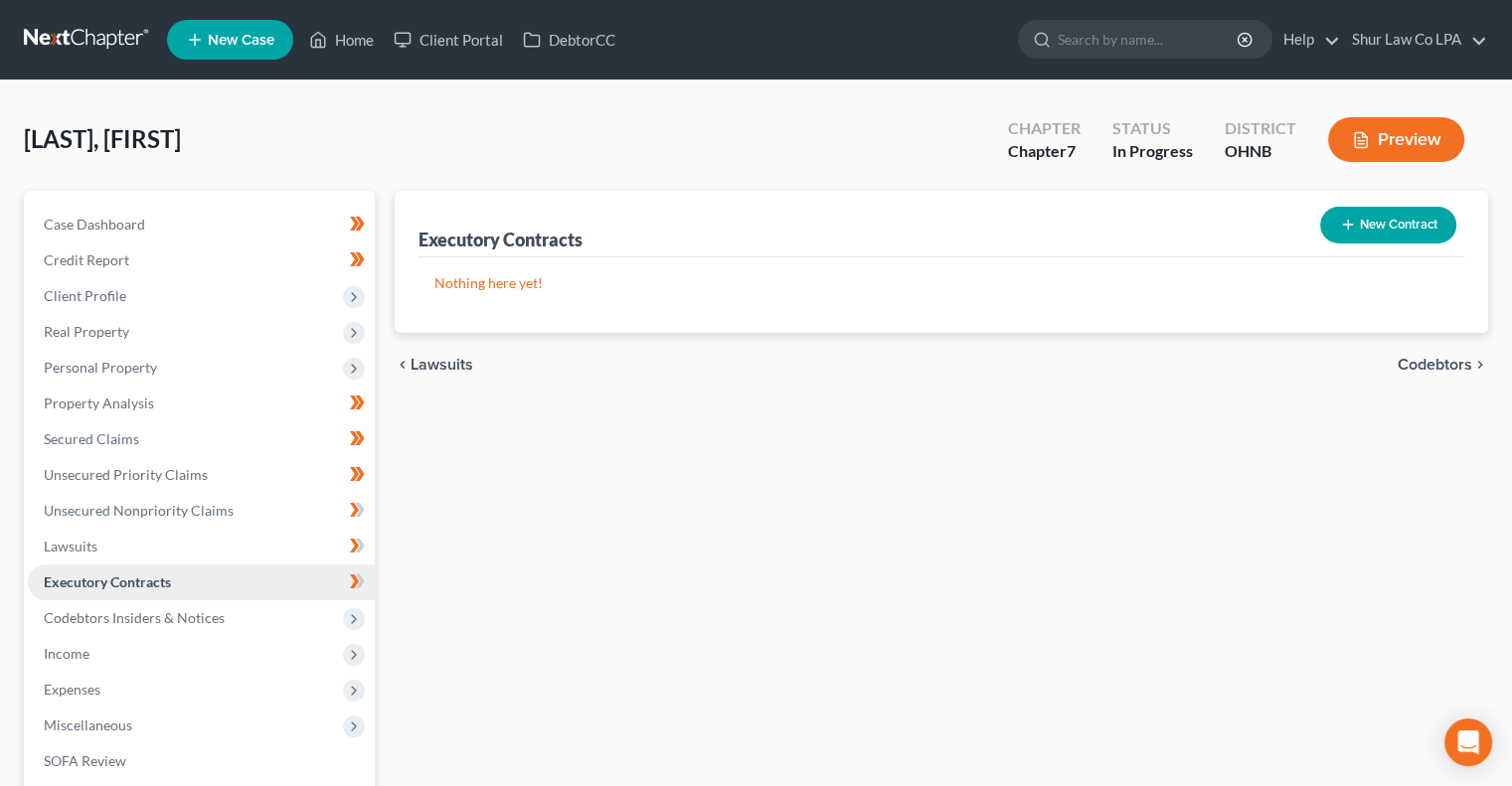click on "Executory Contracts" at bounding box center (201, 582) 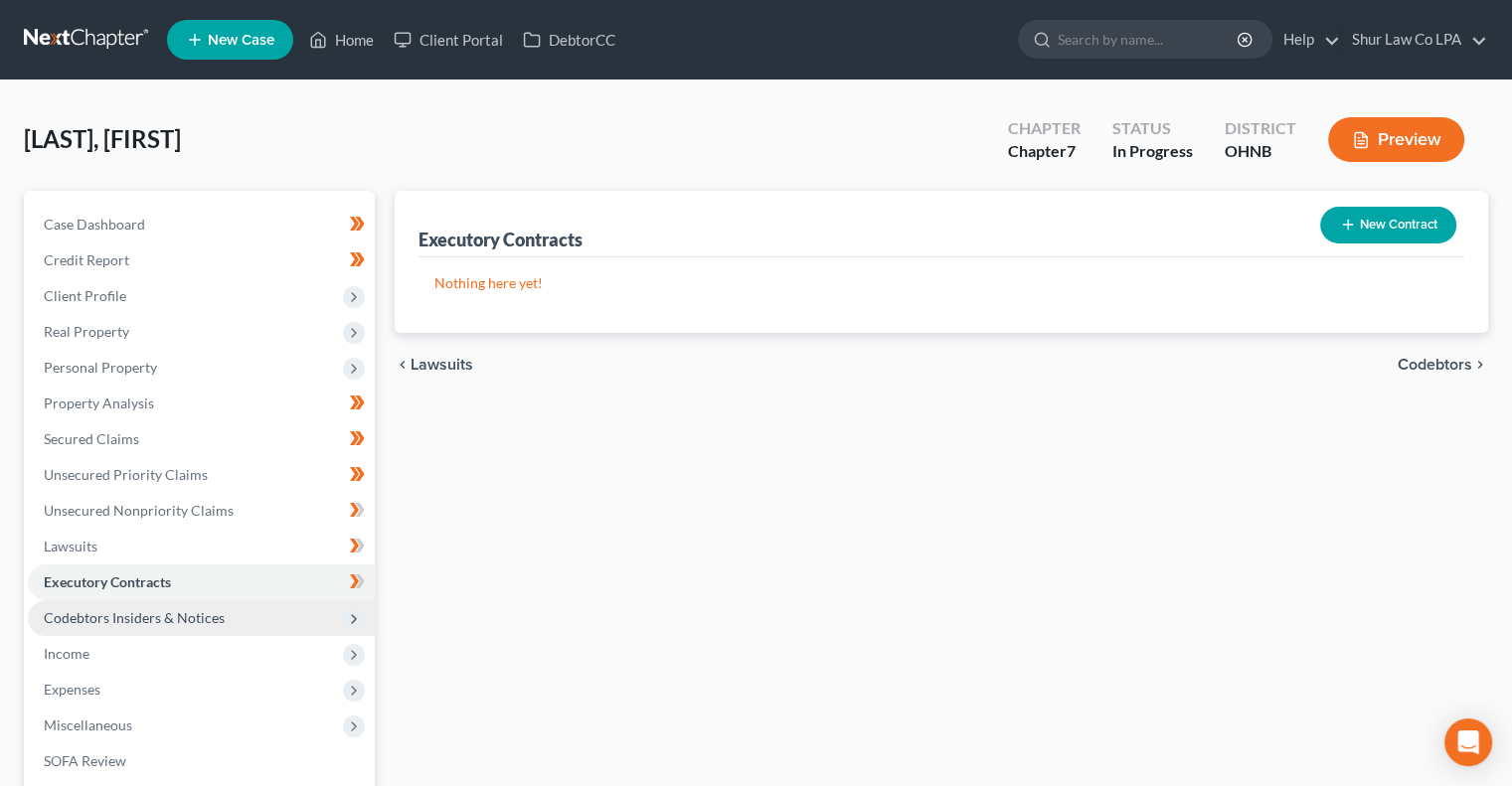click on "Codebtors Insiders & Notices" at bounding box center (201, 618) 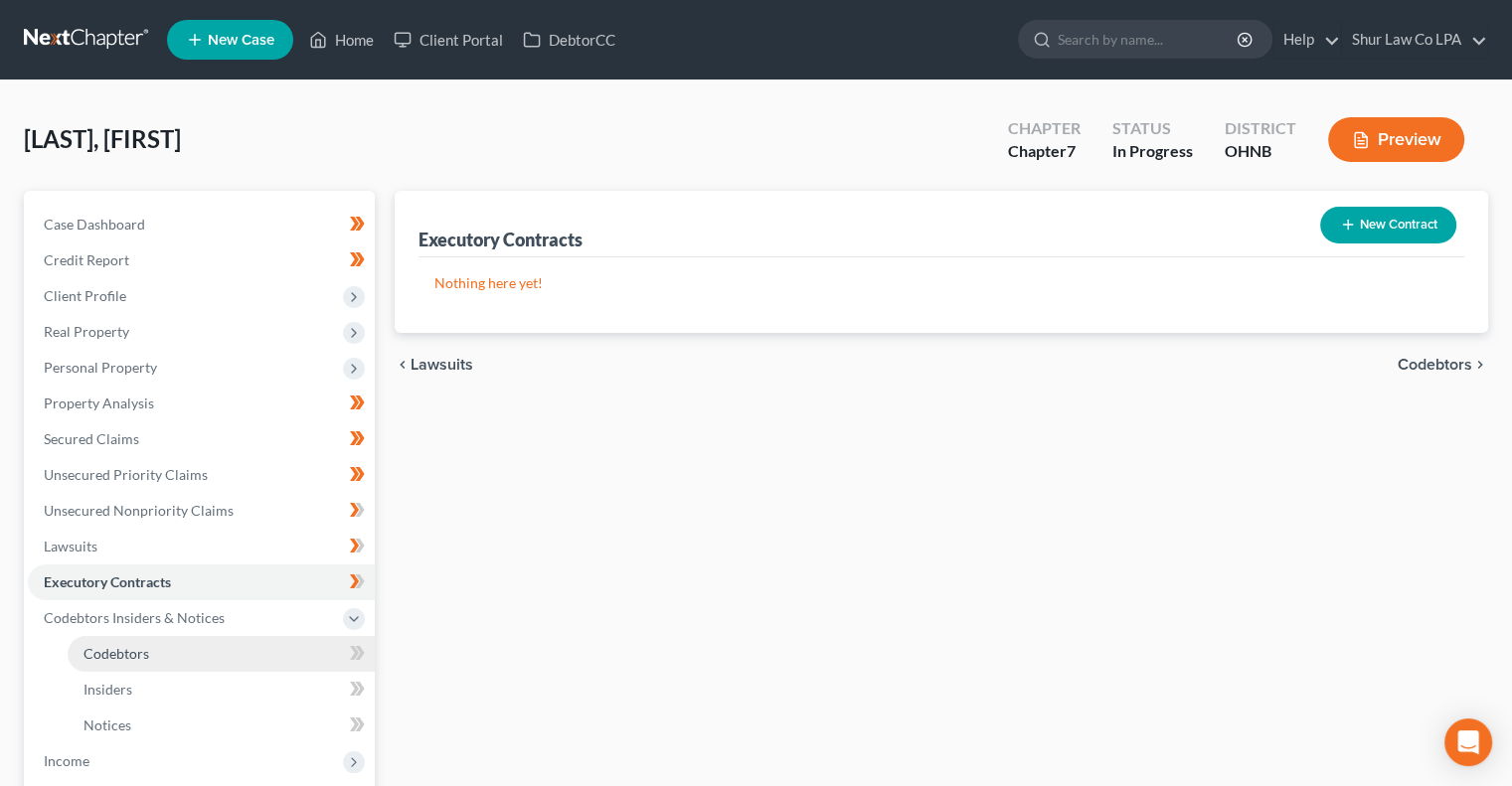 click on "Codebtors" at bounding box center [221, 654] 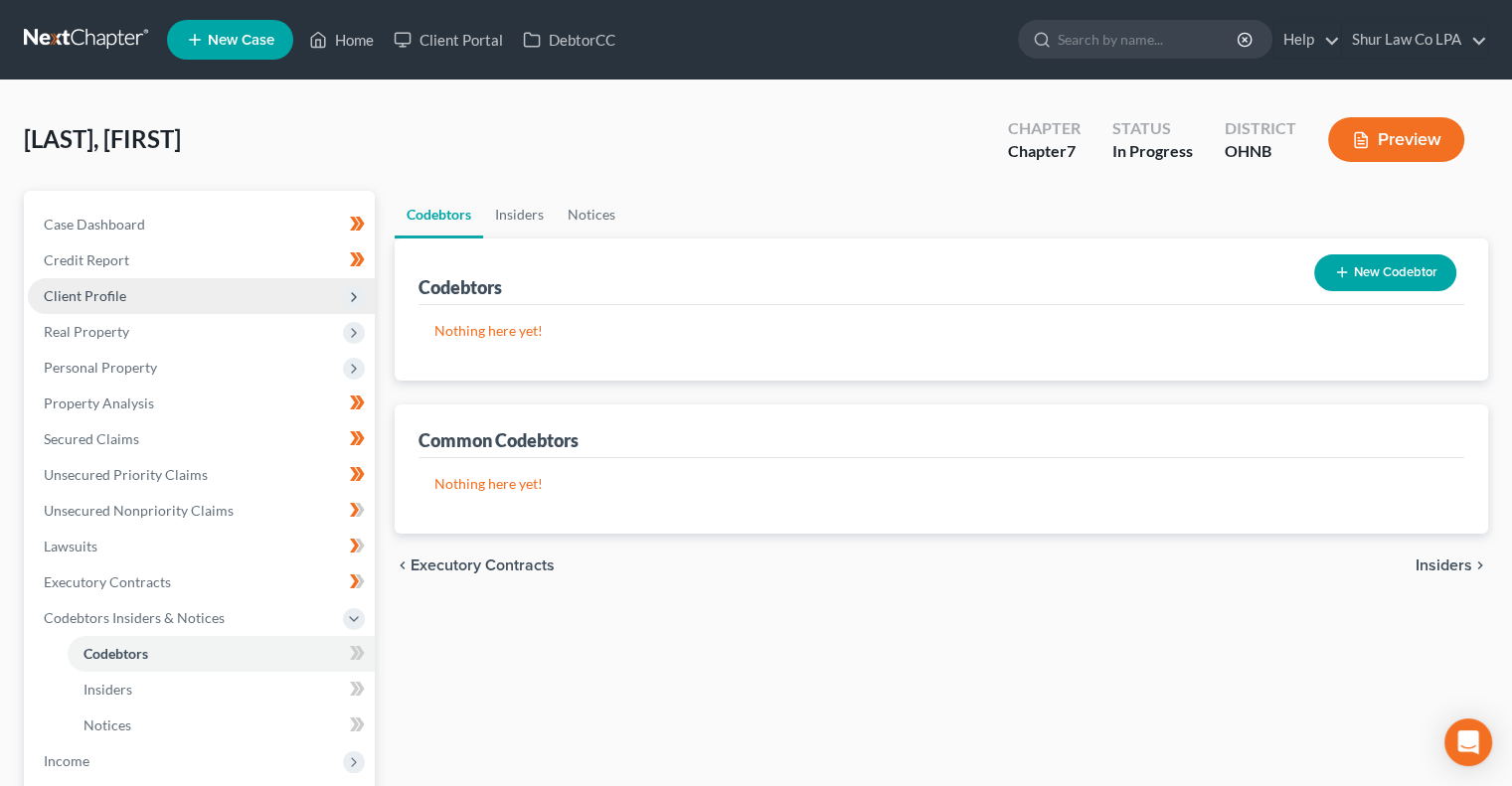 click on "Client Profile" at bounding box center (201, 296) 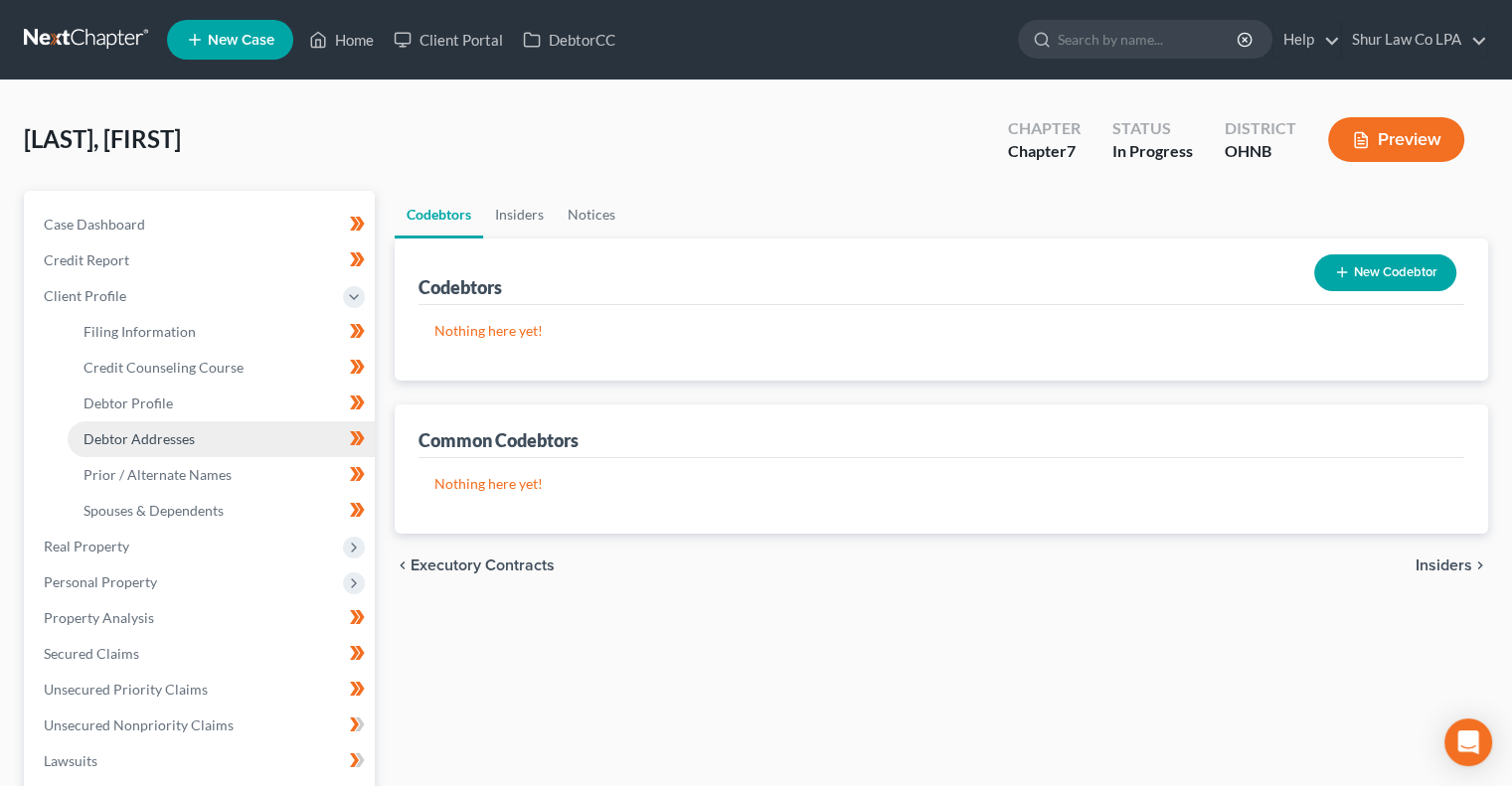 click on "Debtor Addresses" at bounding box center [221, 439] 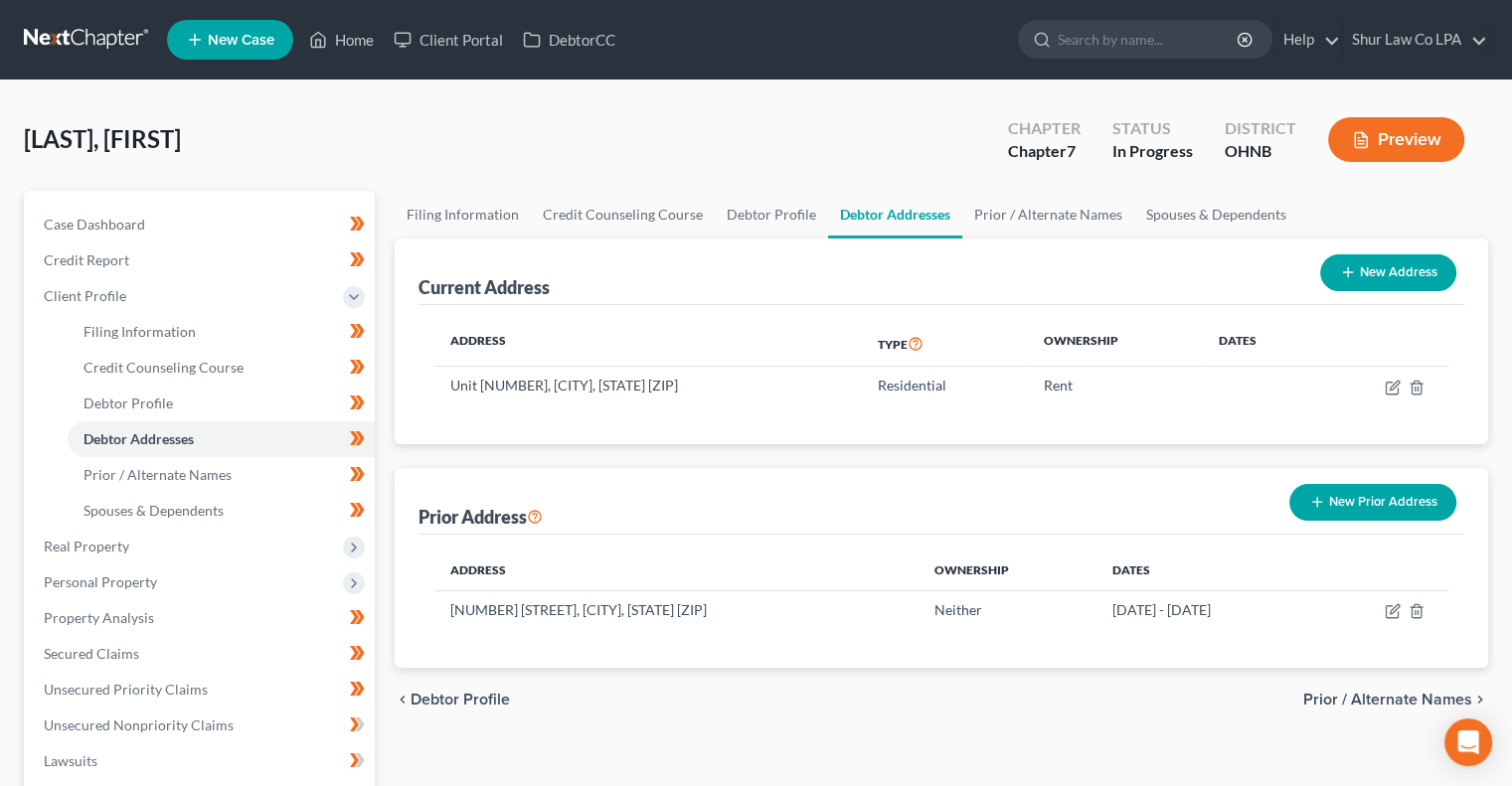 click on "Prior Address  New Prior Address" at bounding box center [941, 501] 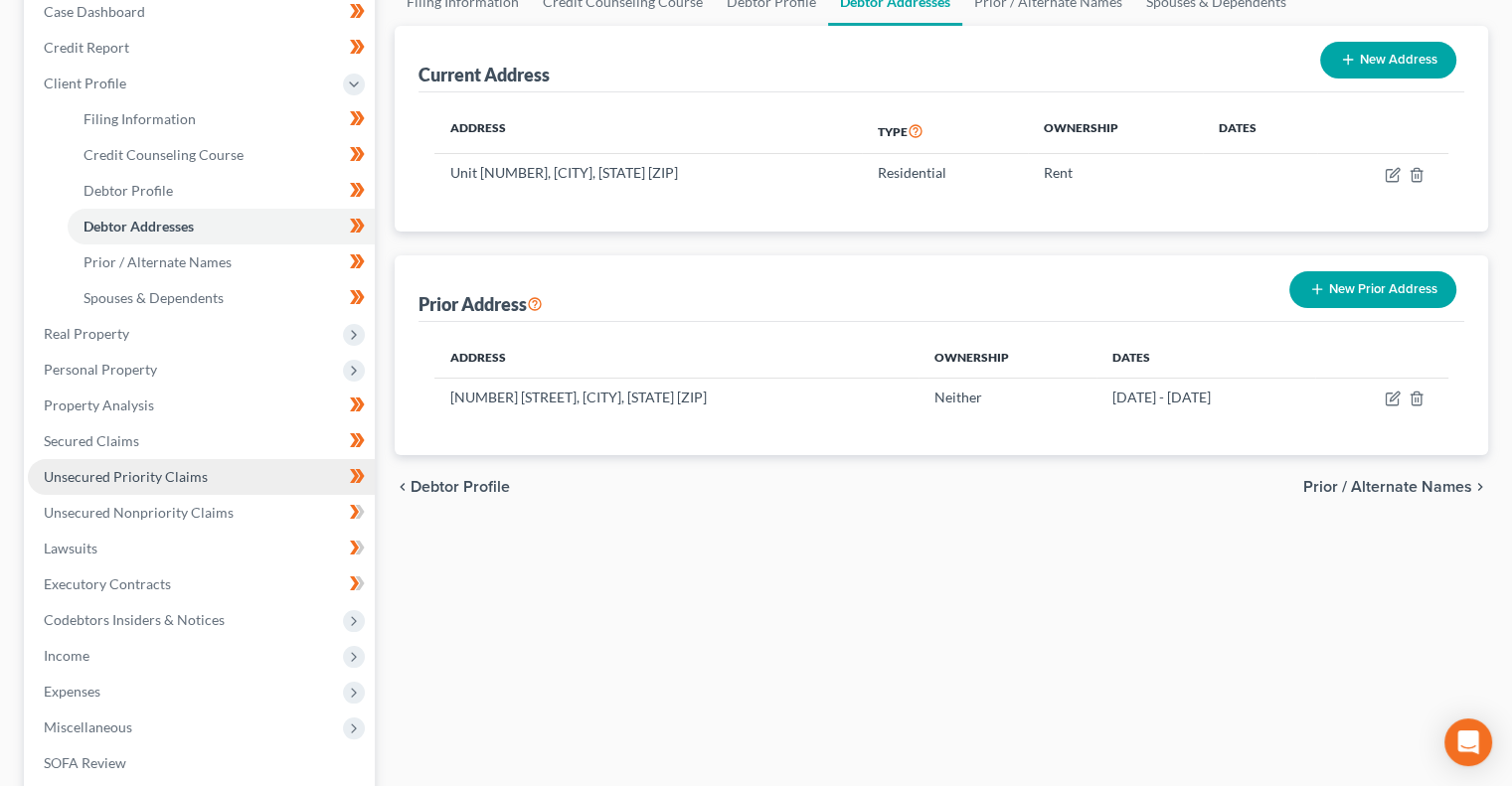 scroll, scrollTop: 227, scrollLeft: 0, axis: vertical 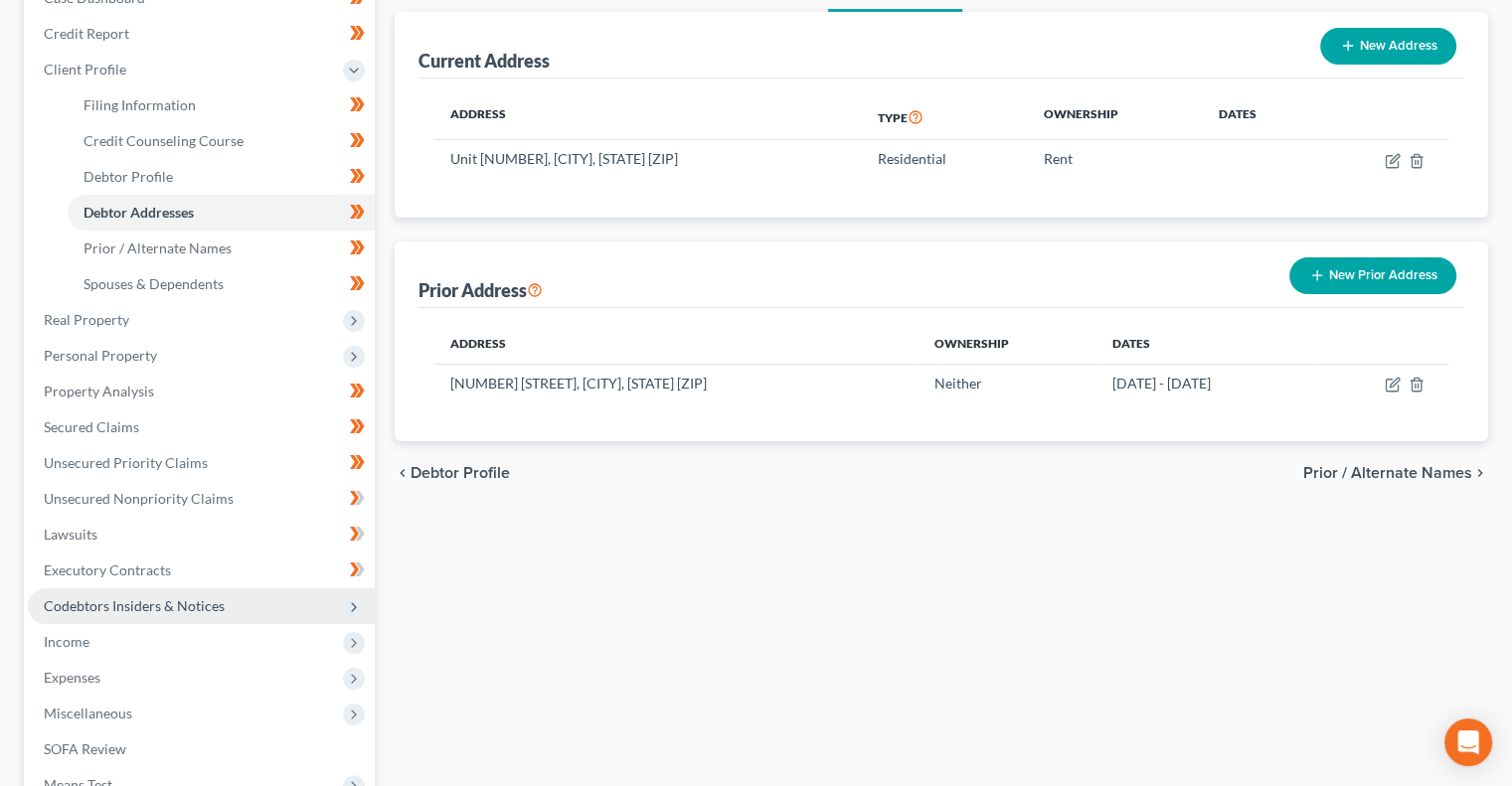 click on "Codebtors Insiders & Notices" at bounding box center (134, 605) 